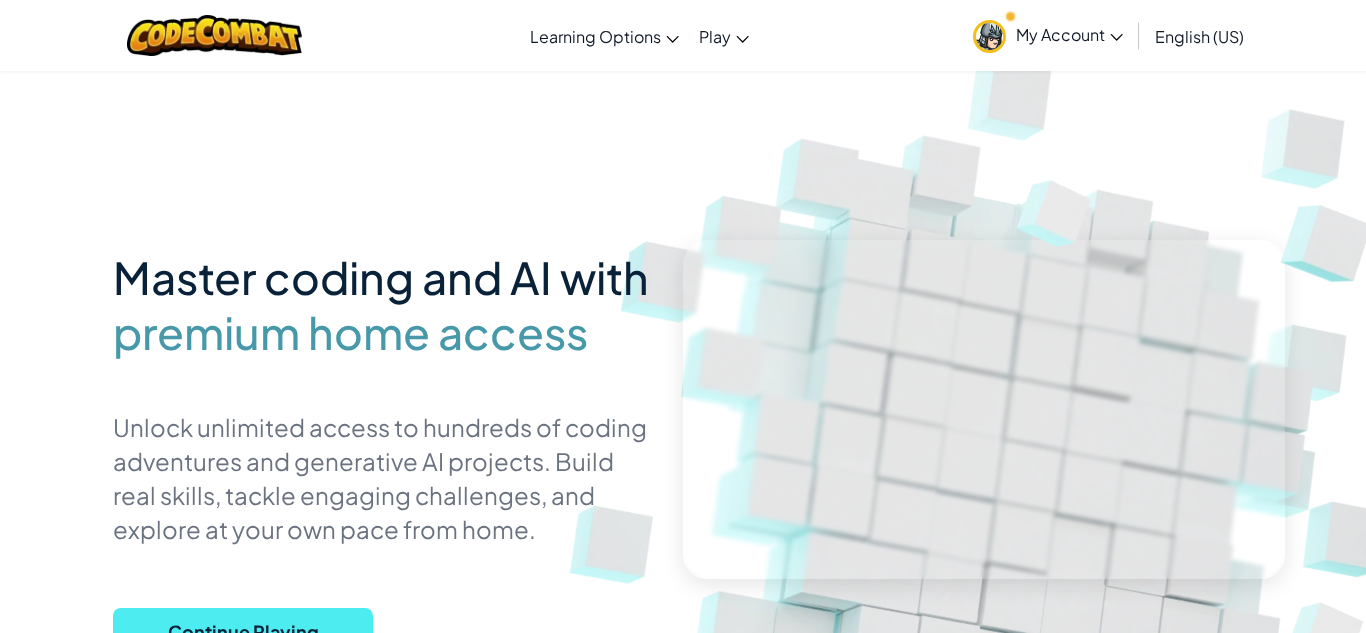 scroll, scrollTop: 0, scrollLeft: 0, axis: both 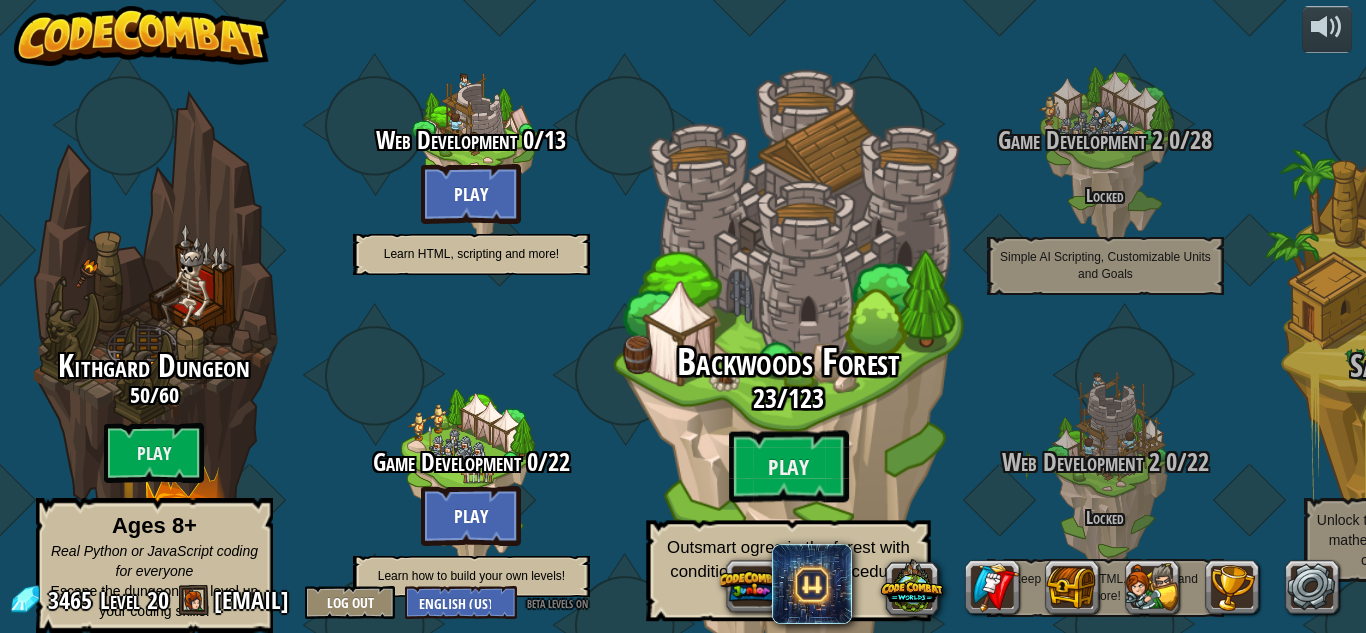 click on "Backwoods Forest 23 / 123 Play Outsmart ogres in the forest with conditional logic and procedural thinking!" at bounding box center (788, 380) 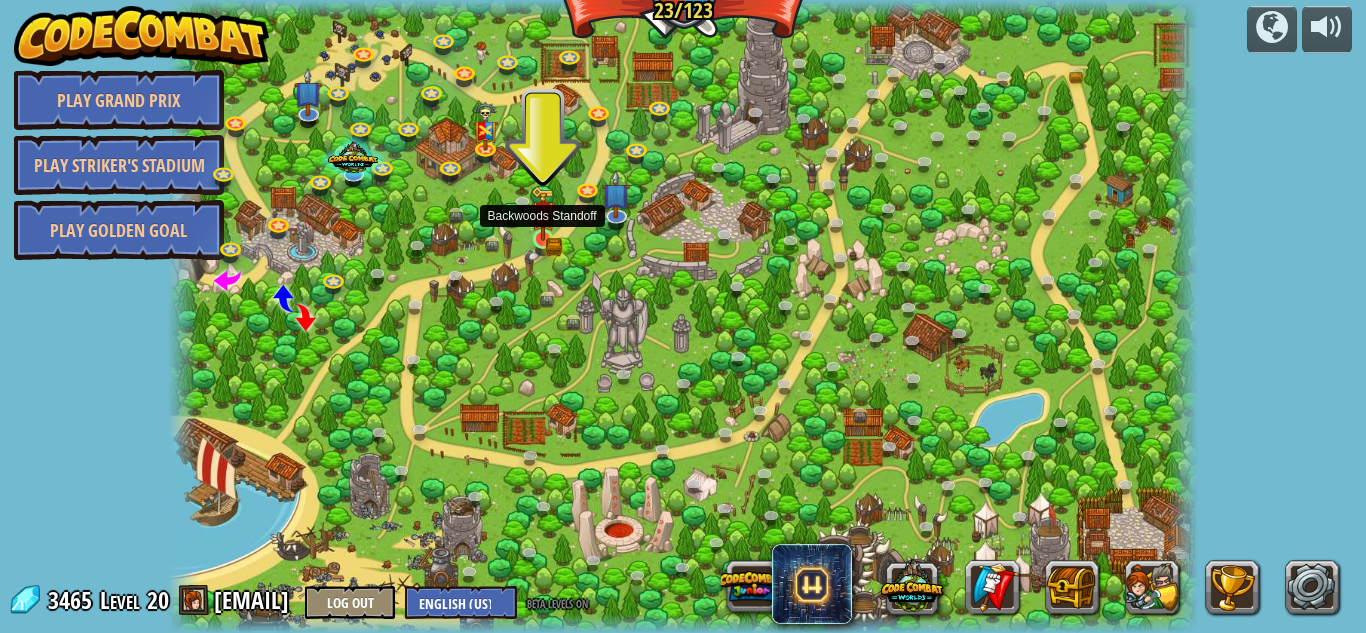 click at bounding box center (543, 213) 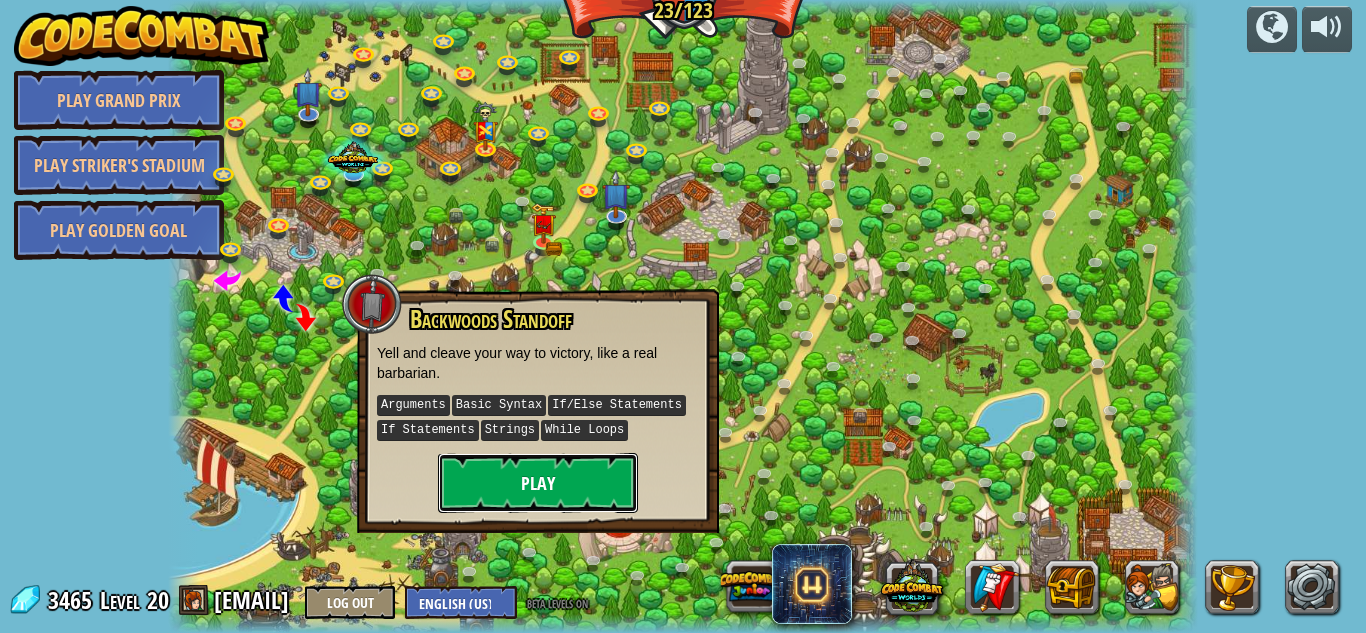 click on "Play" at bounding box center (538, 483) 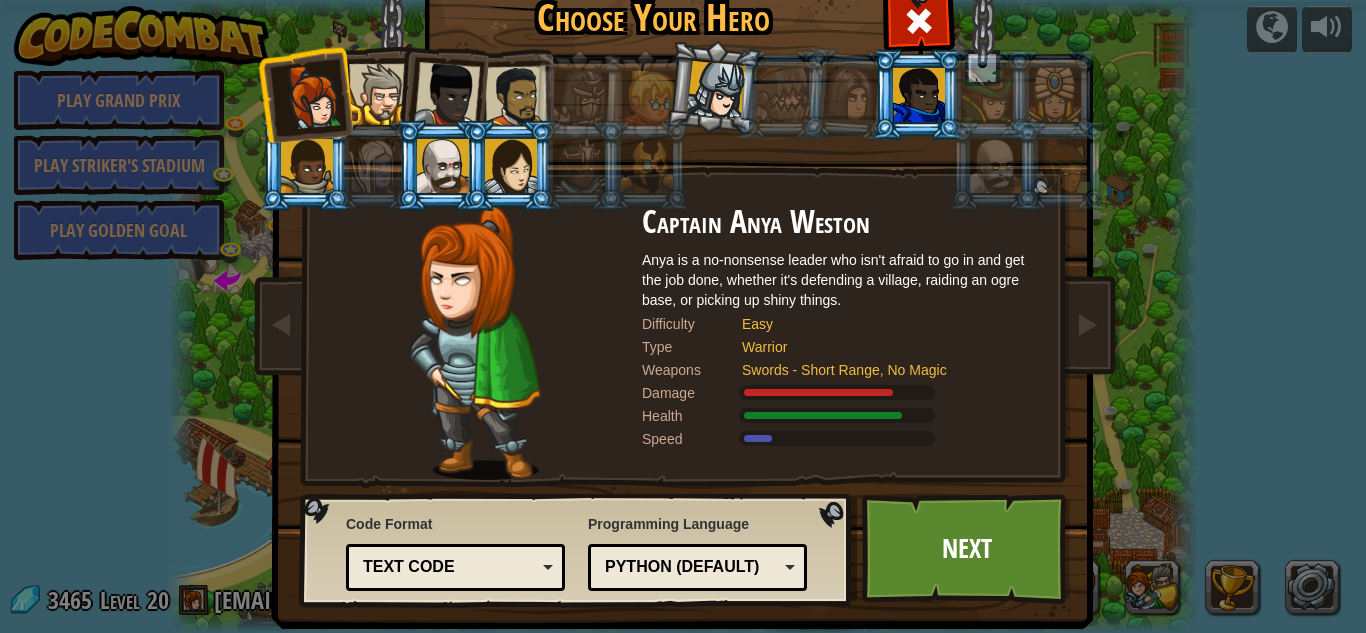 click at bounding box center [919, 95] 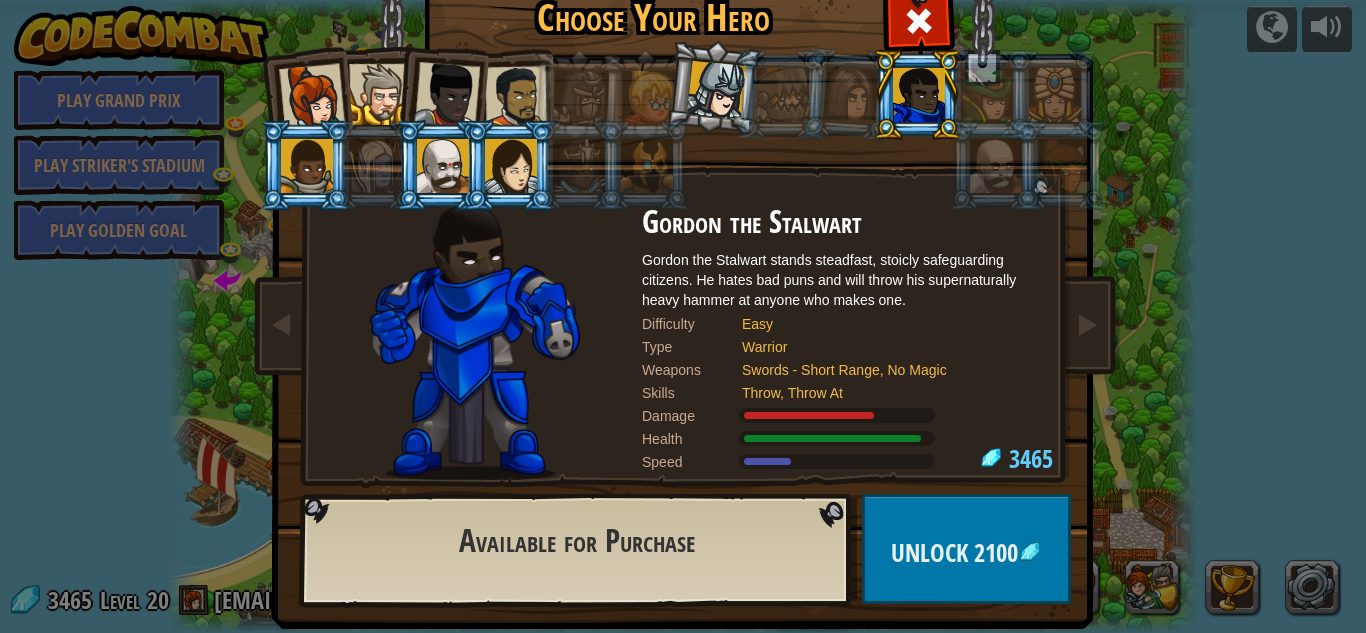click at bounding box center (851, 94) 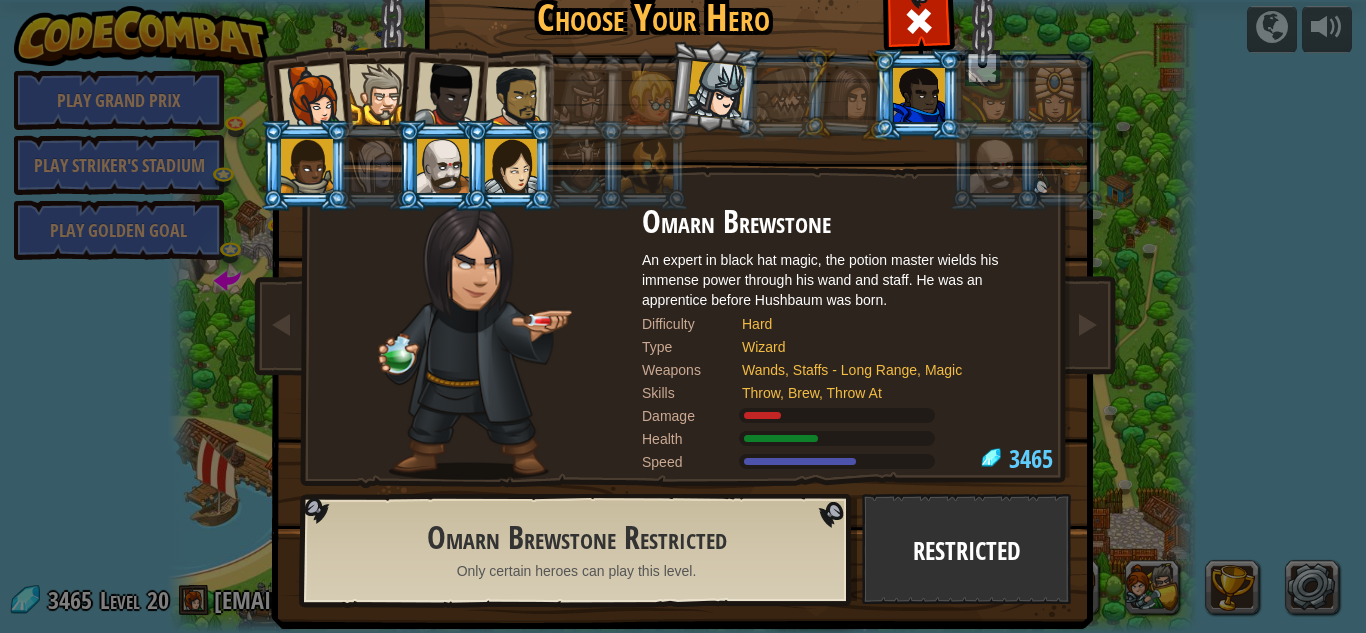 click at bounding box center [919, 95] 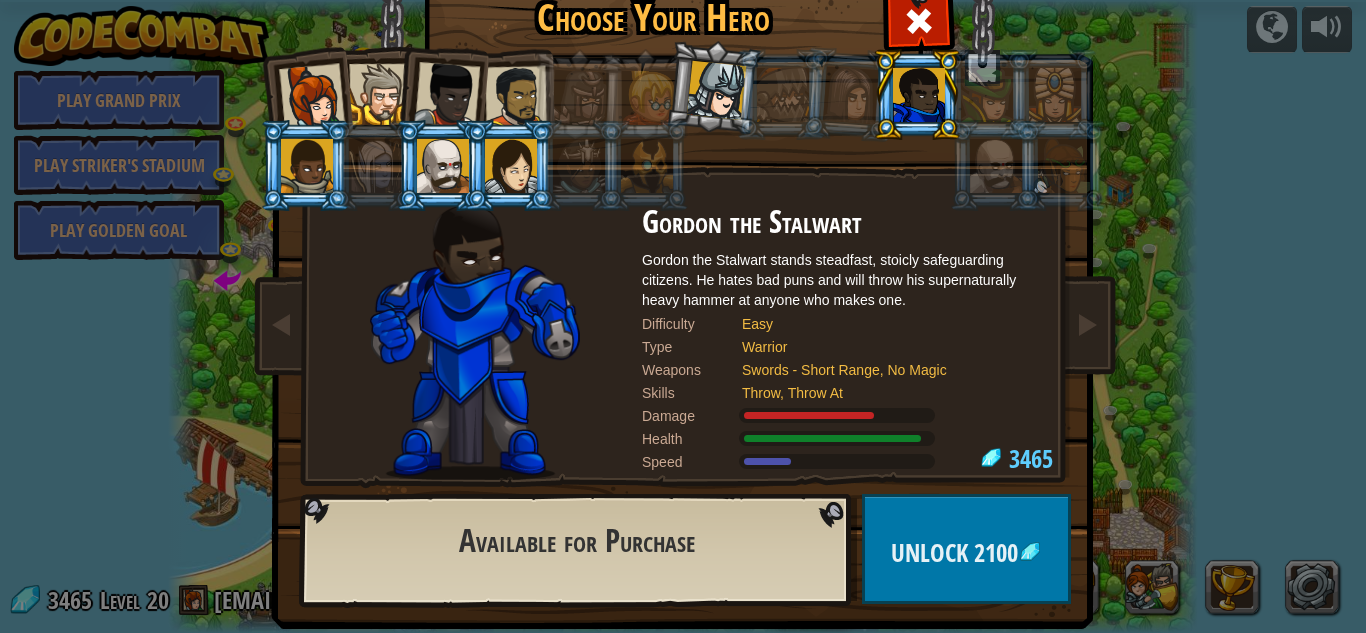 click at bounding box center [712, 87] 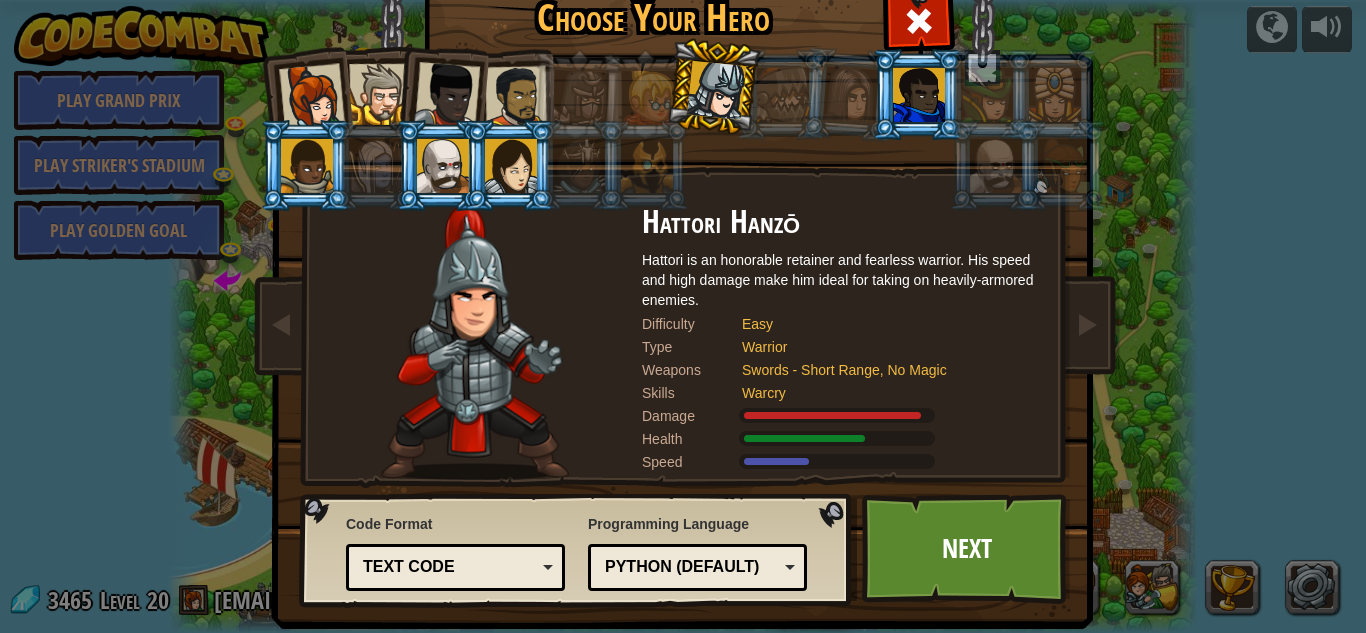 click at bounding box center [443, 166] 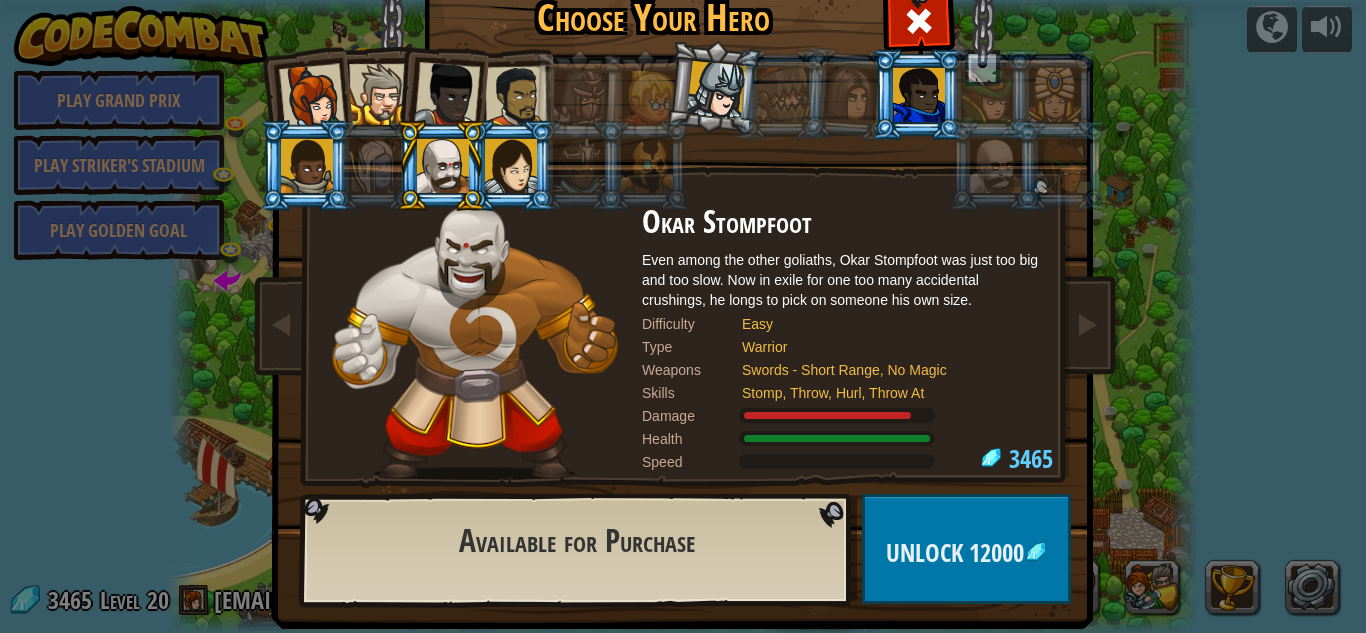 click at bounding box center [511, 166] 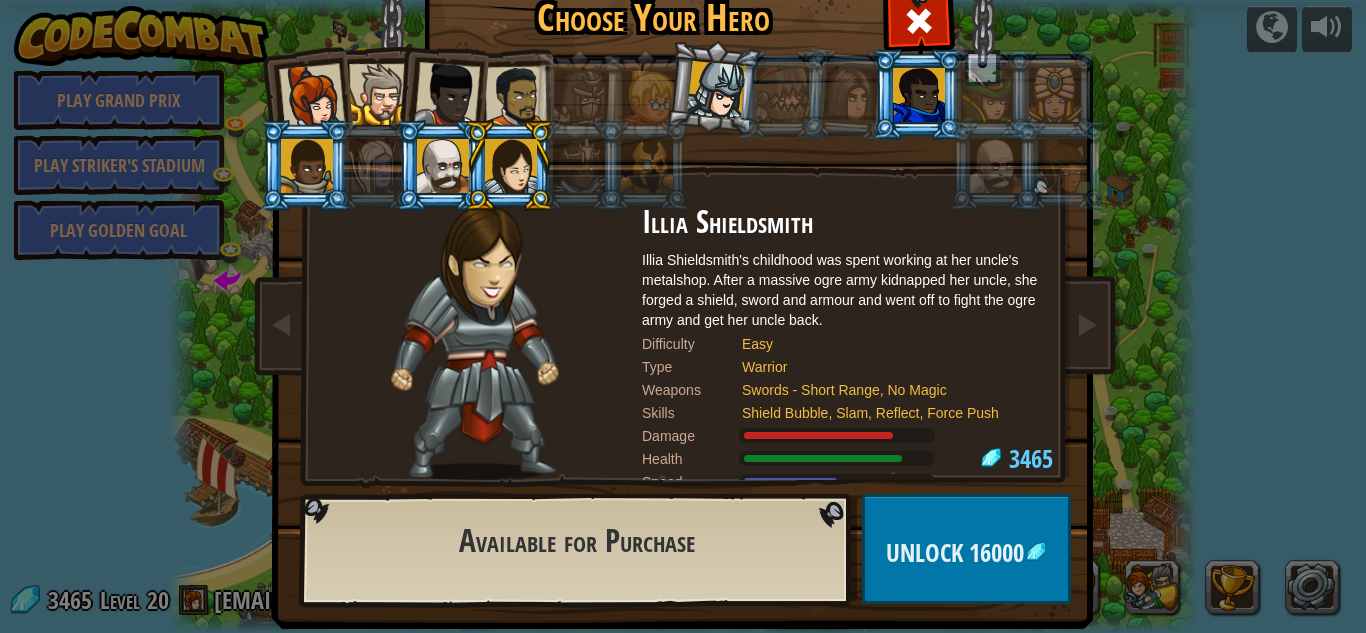drag, startPoint x: 671, startPoint y: 162, endPoint x: 662, endPoint y: 147, distance: 17.492855 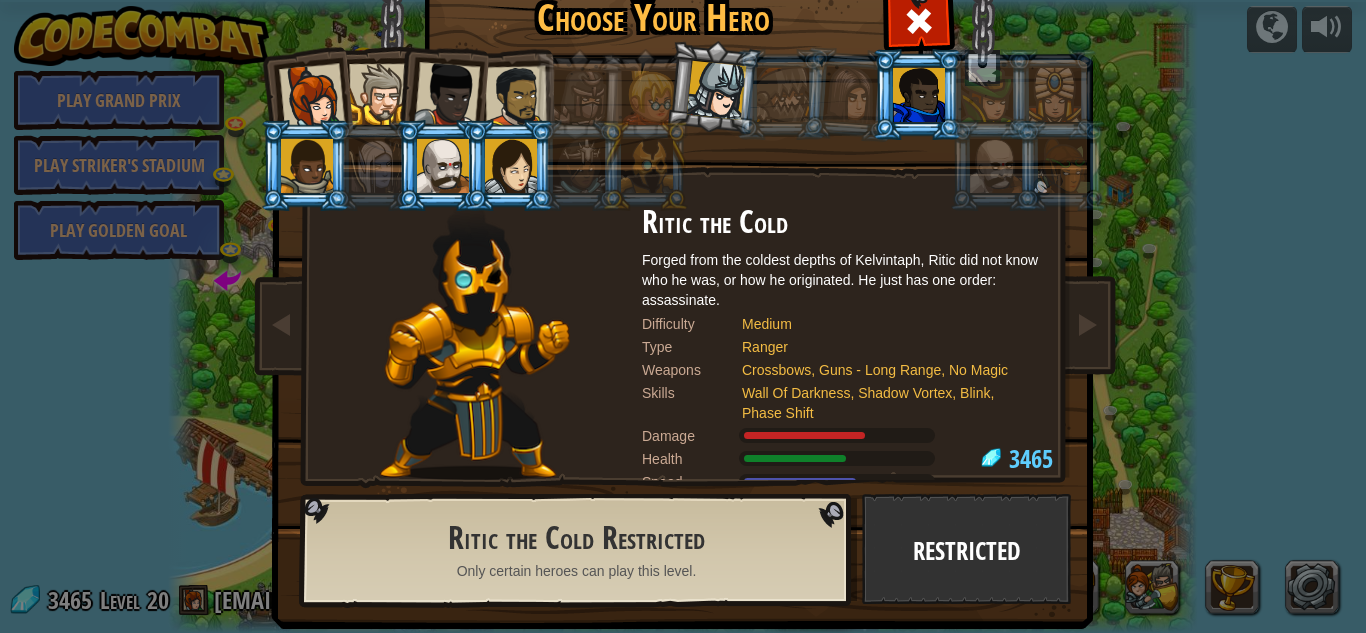 click at bounding box center (579, 166) 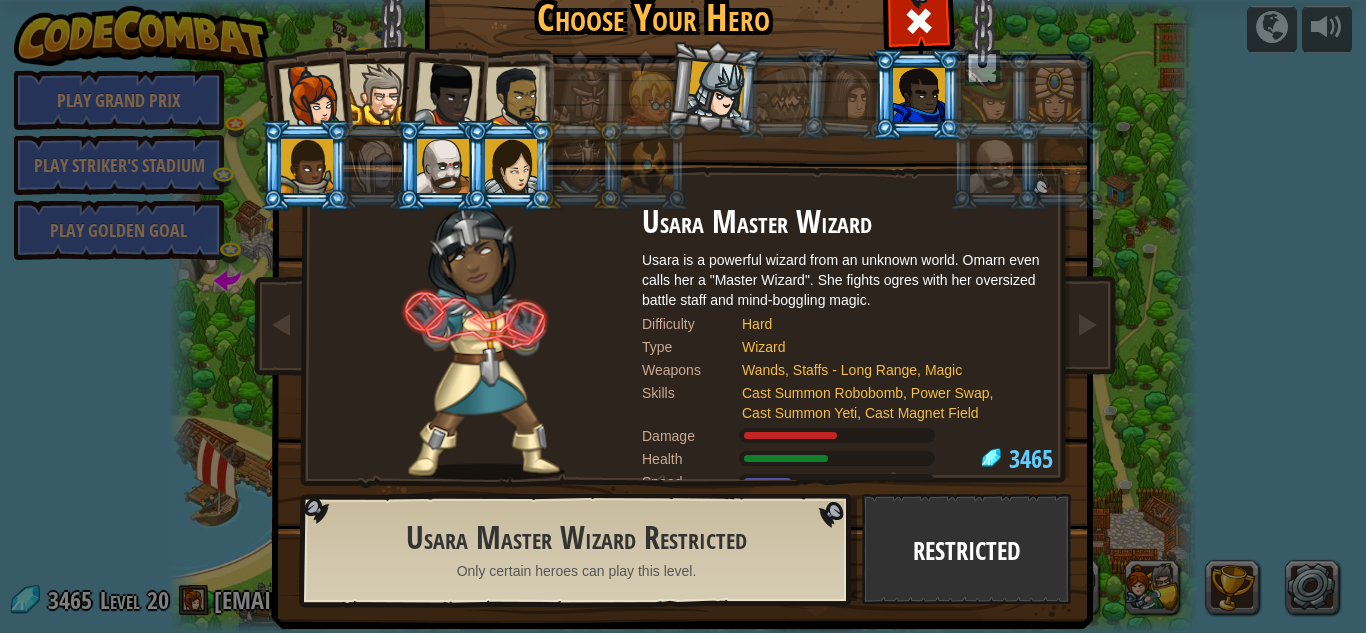 drag, startPoint x: 676, startPoint y: 110, endPoint x: 663, endPoint y: 121, distance: 17.029387 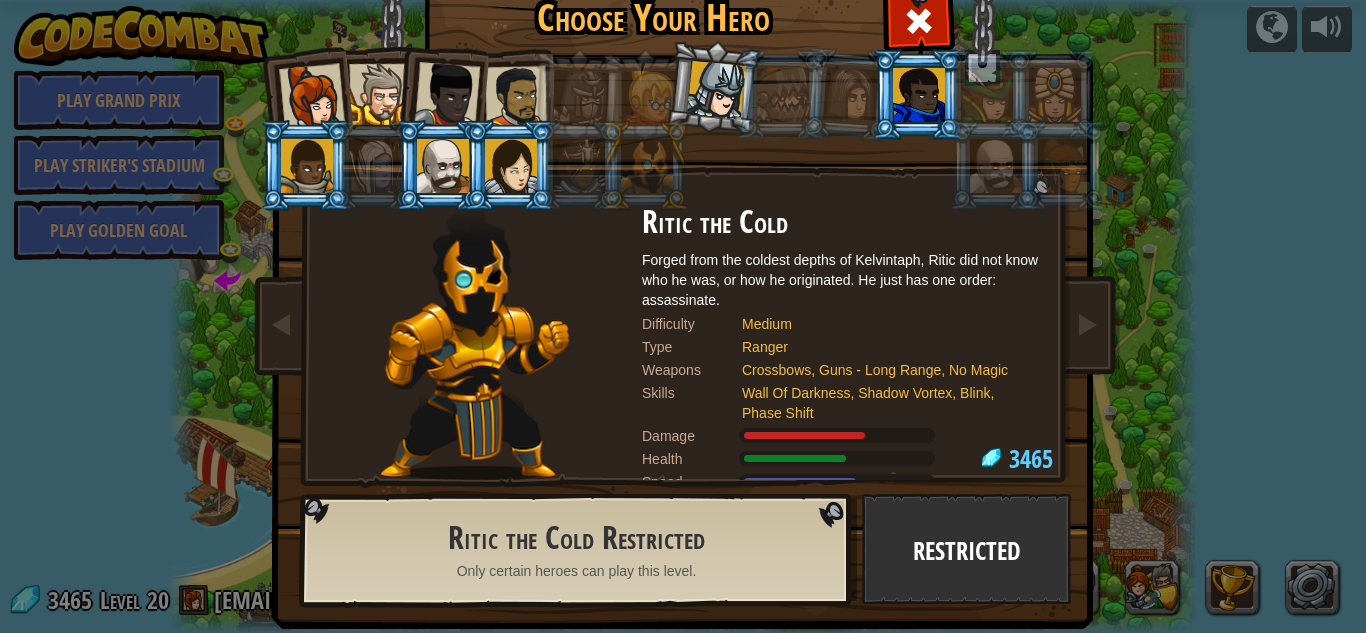 drag, startPoint x: 954, startPoint y: 186, endPoint x: 880, endPoint y: 155, distance: 80.23092 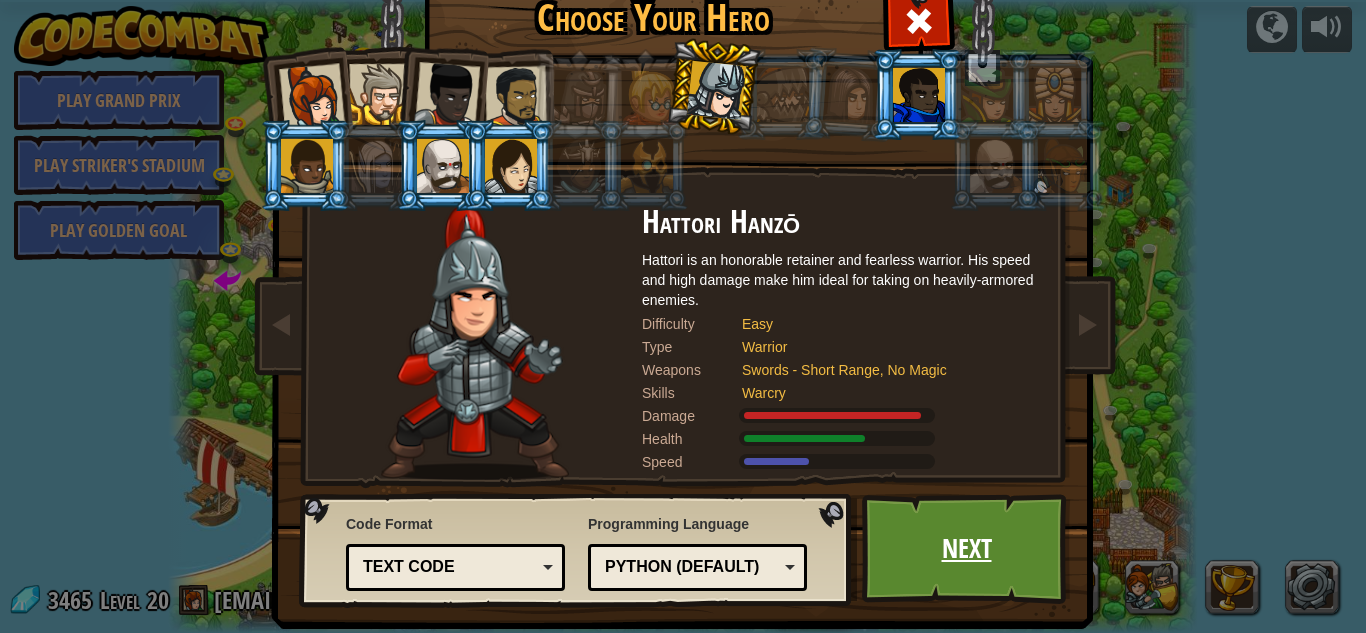 click on "Next" at bounding box center (966, 549) 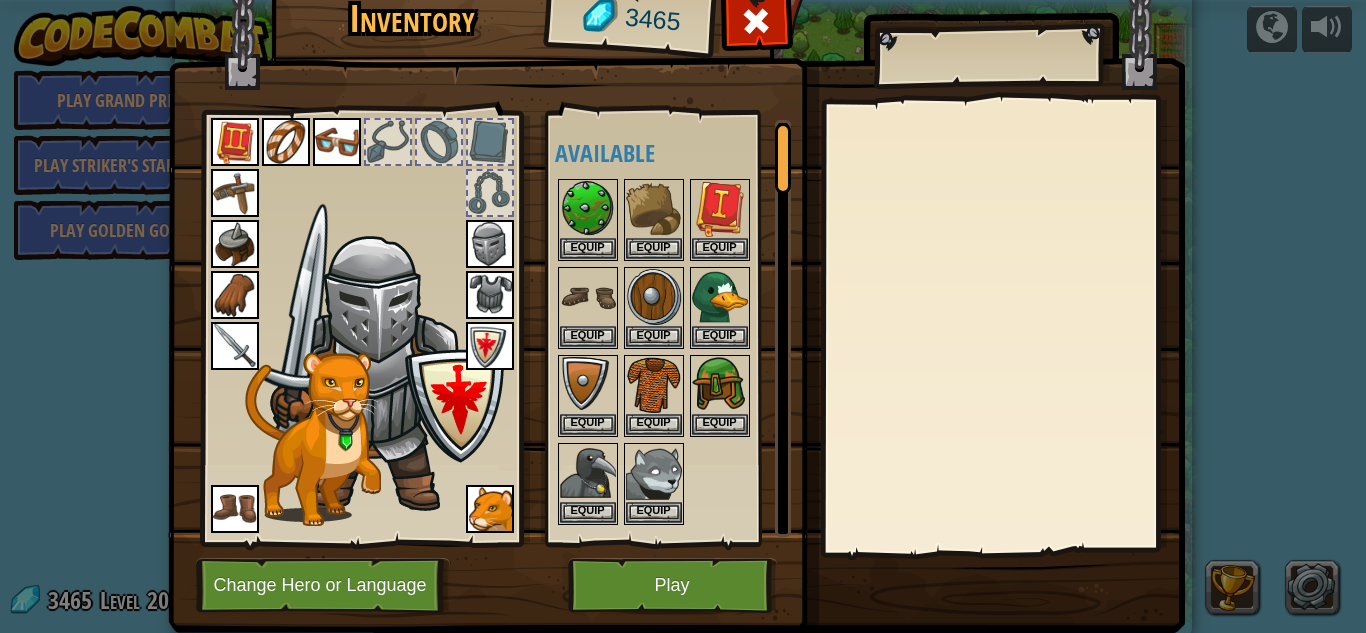 drag, startPoint x: 808, startPoint y: 599, endPoint x: 713, endPoint y: 594, distance: 95.131485 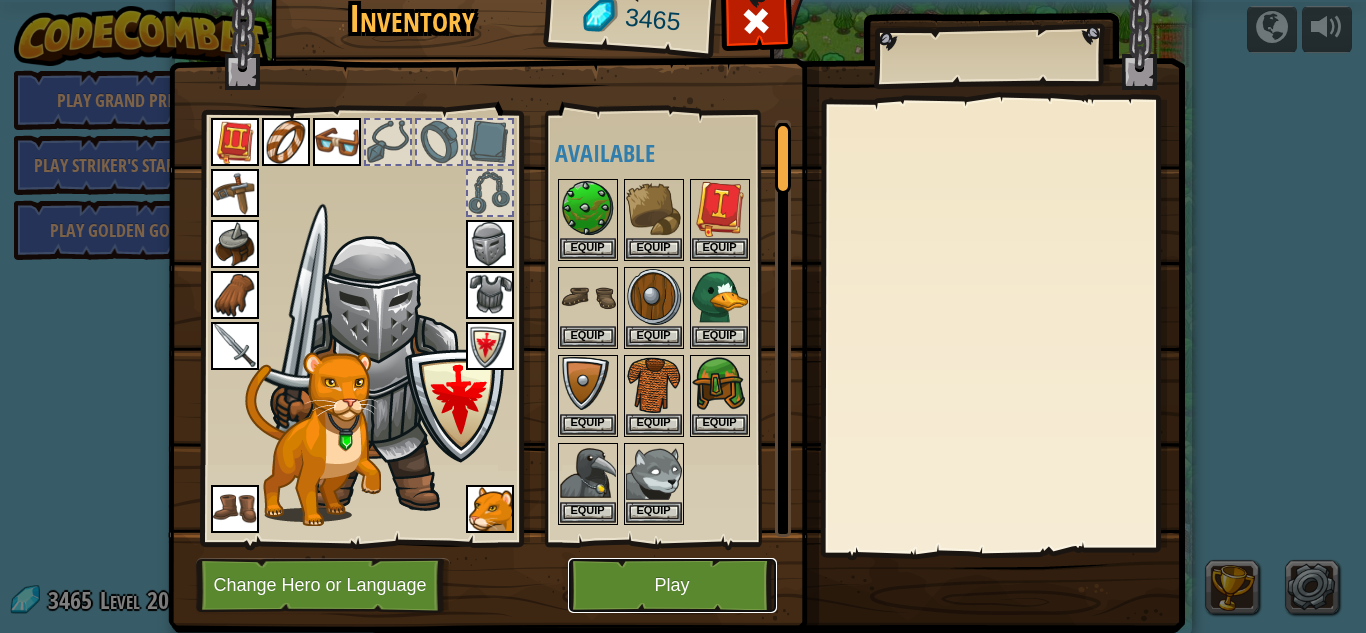 click on "Play" at bounding box center (672, 585) 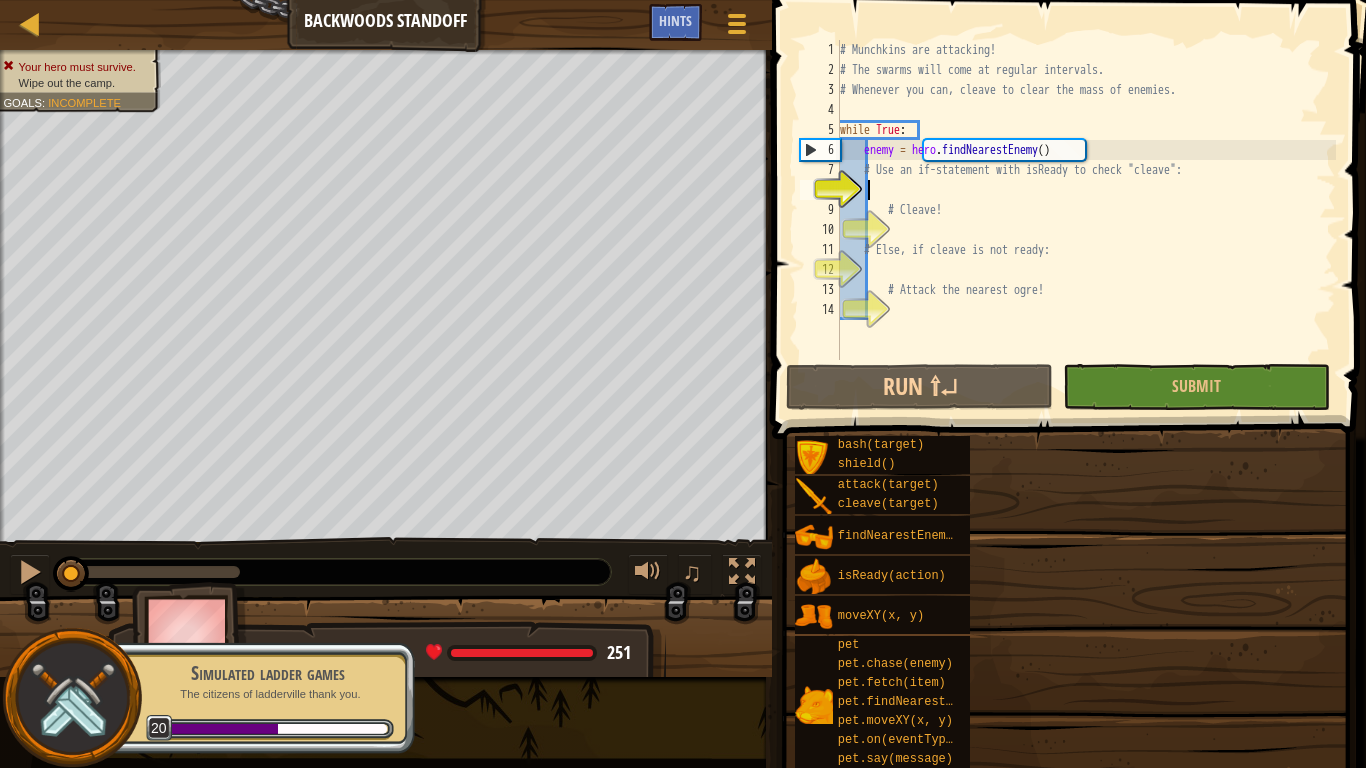 click on "Goal Wipe out the camp.
if   cleave   isReady , use it!
else   attack  the nearest enemy!
Start Level Error loading from server. Try refreshing the page. You'll need a subscription to play this level. Subscribe You'll need to join a course to play this level. Back to my courses Ask your teacher to assign a license to you so you can continue to play CodeCombat! Back to my courses This level is locked. Back to my courses Map Backwoods Standoff Game Menu Done Hints 1     הההההההההההההההההההההההההההההההההההההההההההההההההההההההההההההההההההההההההההההההההההההההההההההההההההההההההההההההההההההההההההההההההההההההההההההההההההההההההההההההההההההההההההההההההההההההההההההההההההההההההההההההההההההההההההההההההההההההההההההההההההההההההההההההה Solution × Hints 1 2 3 4 5 6" at bounding box center [683, 384] 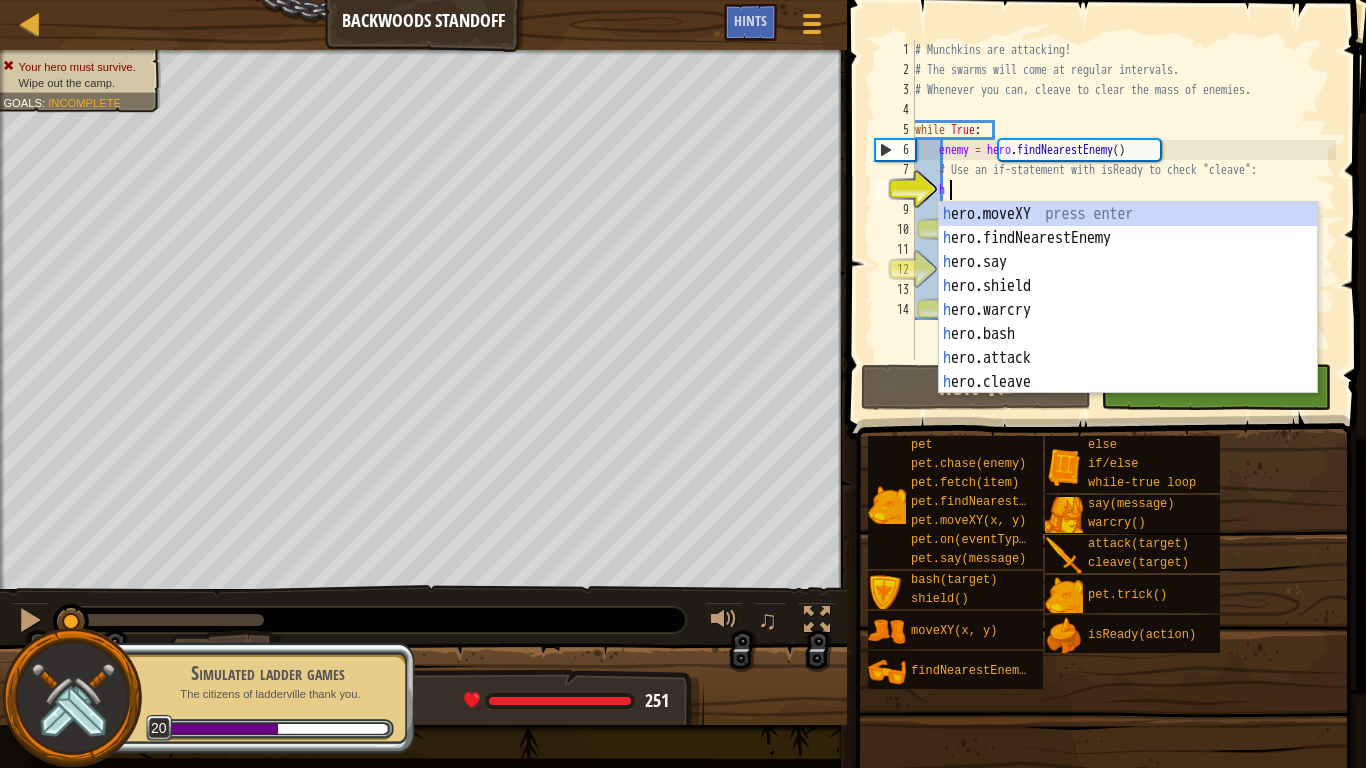 scroll, scrollTop: 9, scrollLeft: 4, axis: both 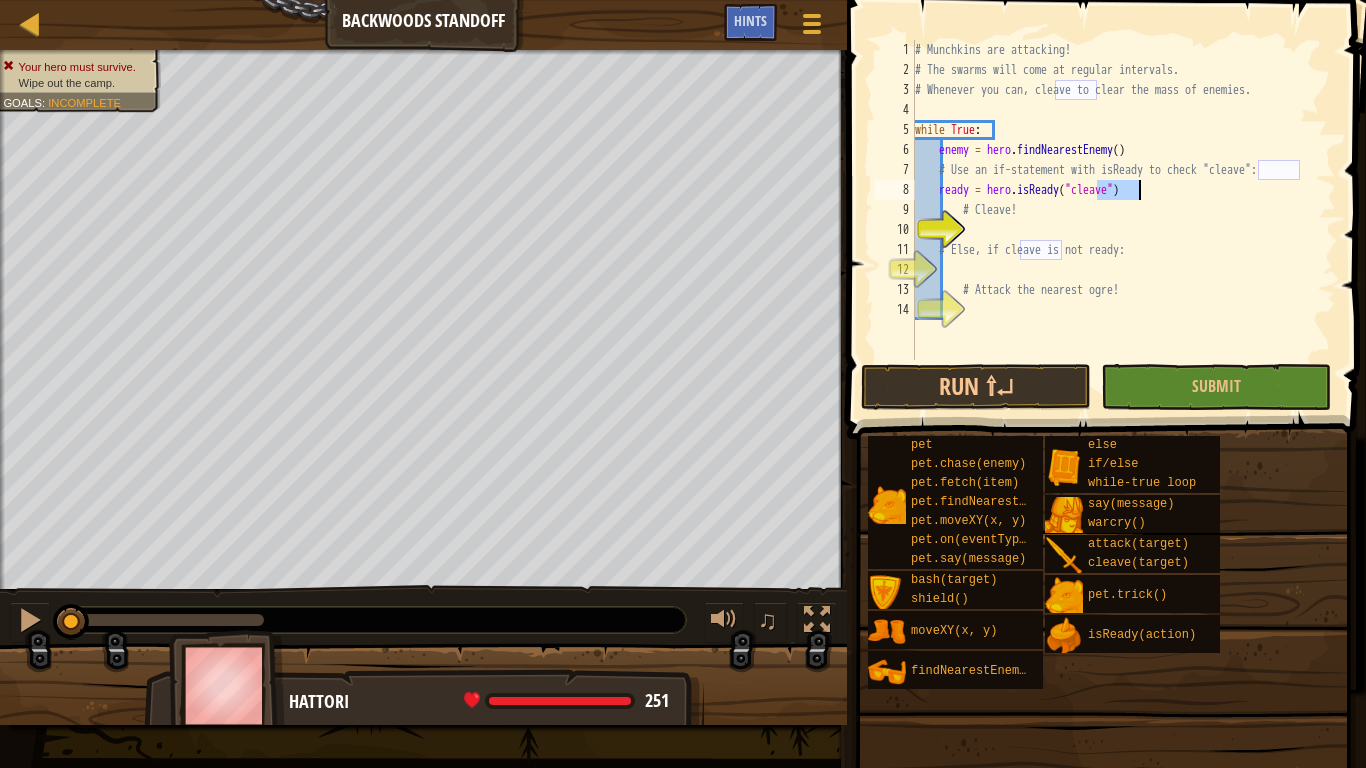 type on "# Cleave!" 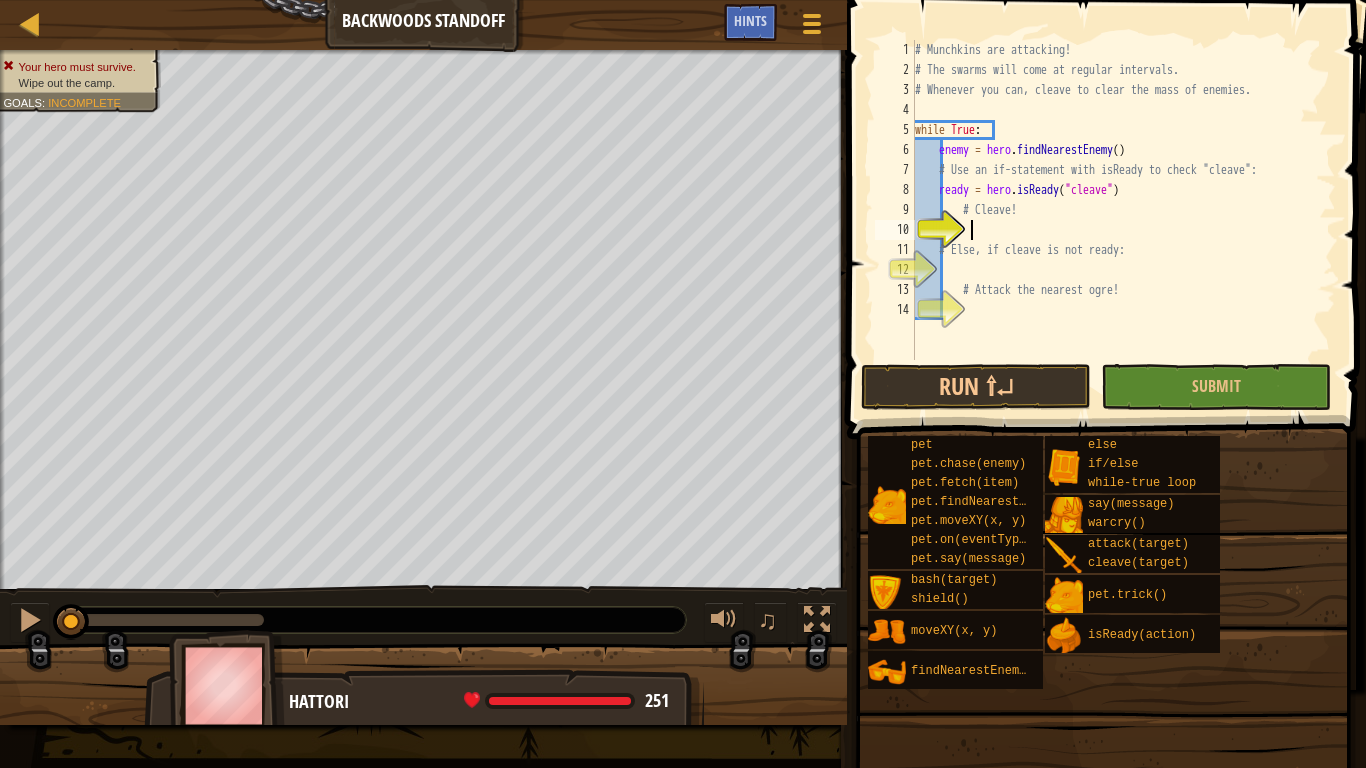 scroll, scrollTop: 9, scrollLeft: 8, axis: both 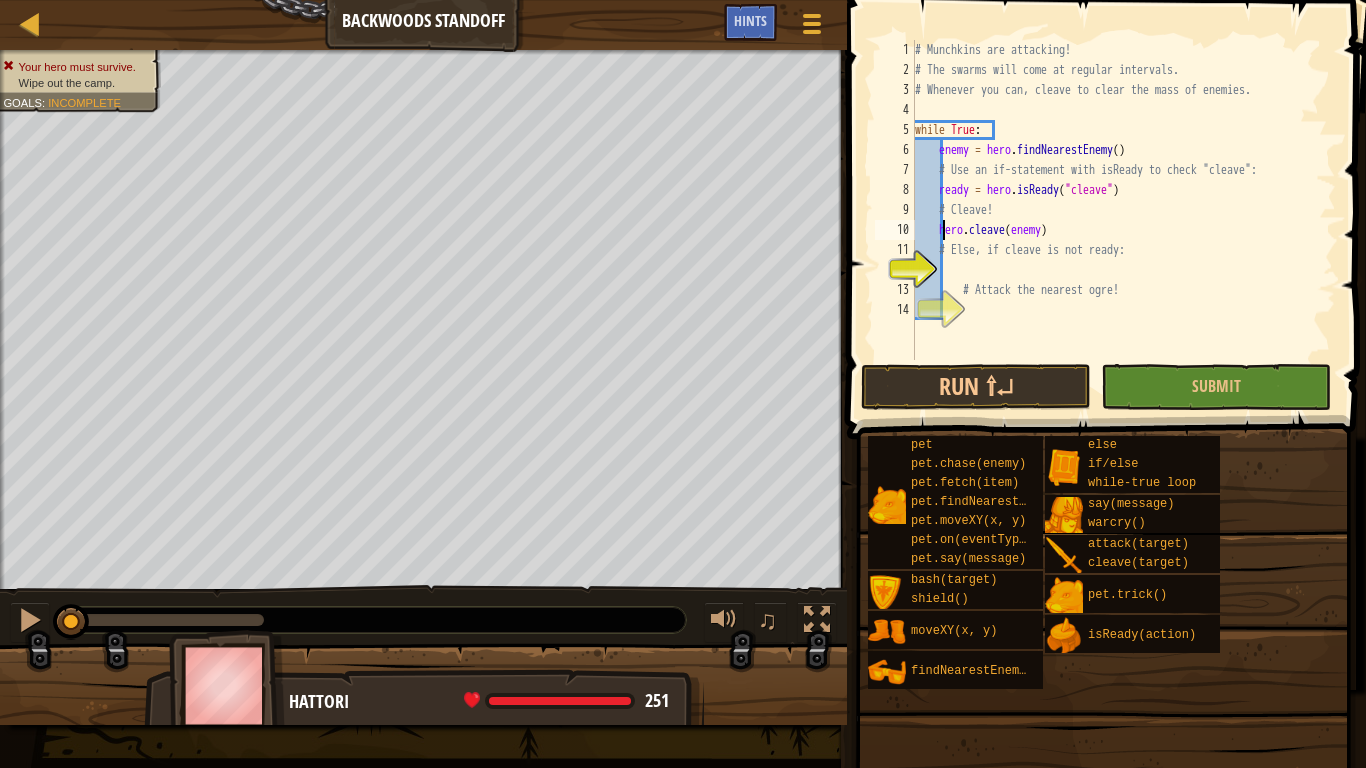 type on "# Else, if cleave is not ready:" 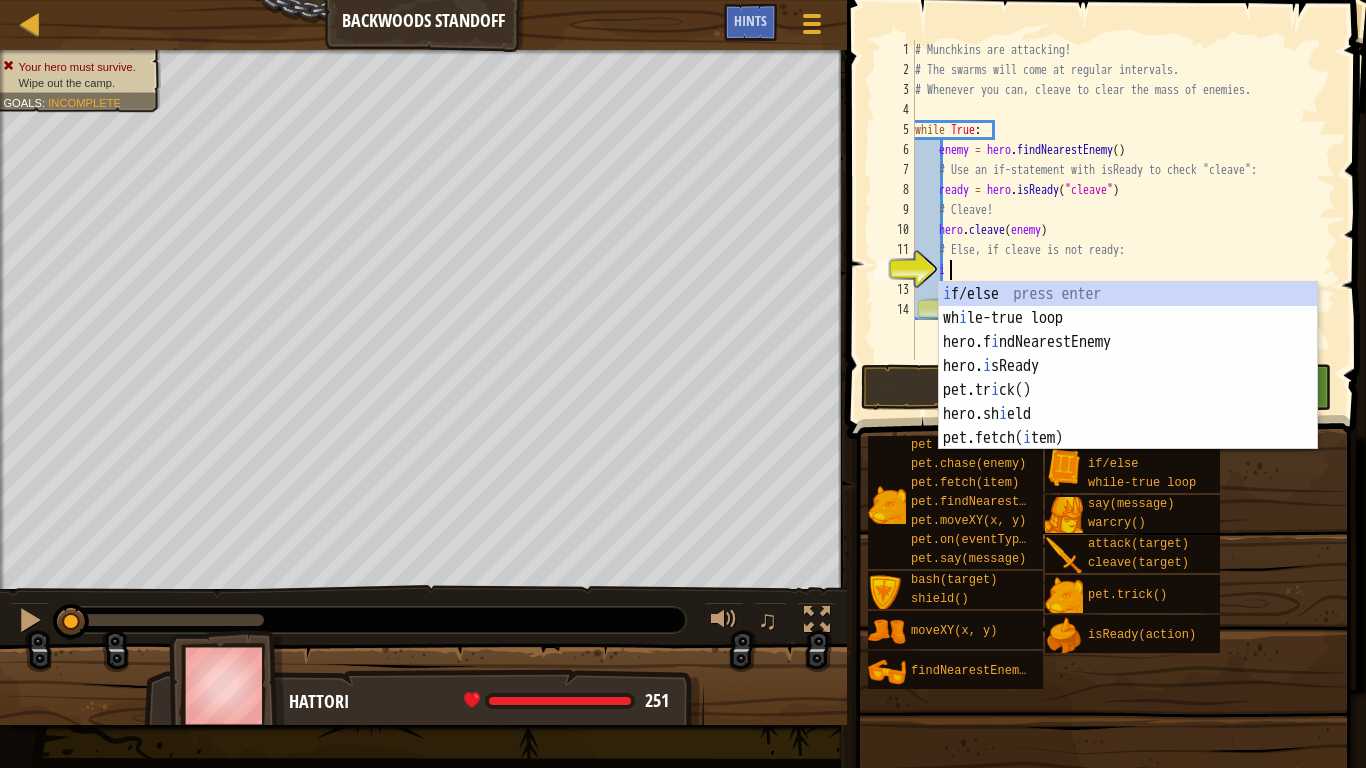 scroll, scrollTop: 9, scrollLeft: 4, axis: both 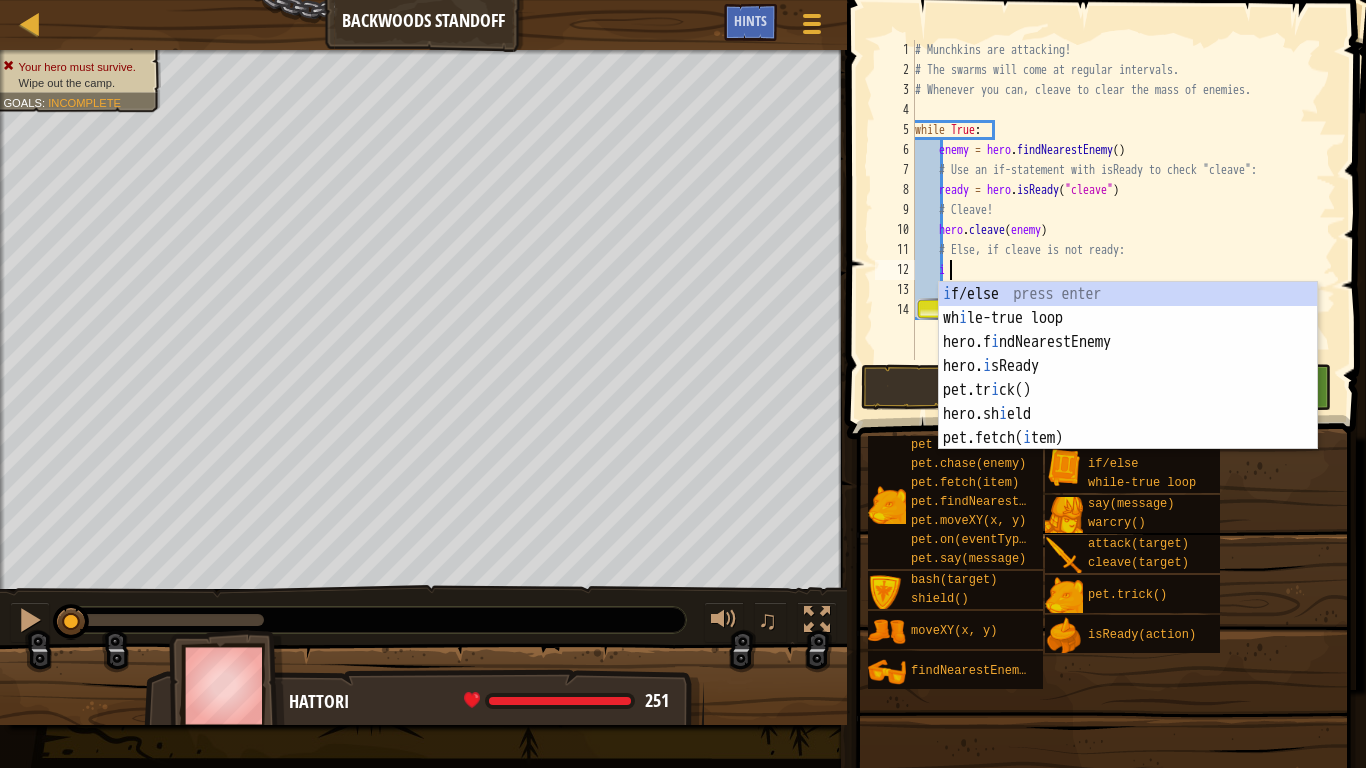 type on "if enemy:" 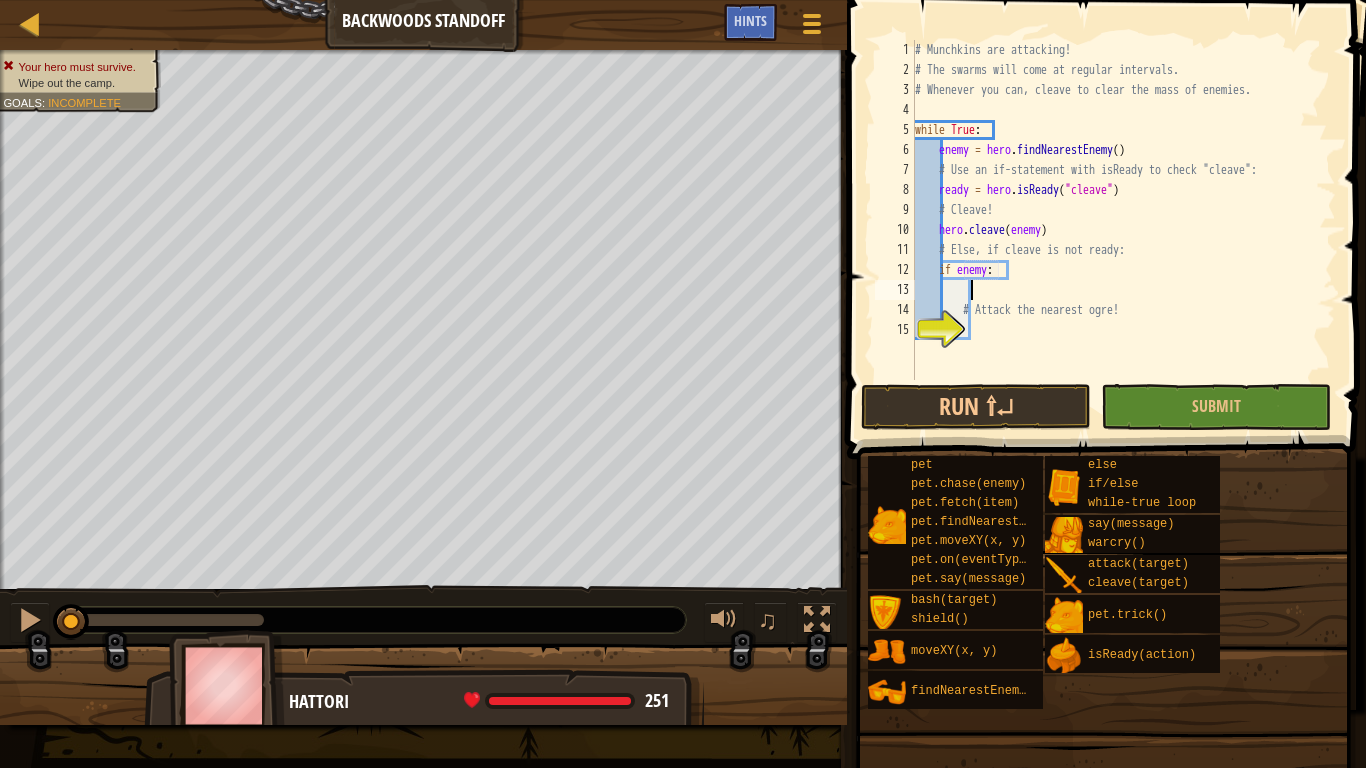 scroll, scrollTop: 9, scrollLeft: 8, axis: both 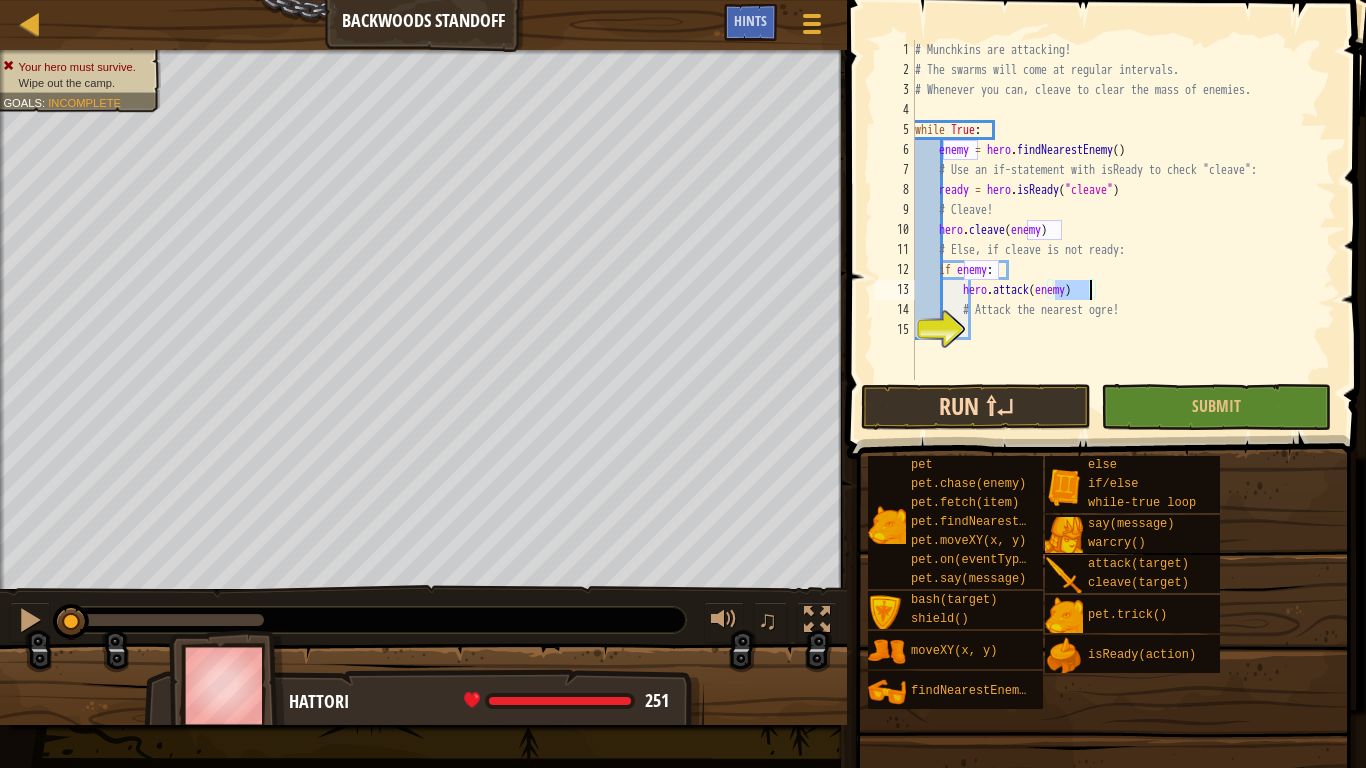 type on "hero.attack(enemy)" 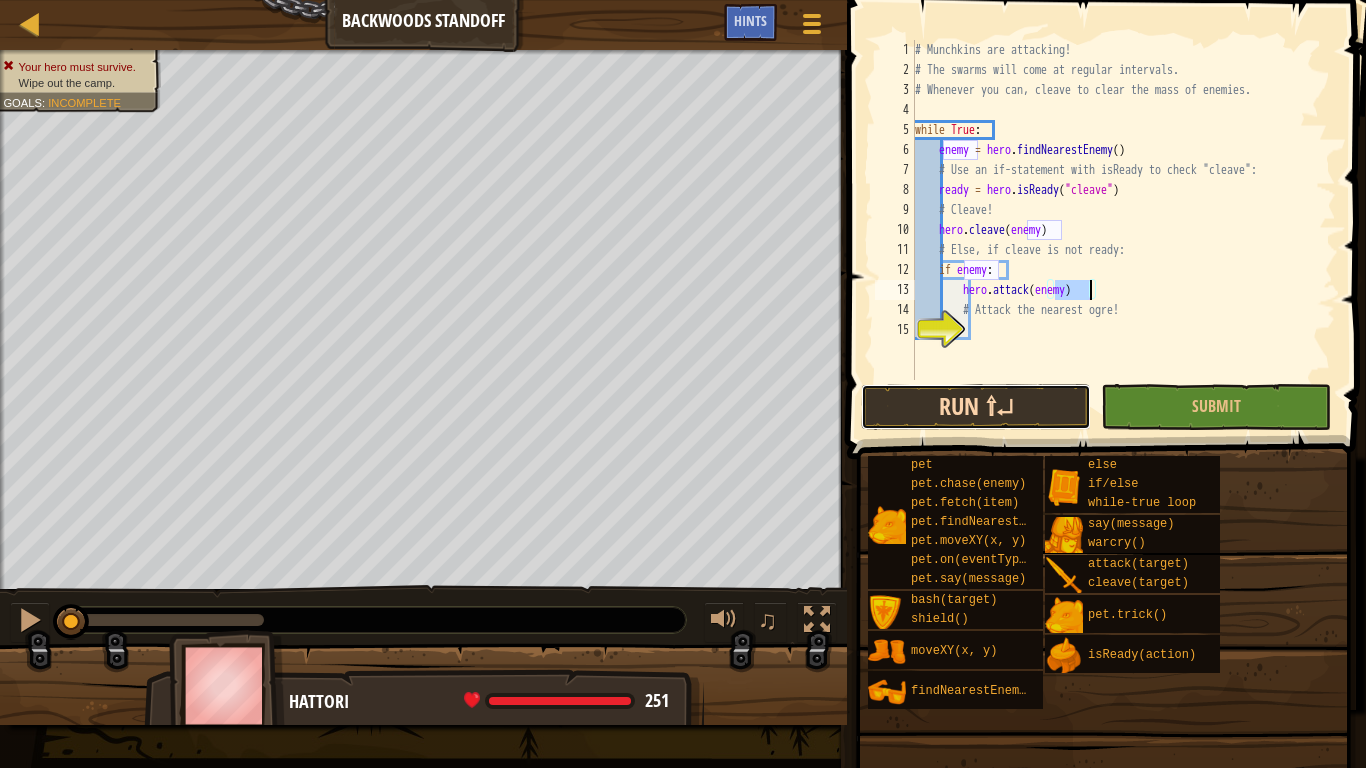 click on "Run ⇧↵" at bounding box center [976, 407] 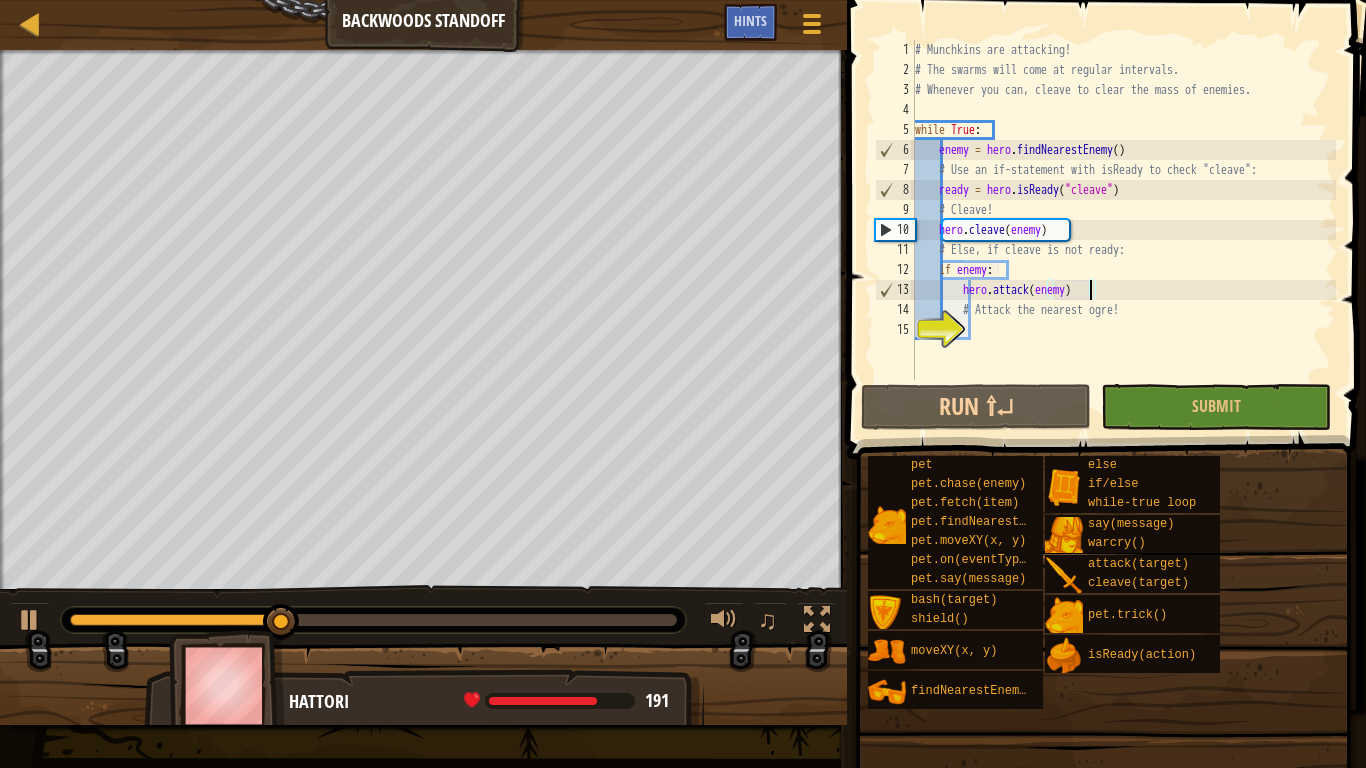 click on "# Munchkins are attacking! # The swarms will come at regular intervals. # Whenever you can, cleave to clear the mass of enemies. while   True :      enemy   =   hero . findNearestEnemy ( )      # Use an if-statement with isReady to check "cleave":      ready   =   hero . isReady ( "cleave" )      # Cleave!      hero . cleave ( enemy )      # Else, if cleave is not ready:      if   enemy :          hero . attack ( enemy )          # Attack the nearest ogre!" at bounding box center (1123, 230) 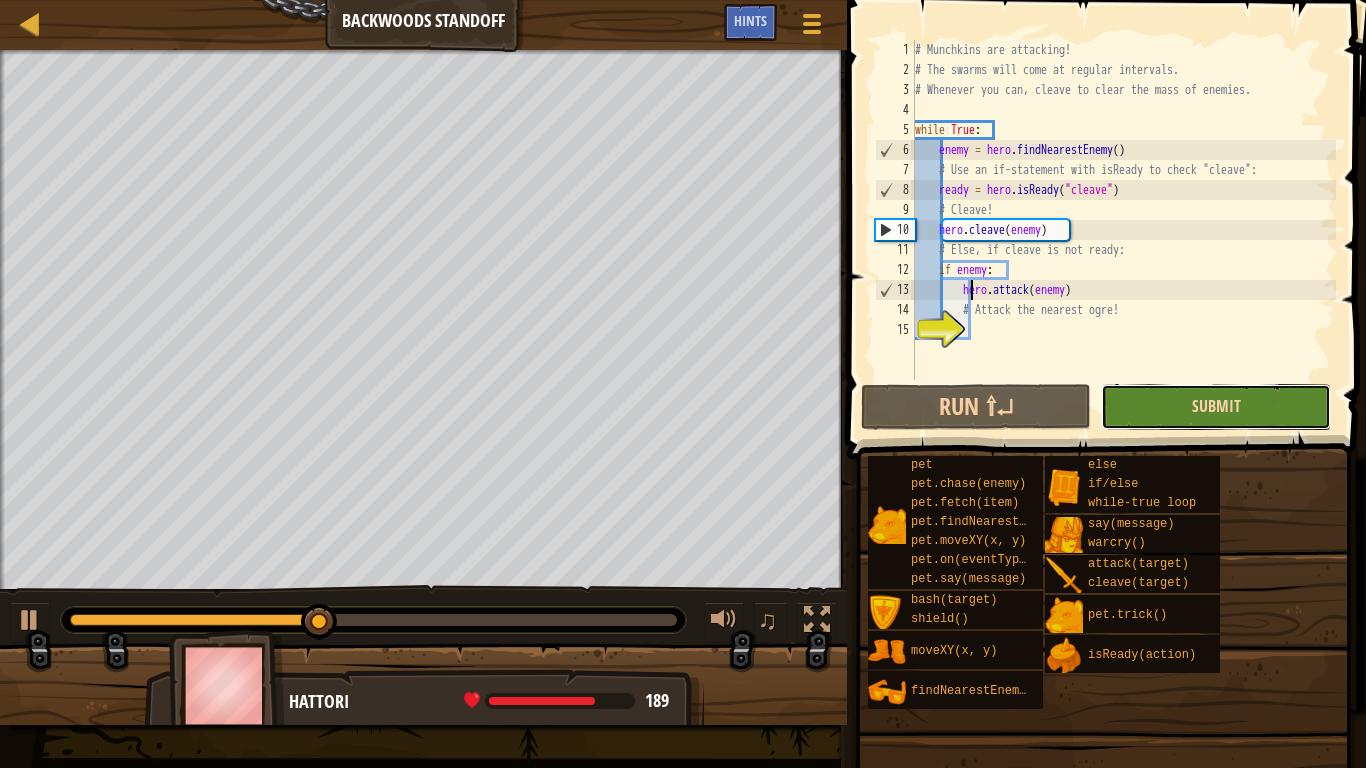 click on "Submit" at bounding box center (1216, 406) 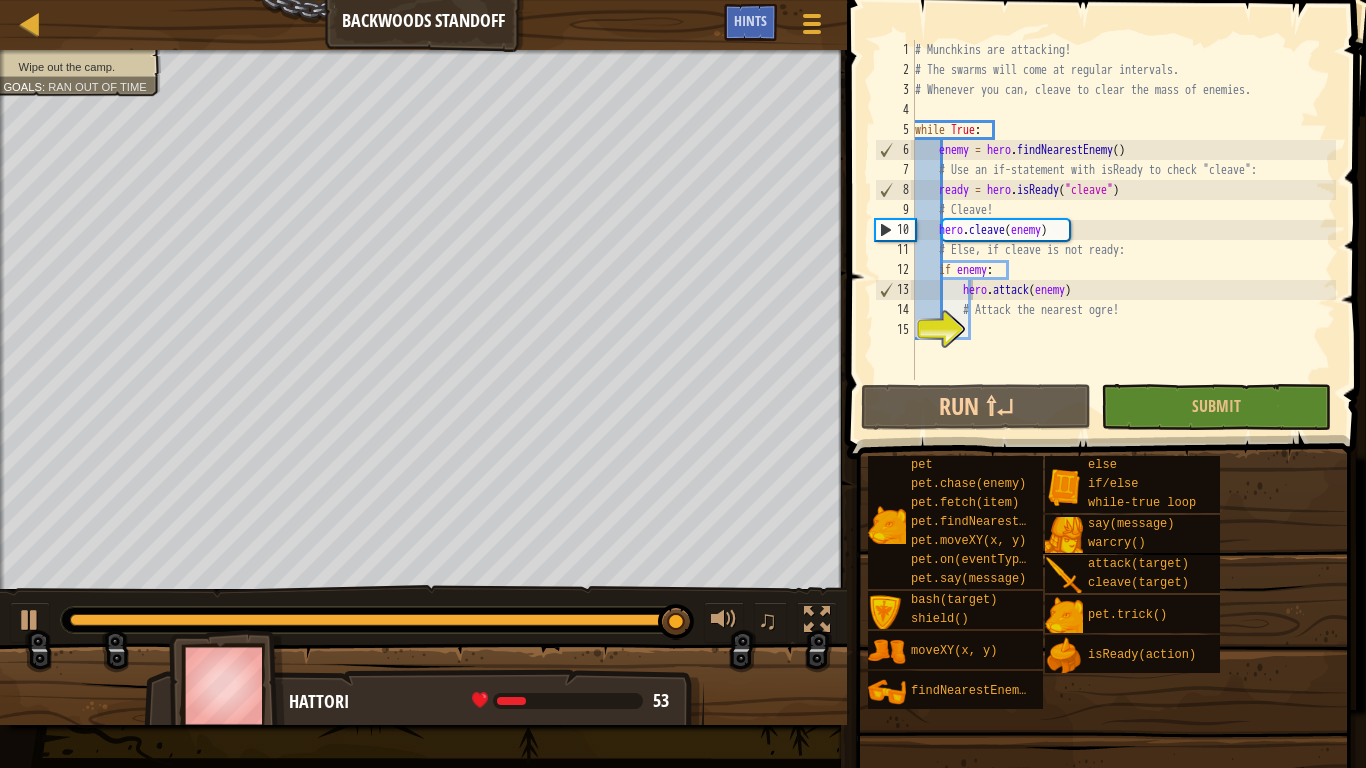 click on "# Munchkins are attacking! # The swarms will come at regular intervals. # Whenever you can, cleave to clear the mass of enemies. while   True :      enemy   =   hero . findNearestEnemy ( )      # Use an if-statement with isReady to check "cleave":      ready   =   hero . isReady ( "cleave" )      # Cleave!      hero . cleave ( enemy )      # Else, if cleave is not ready:      if   enemy :          hero . attack ( enemy )          # Attack the nearest ogre!" at bounding box center [1123, 230] 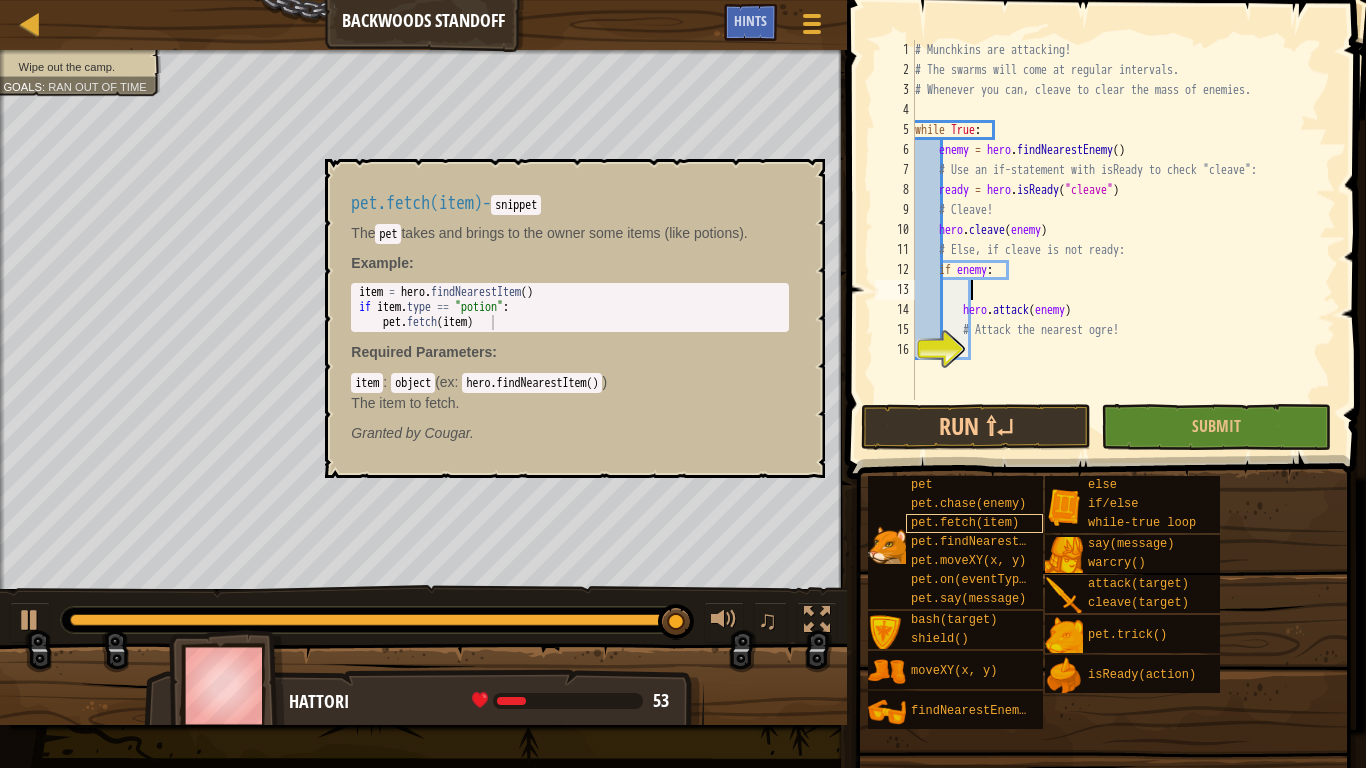 scroll, scrollTop: 9, scrollLeft: 7, axis: both 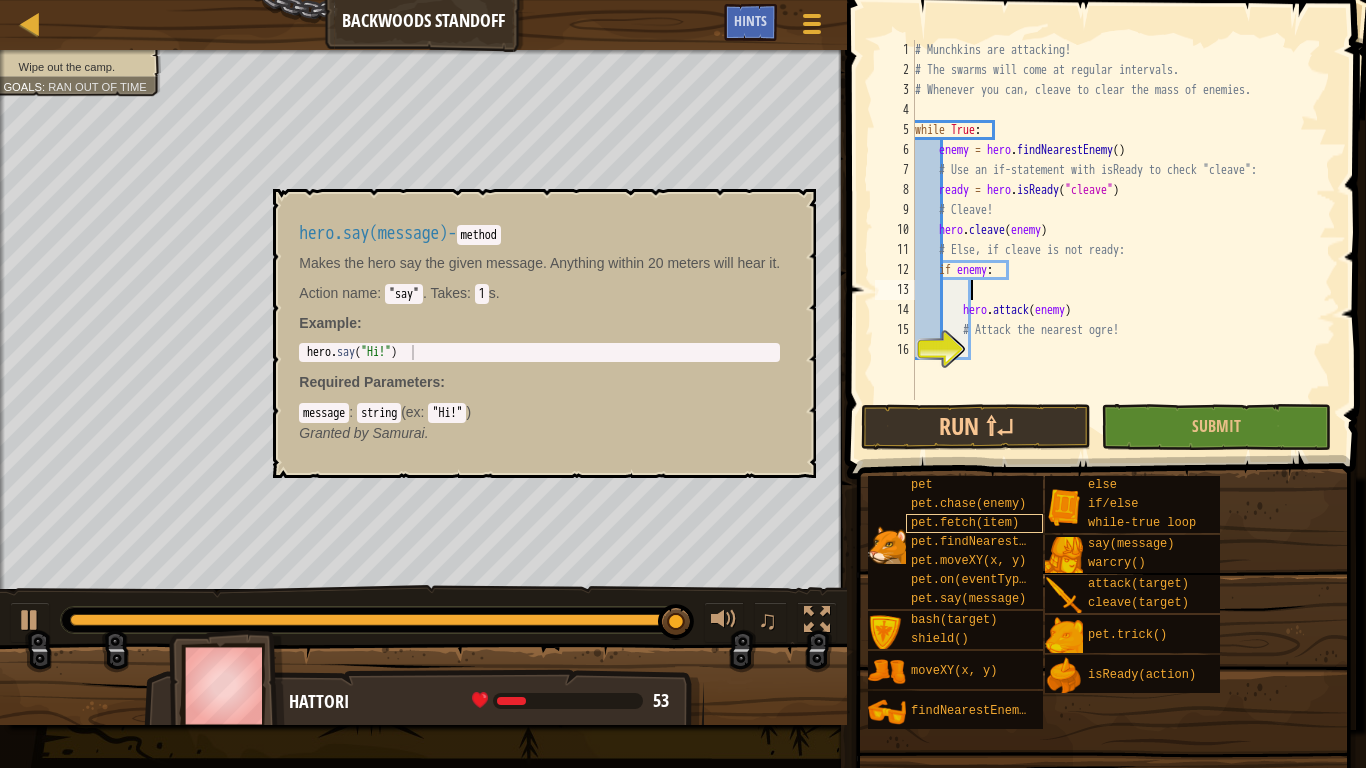 type on "h" 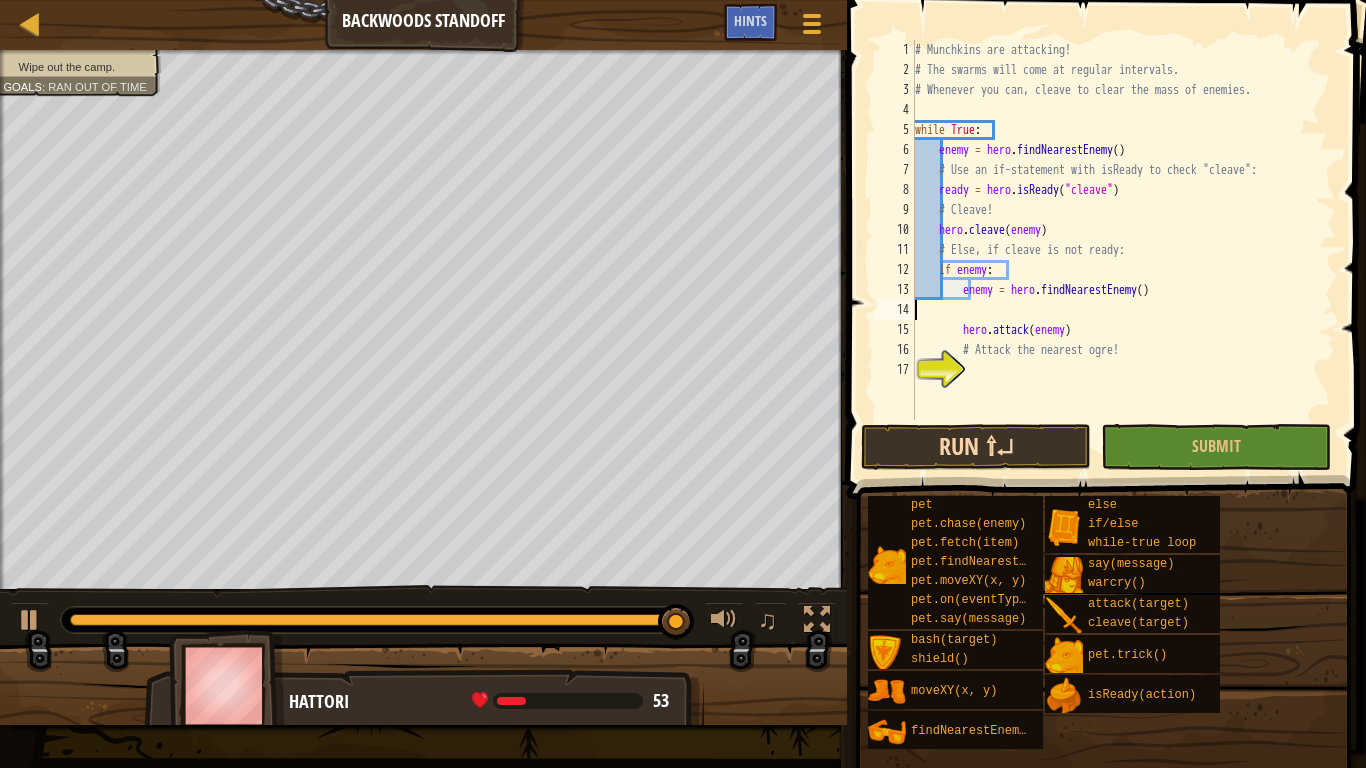 scroll, scrollTop: 9, scrollLeft: 0, axis: vertical 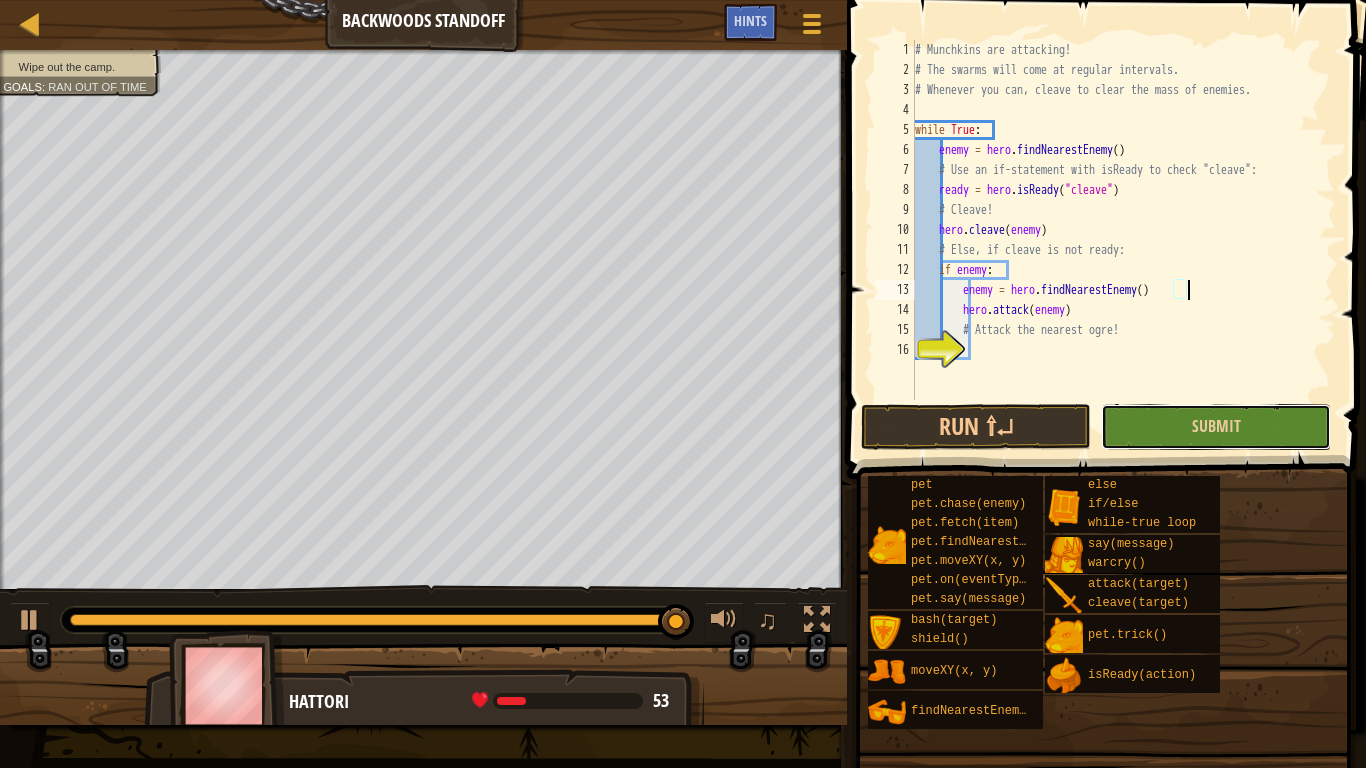 click on "Submit" at bounding box center [1216, 427] 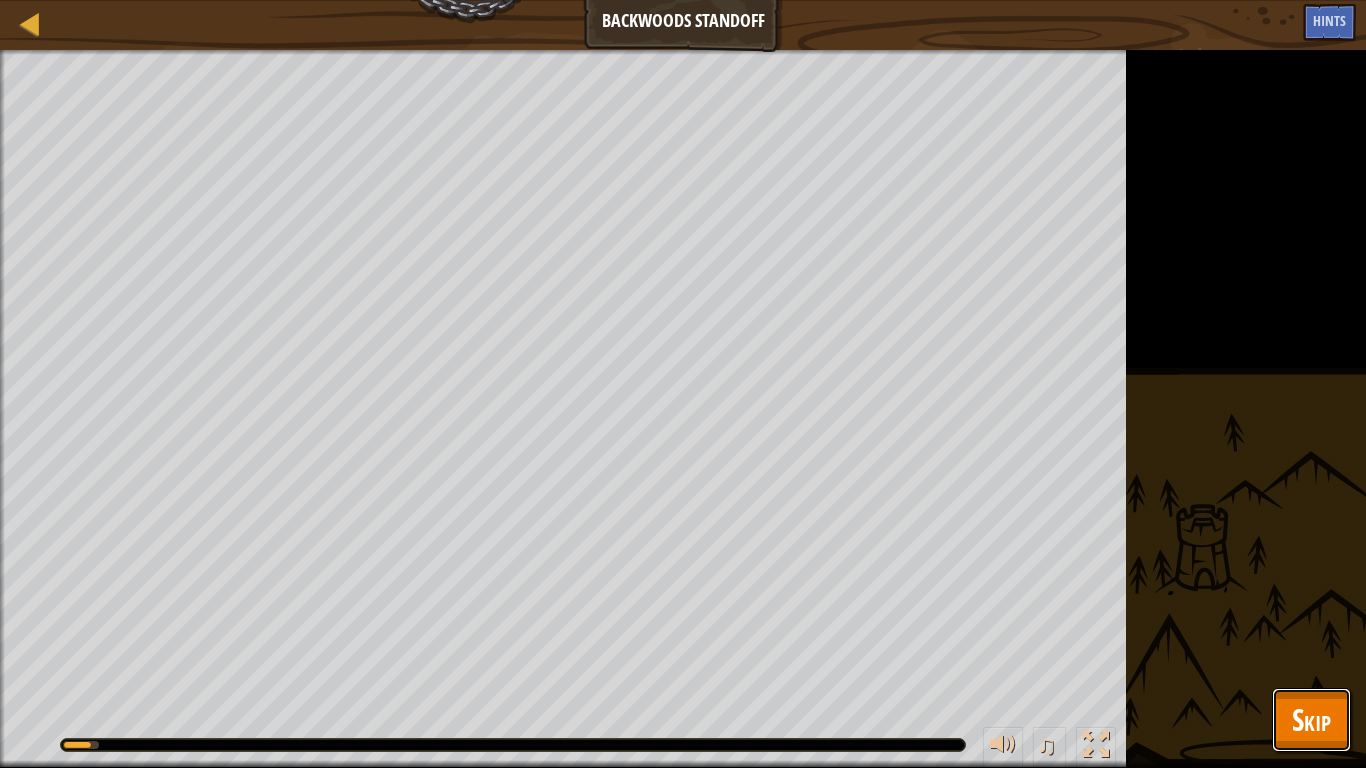 click on "Skip" at bounding box center (1311, 719) 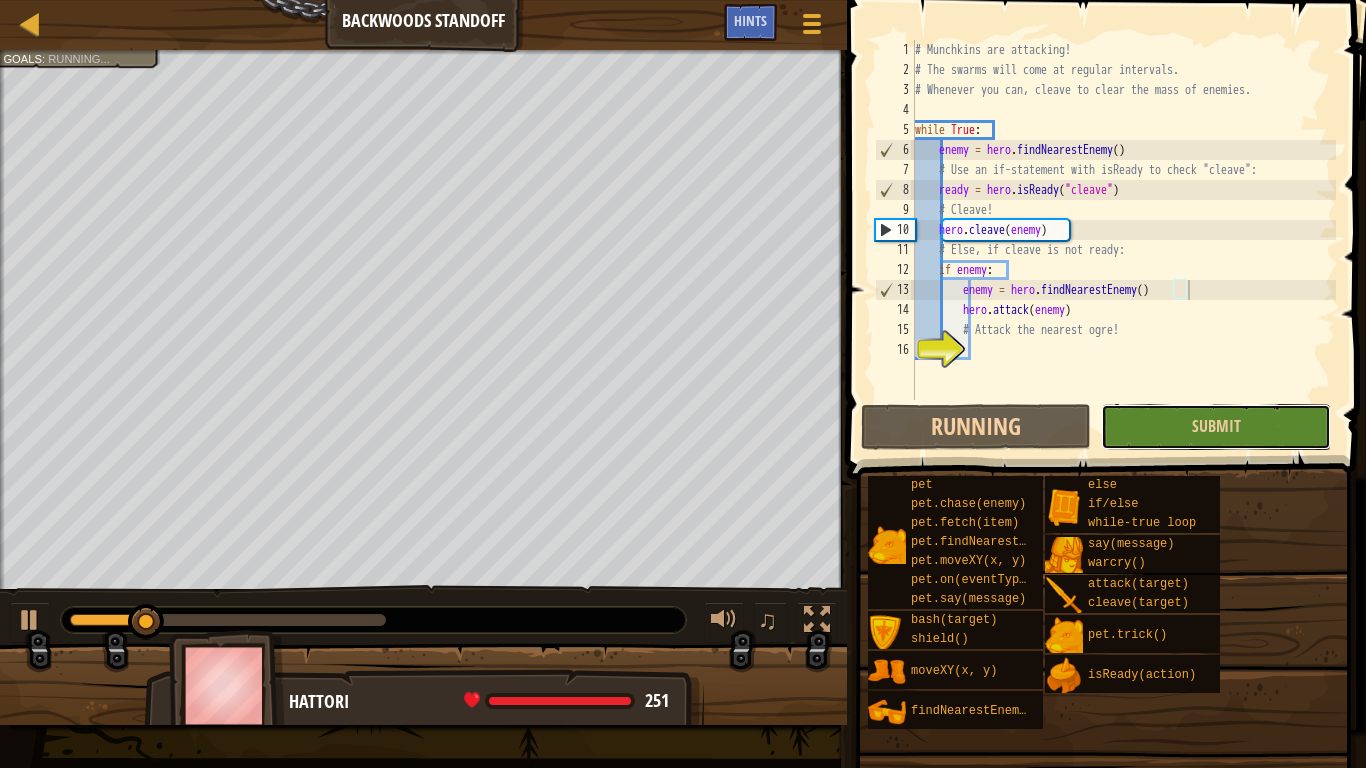 click on "Submit" at bounding box center (1216, 427) 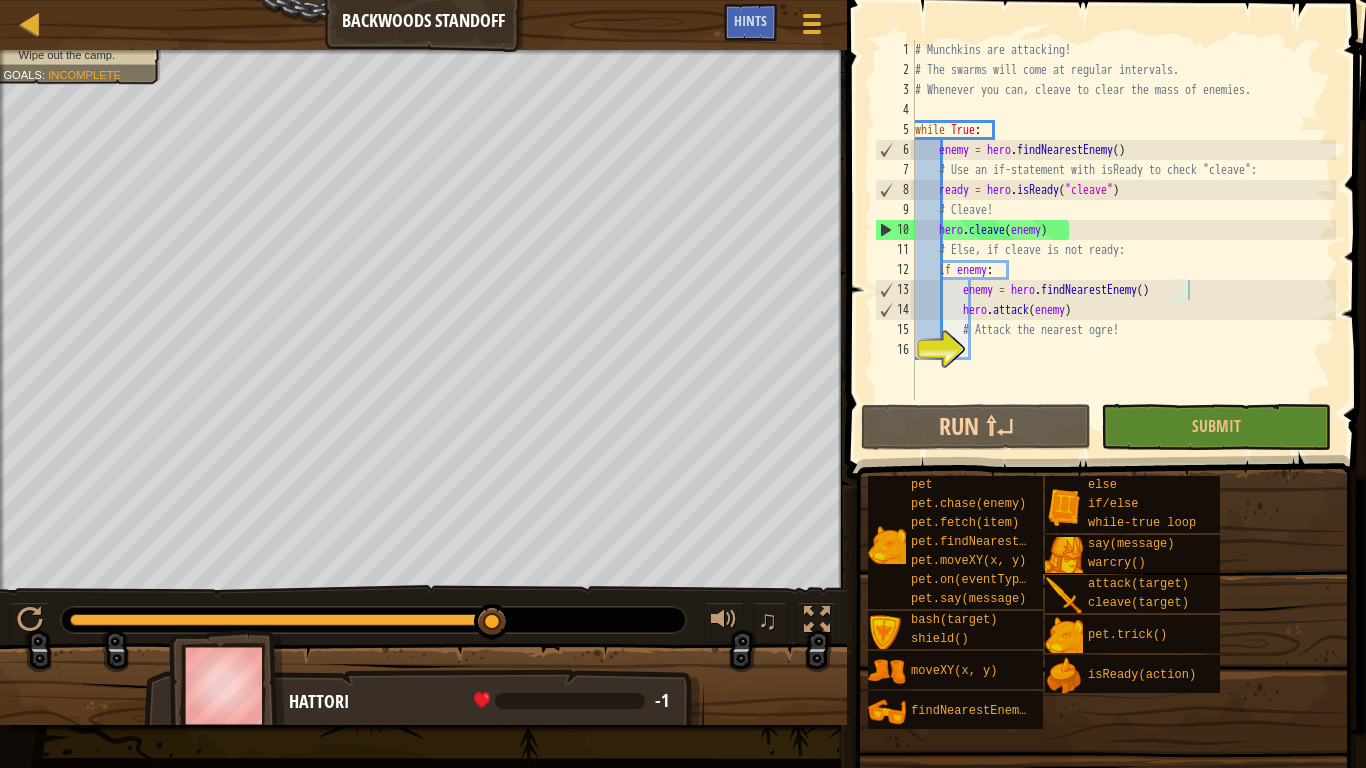 click on "pet pet.chase(enemy) pet.fetch(item) pet.findNearestByType(type) pet.moveXY(x, y) pet.on(eventType, handler) pet.say(message) bash(target) shield() moveXY(x, y) findNearestEnemy() else if/else while-true loop say(message) warcry() attack(target) cleave(target) pet.trick() isReady(action)" at bounding box center (1109, 602) 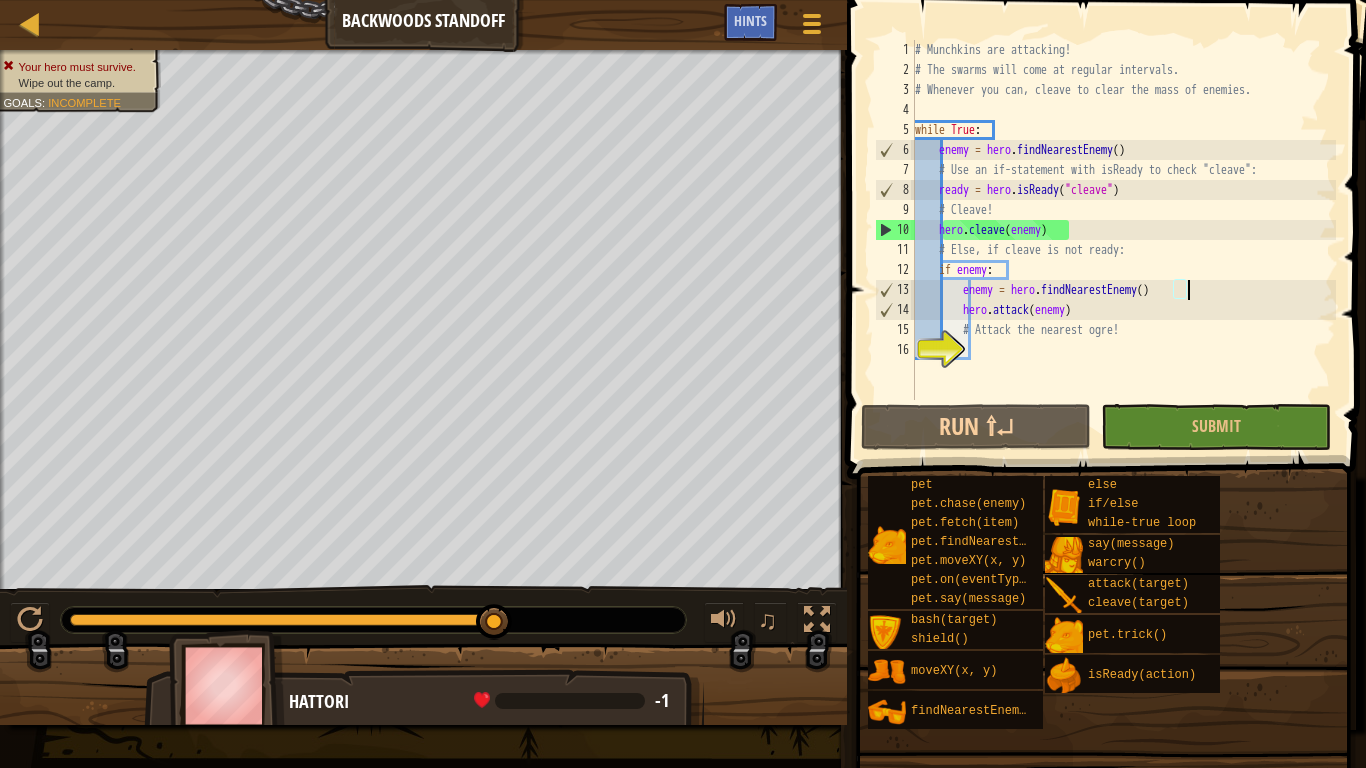 click on "# Munchkins are attacking! # The swarms will come at regular intervals. # Whenever you can, cleave to clear the mass of enemies. while   True :      enemy   =   hero . findNearestEnemy ( )      # Use an if-statement with isReady to check "cleave":      ready   =   hero . isReady ( "cleave" )      # Cleave!      hero . cleave ( enemy )      # Else, if cleave is not ready:      if   enemy :          enemy   =   hero . findNearestEnemy ( )          hero . attack ( enemy )          # Attack the nearest ogre!" at bounding box center (1123, 240) 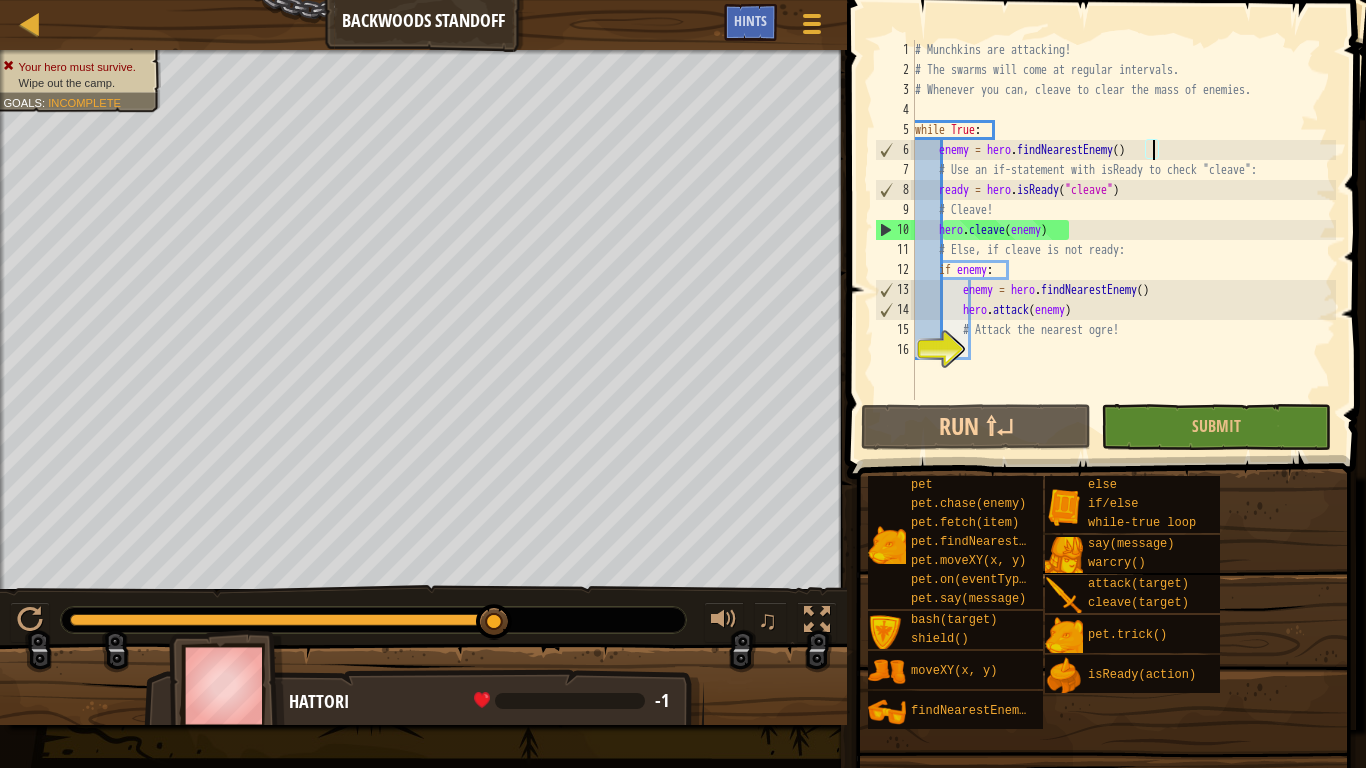 click on "# Munchkins are attacking! # The swarms will come at regular intervals. # Whenever you can, cleave to clear the mass of enemies. while   True :      enemy   =   hero . findNearestEnemy ( )      # Use an if-statement with isReady to check "cleave":      ready   =   hero . isReady ( "cleave" )      # Cleave!      hero . cleave ( enemy )      # Else, if cleave is not ready:      if   enemy :          enemy   =   hero . findNearestEnemy ( )          hero . attack ( enemy )          # Attack the nearest ogre!" at bounding box center (1123, 240) 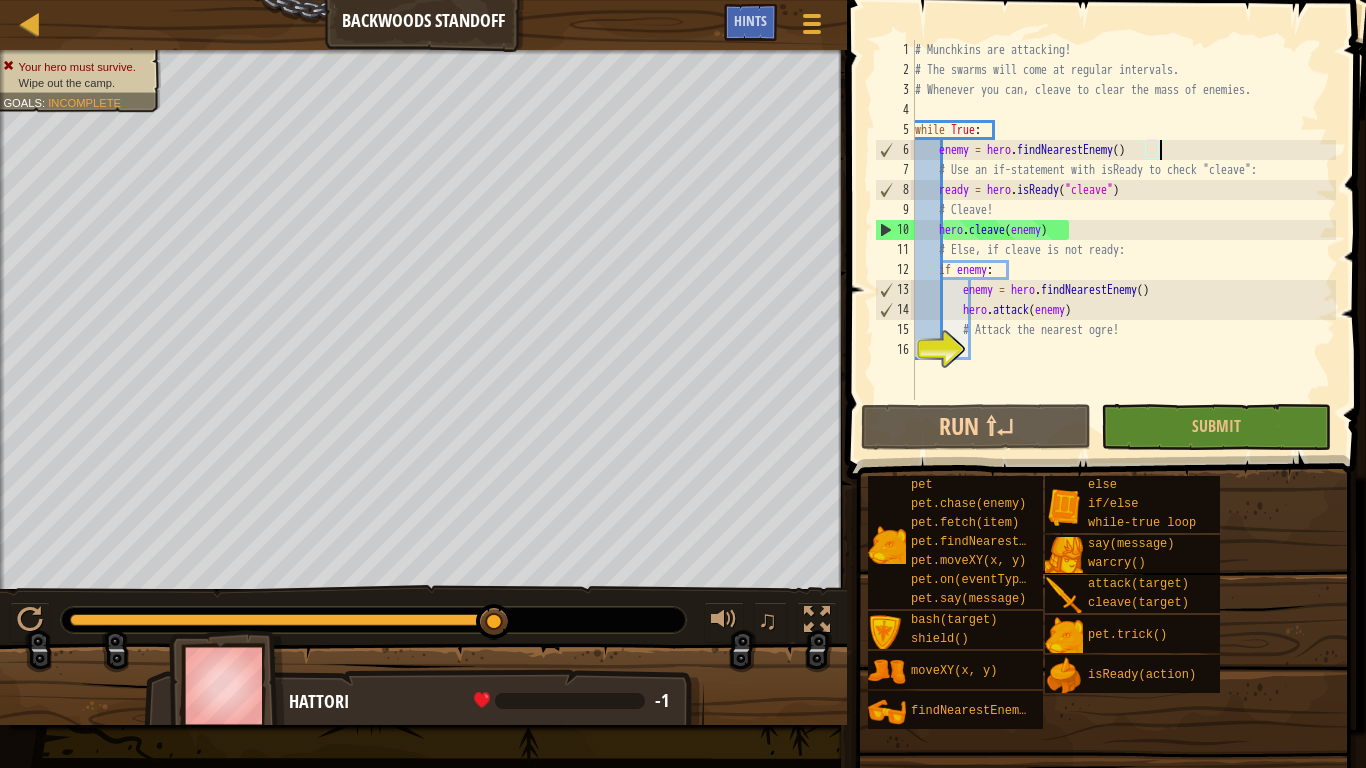 click on "# Munchkins are attacking! # The swarms will come at regular intervals. # Whenever you can, cleave to clear the mass of enemies. while   True :      enemy   =   hero . findNearestEnemy ( )      # Use an if-statement with isReady to check "cleave":      ready   =   hero . isReady ( "cleave" )      # Cleave!      hero . cleave ( enemy )      # Else, if cleave is not ready:      if   enemy :          enemy   =   hero . findNearestEnemy ( )          hero . attack ( enemy )          # Attack the nearest ogre!" at bounding box center (1123, 240) 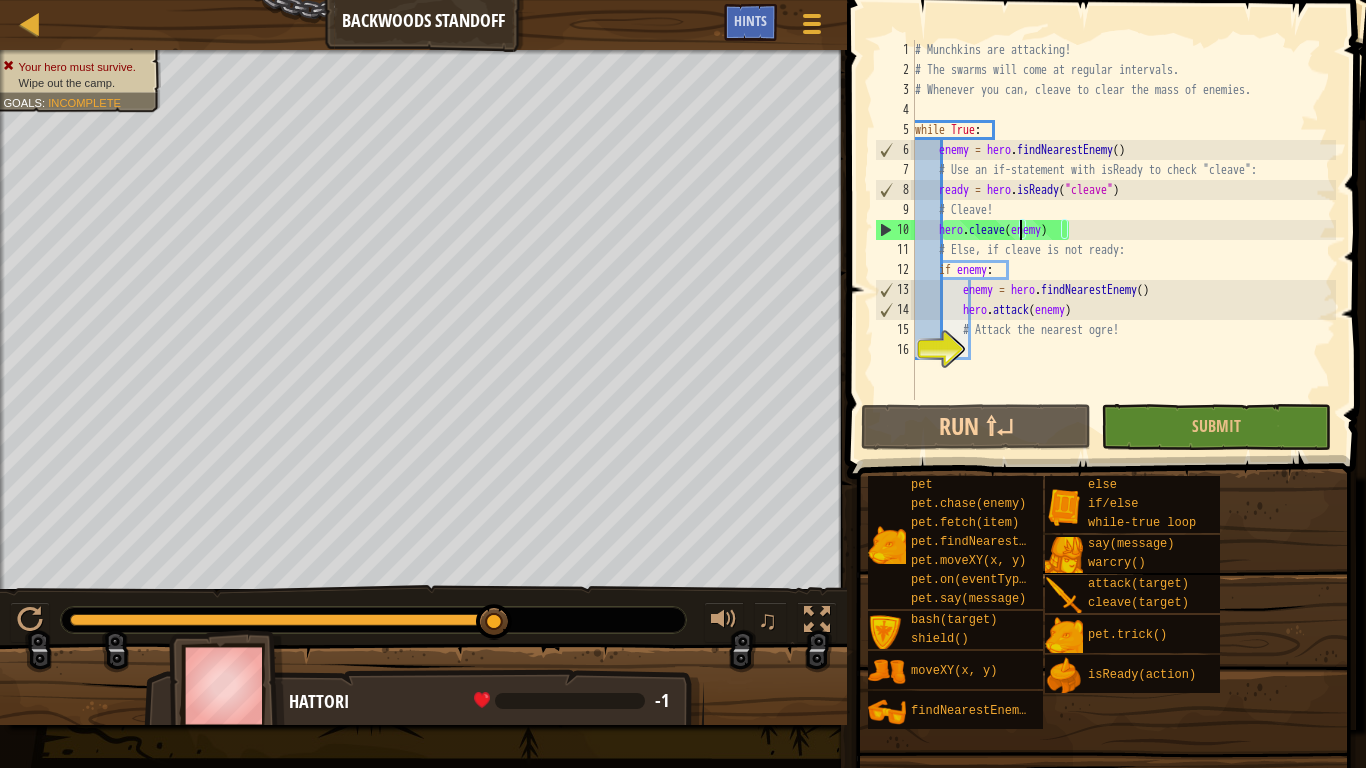click on "# Munchkins are attacking! # The swarms will come at regular intervals. # Whenever you can, cleave to clear the mass of enemies. while   True :      enemy   =   hero . findNearestEnemy ( )      # Use an if-statement with isReady to check "cleave":      ready   =   hero . isReady ( "cleave" )      # Cleave!      hero . cleave ( enemy )      # Else, if cleave is not ready:      if   enemy :          enemy   =   hero . findNearestEnemy ( )          hero . attack ( enemy )          # Attack the nearest ogre!" at bounding box center [1123, 240] 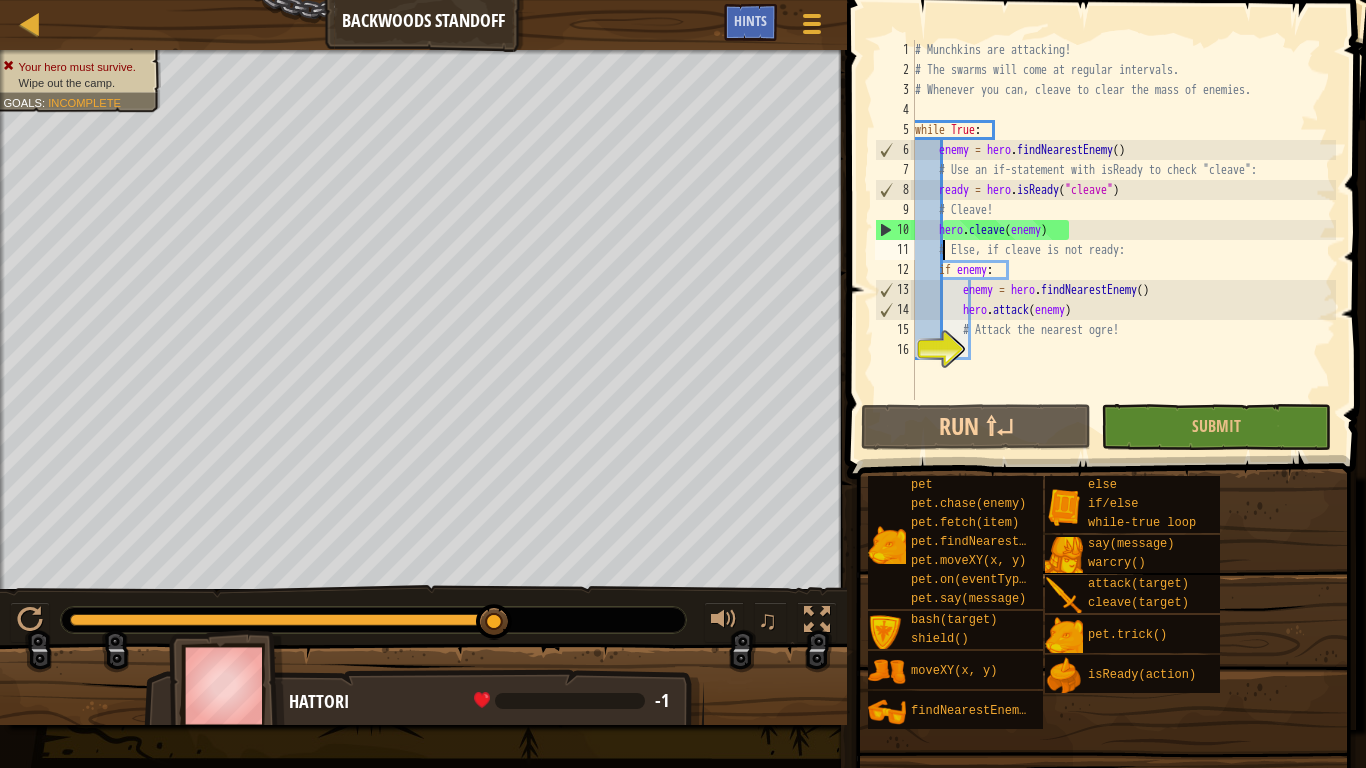 click on "# Munchkins are attacking! # The swarms will come at regular intervals. # Whenever you can, cleave to clear the mass of enemies. while   True :      enemy   =   hero . findNearestEnemy ( )      # Use an if-statement with isReady to check "cleave":      ready   =   hero . isReady ( "cleave" )      # Cleave!      hero . cleave ( enemy )      # Else, if cleave is not ready:      if   enemy :          enemy   =   hero . findNearestEnemy ( )          hero . attack ( enemy )          # Attack the nearest ogre!" at bounding box center [1123, 240] 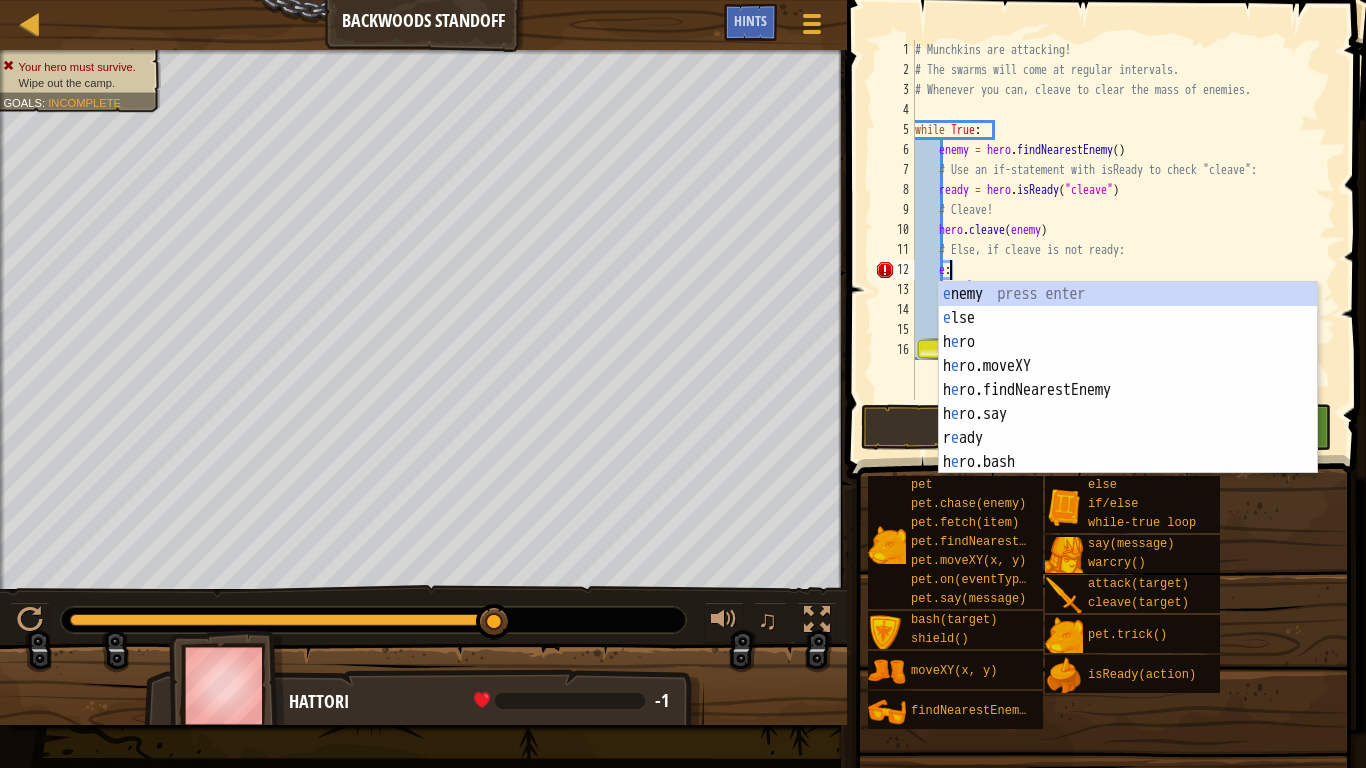 scroll, scrollTop: 9, scrollLeft: 5, axis: both 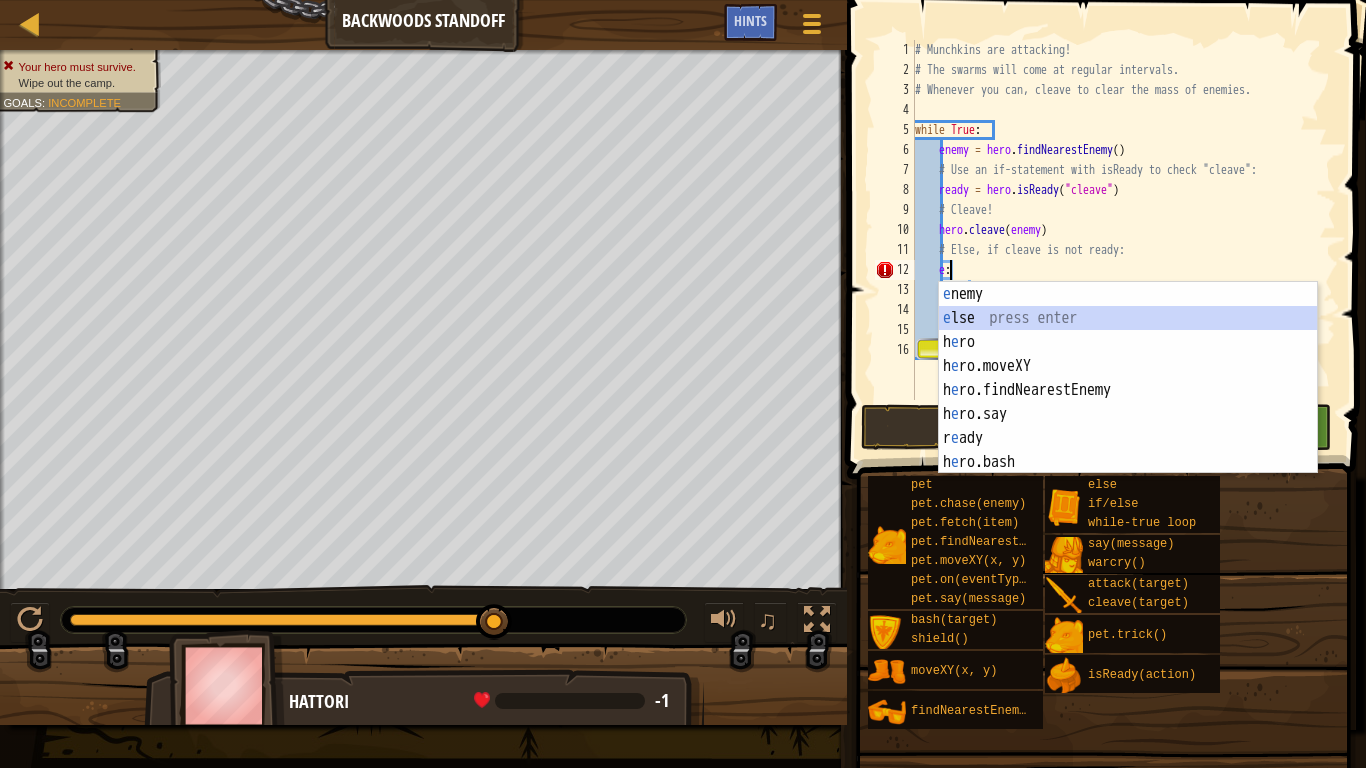 type on ":" 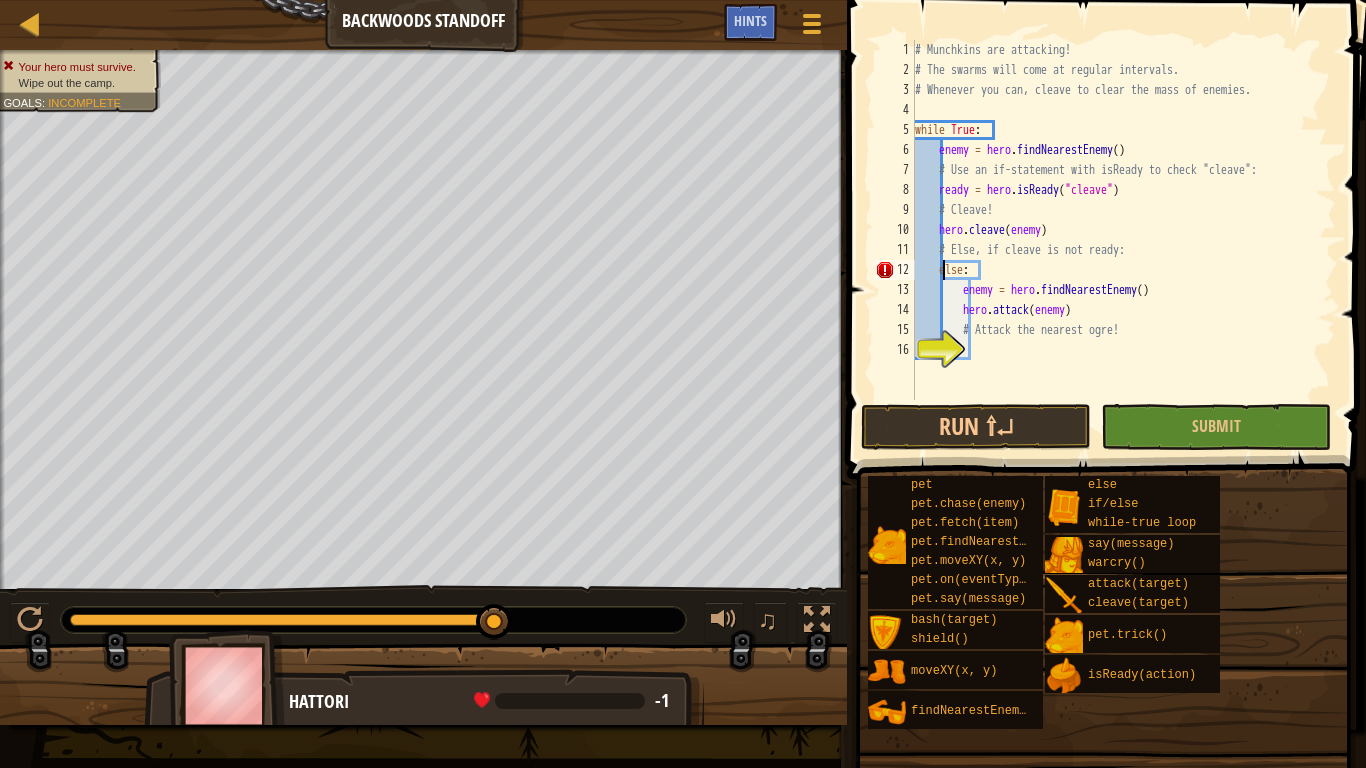 scroll, scrollTop: 9, scrollLeft: 6, axis: both 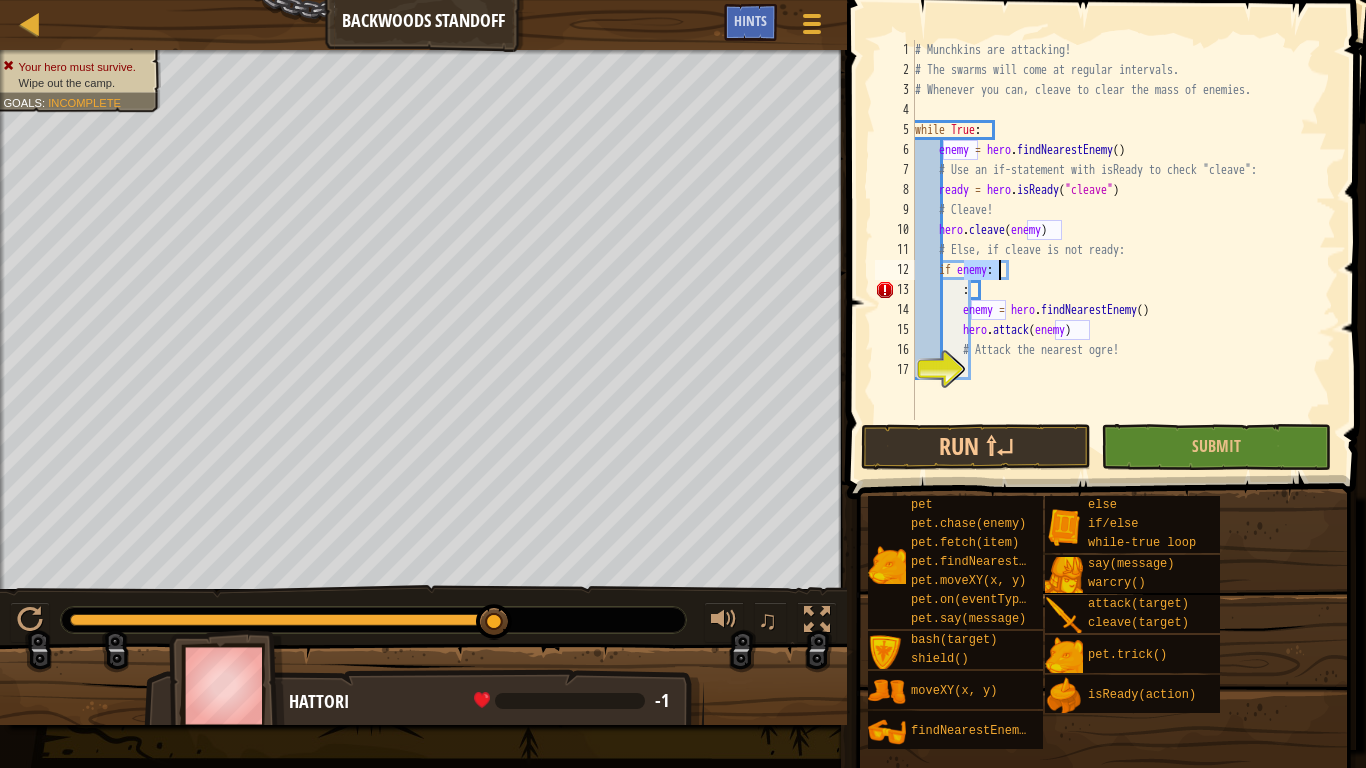 type on ":" 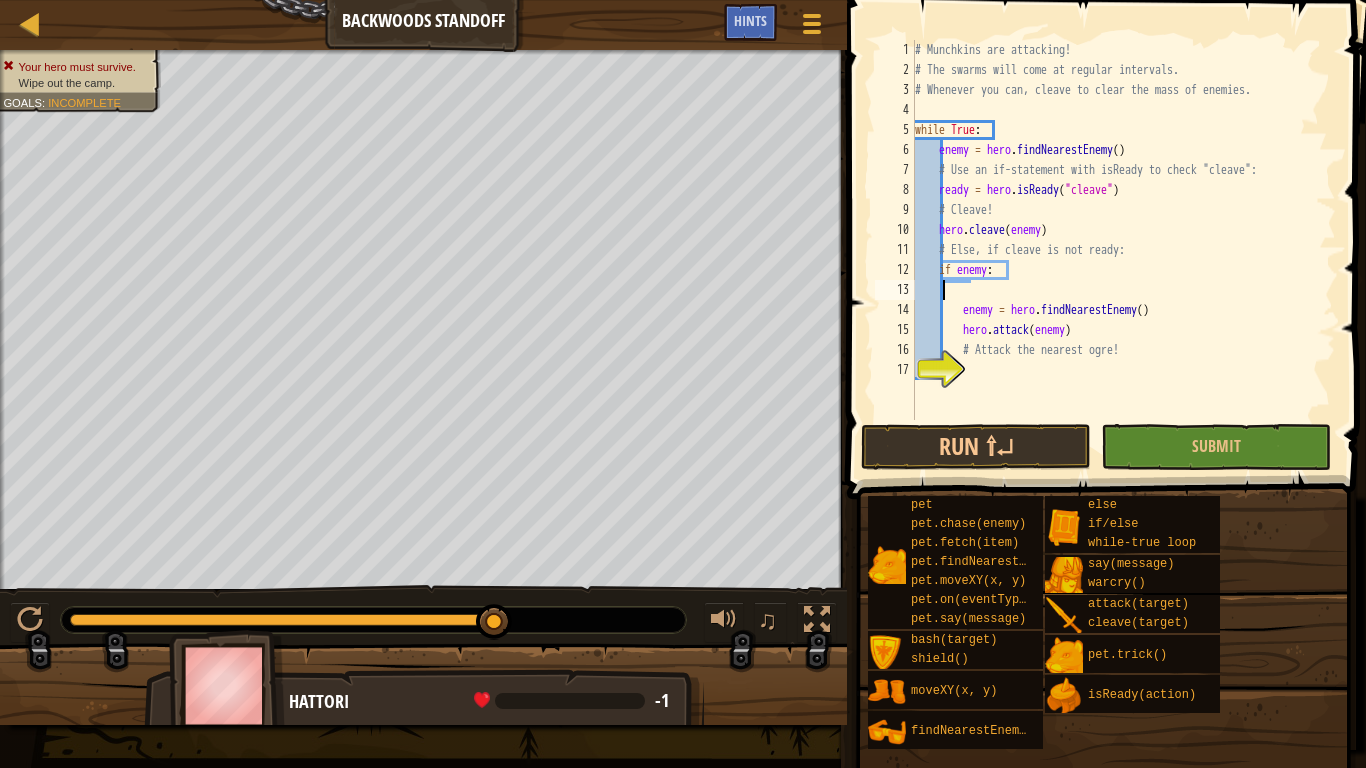 scroll, scrollTop: 9, scrollLeft: 0, axis: vertical 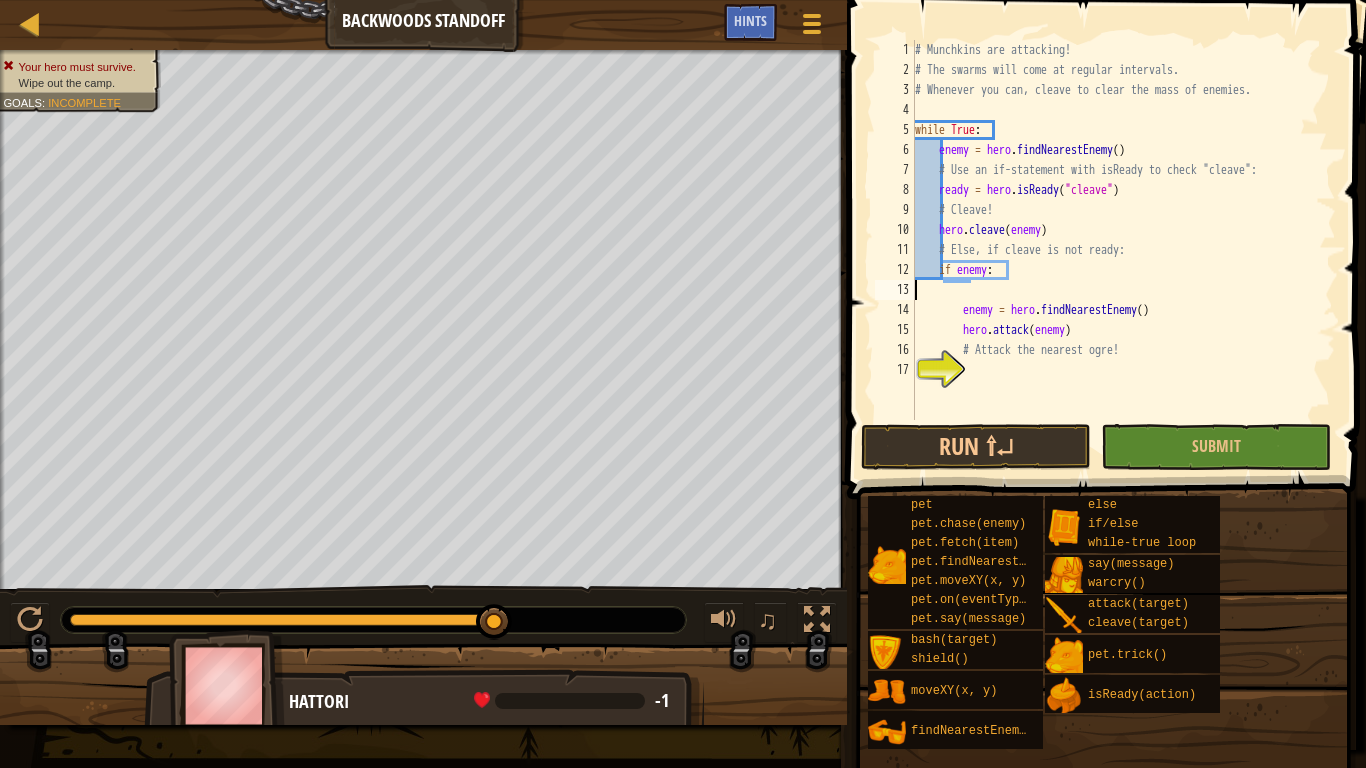 type on "if enemy:" 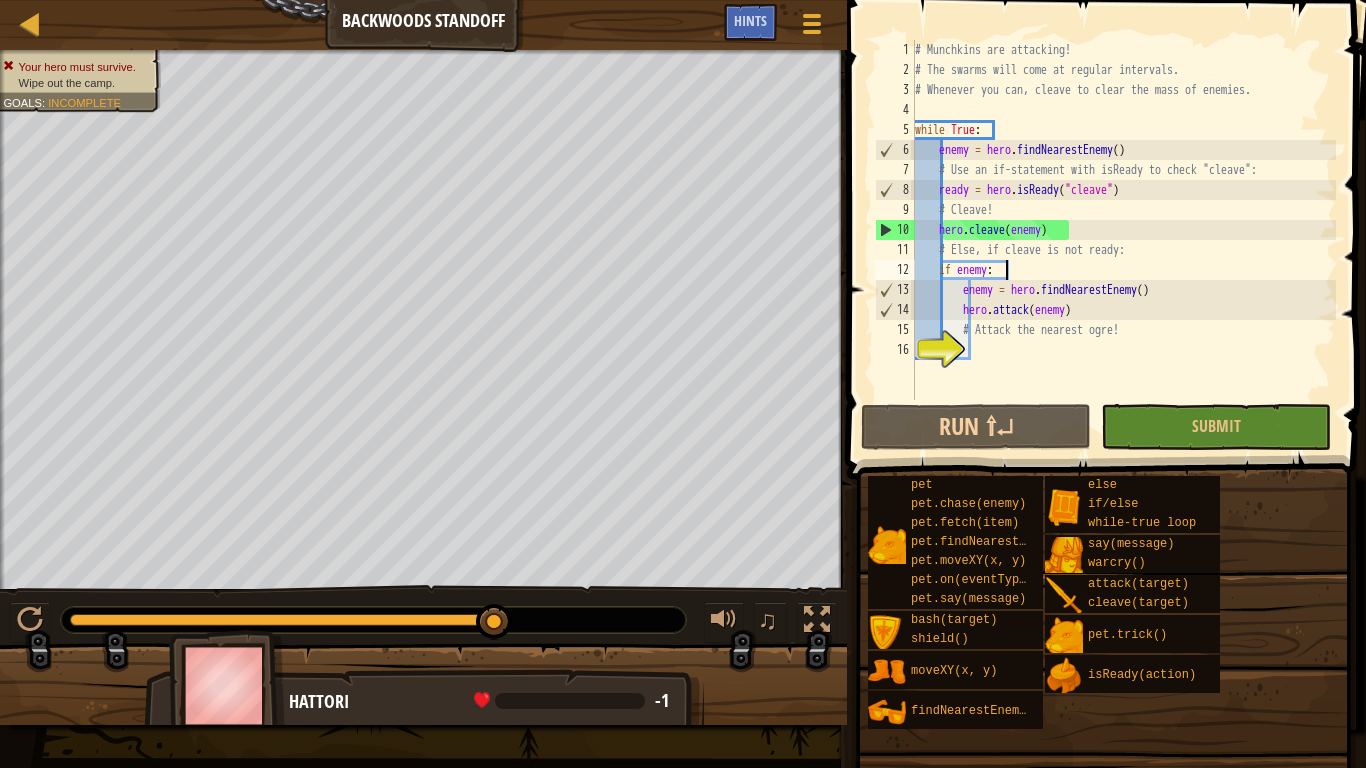 click on "# Munchkins are attacking! # The swarms will come at regular intervals. # Whenever you can, cleave to clear the mass of enemies. while   True :      enemy   =   hero . findNearestEnemy ( )      # Use an if-statement with isReady to check "cleave":      ready   =   hero . isReady ( "cleave" )      # Cleave!      hero . cleave ( enemy )      # Else, if cleave is not ready:      if   enemy :          enemy   =   hero . findNearestEnemy ( )          hero . attack ( enemy )          # Attack the nearest ogre!" at bounding box center [1123, 240] 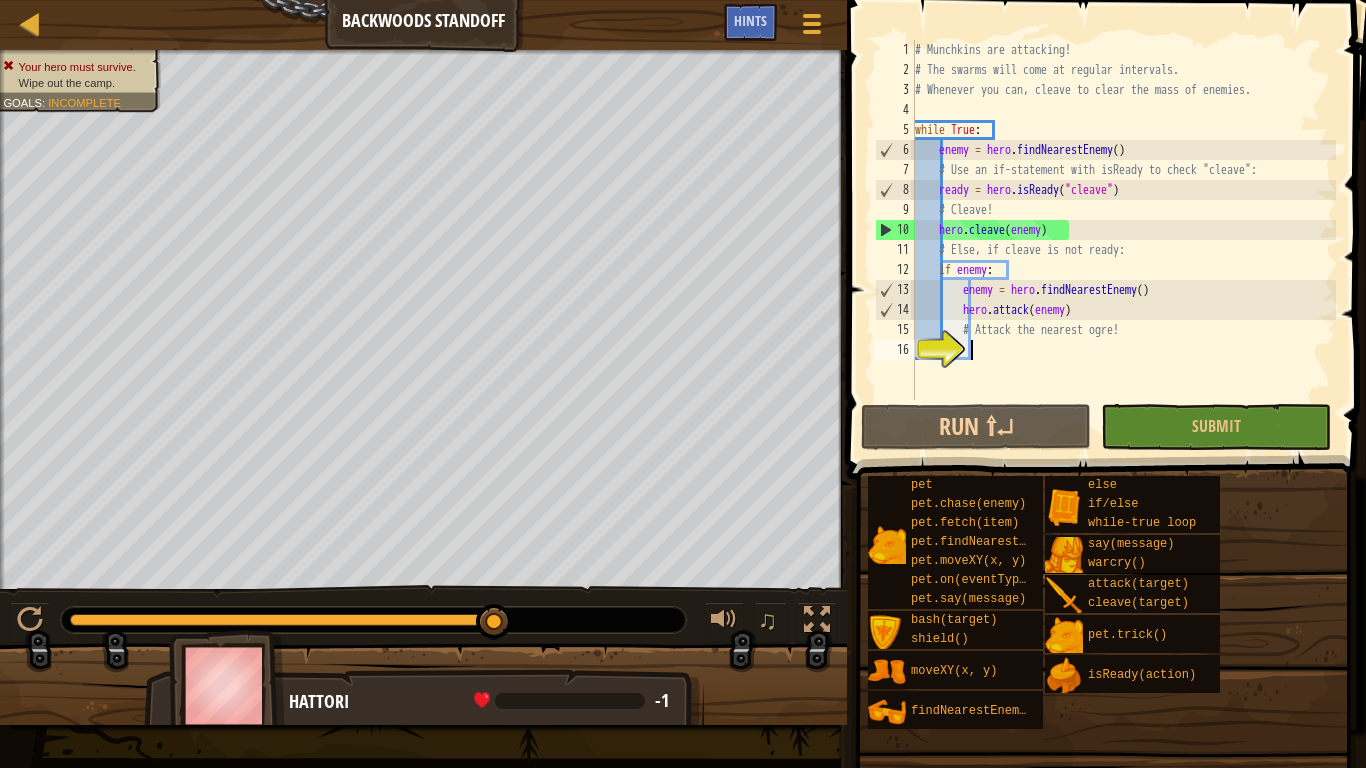 click on "# Munchkins are attacking! # The swarms will come at regular intervals. # Whenever you can, cleave to clear the mass of enemies. while   True :      enemy   =   hero . findNearestEnemy ( )      # Use an if-statement with isReady to check "cleave":      ready   =   hero . isReady ( "cleave" )      # Cleave!      hero . cleave ( enemy )      # Else, if cleave is not ready:      if   enemy :          enemy   =   hero . findNearestEnemy ( )          hero . attack ( enemy )          # Attack the nearest ogre!" at bounding box center (1123, 240) 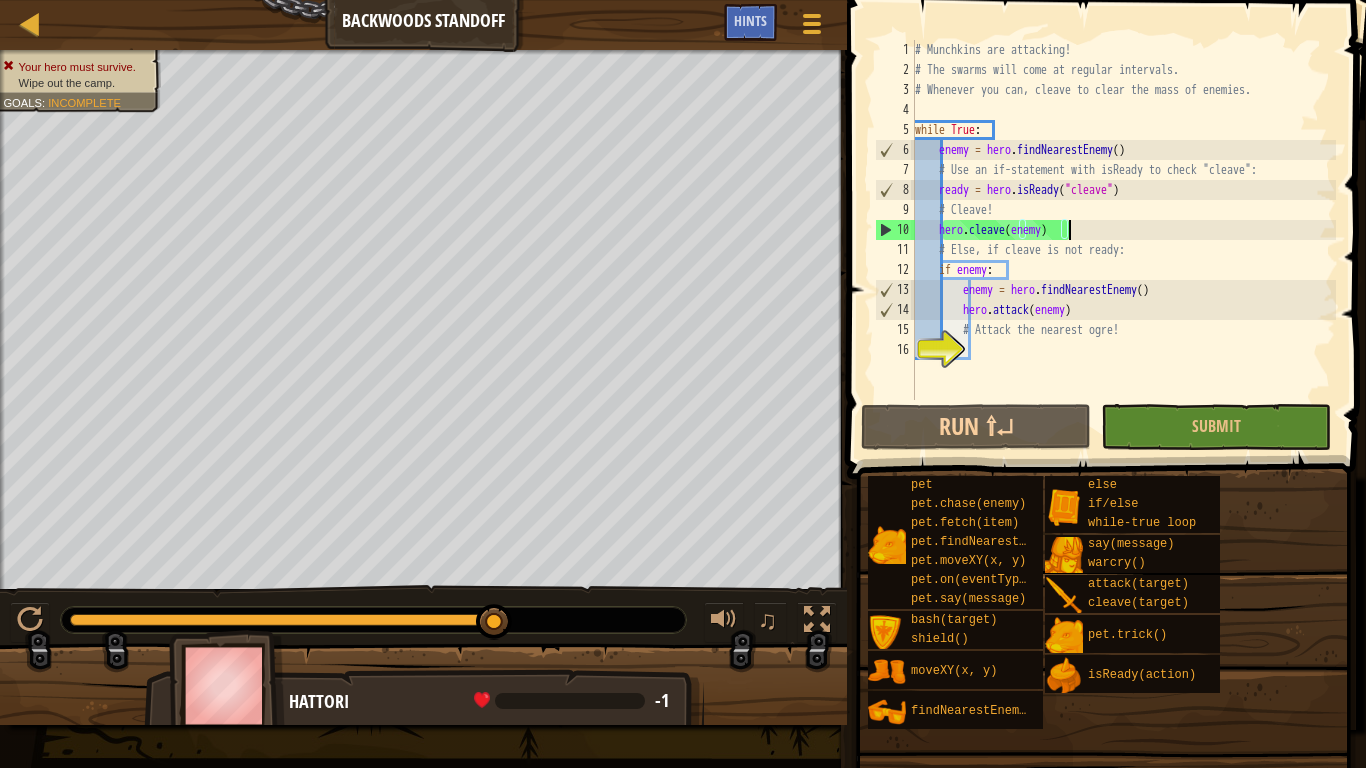 click on "# Munchkins are attacking! # The swarms will come at regular intervals. # Whenever you can, cleave to clear the mass of enemies. while   True :      enemy   =   hero . findNearestEnemy ( )      # Use an if-statement with isReady to check "cleave":      ready   =   hero . isReady ( "cleave" )      # Cleave!      hero . cleave ( enemy )      # Else, if cleave is not ready:      if   enemy :          enemy   =   hero . findNearestEnemy ( )          hero . attack ( enemy )          # Attack the nearest ogre!" at bounding box center (1123, 240) 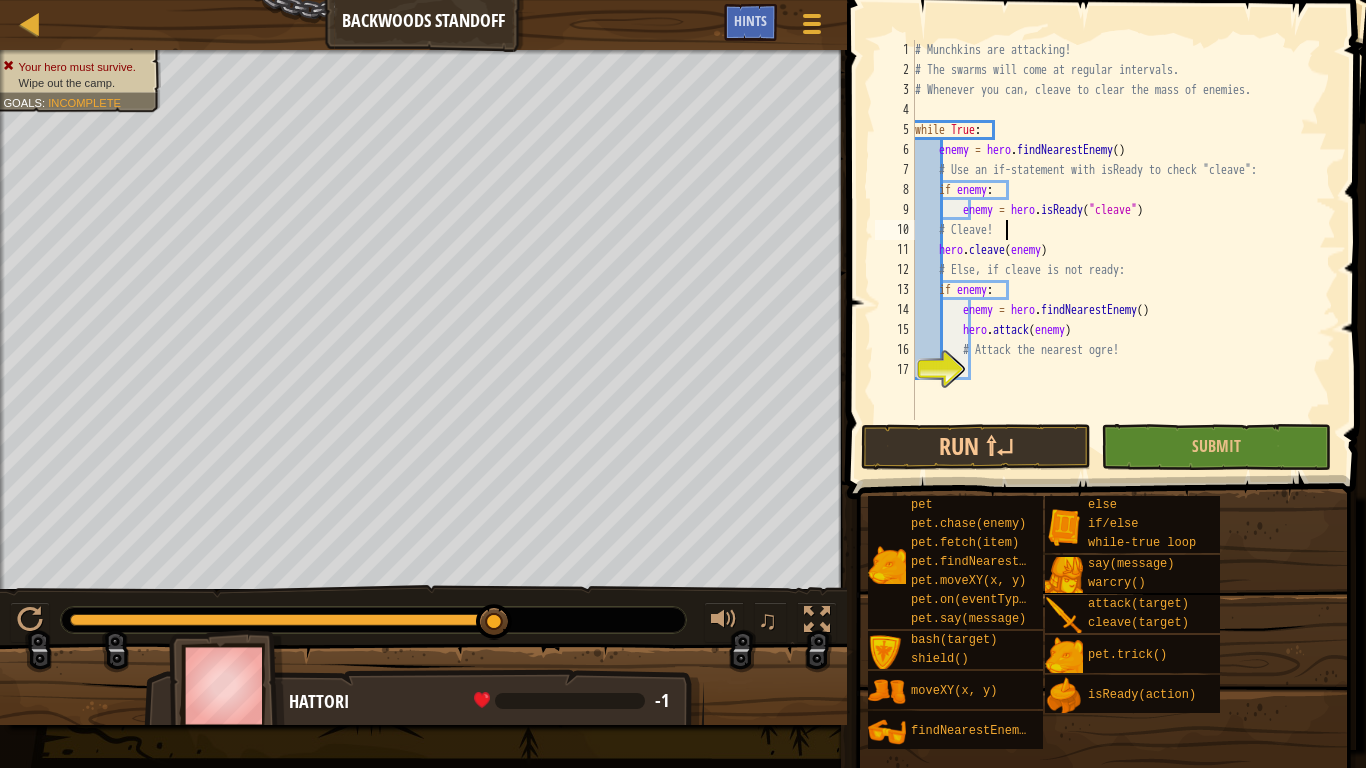 scroll, scrollTop: 9, scrollLeft: 12, axis: both 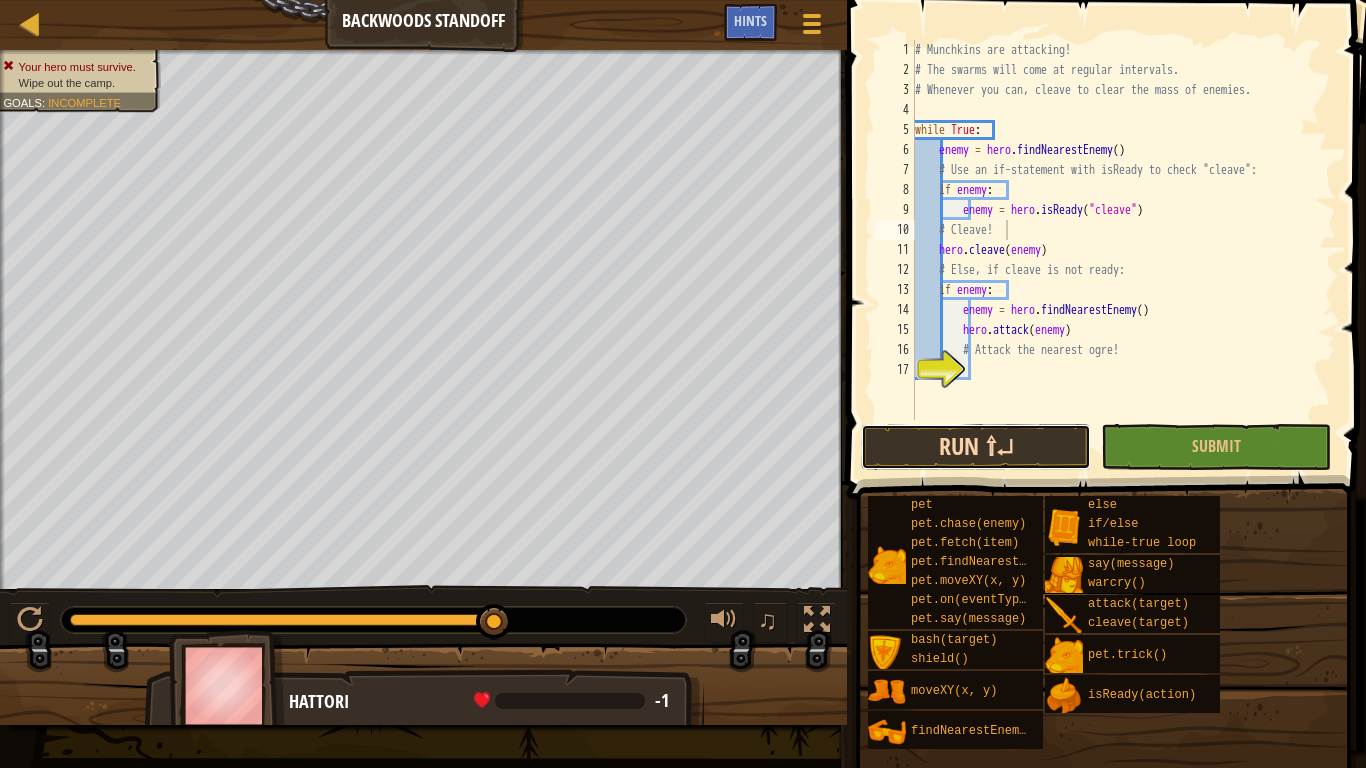 click on "Run ⇧↵" at bounding box center [976, 447] 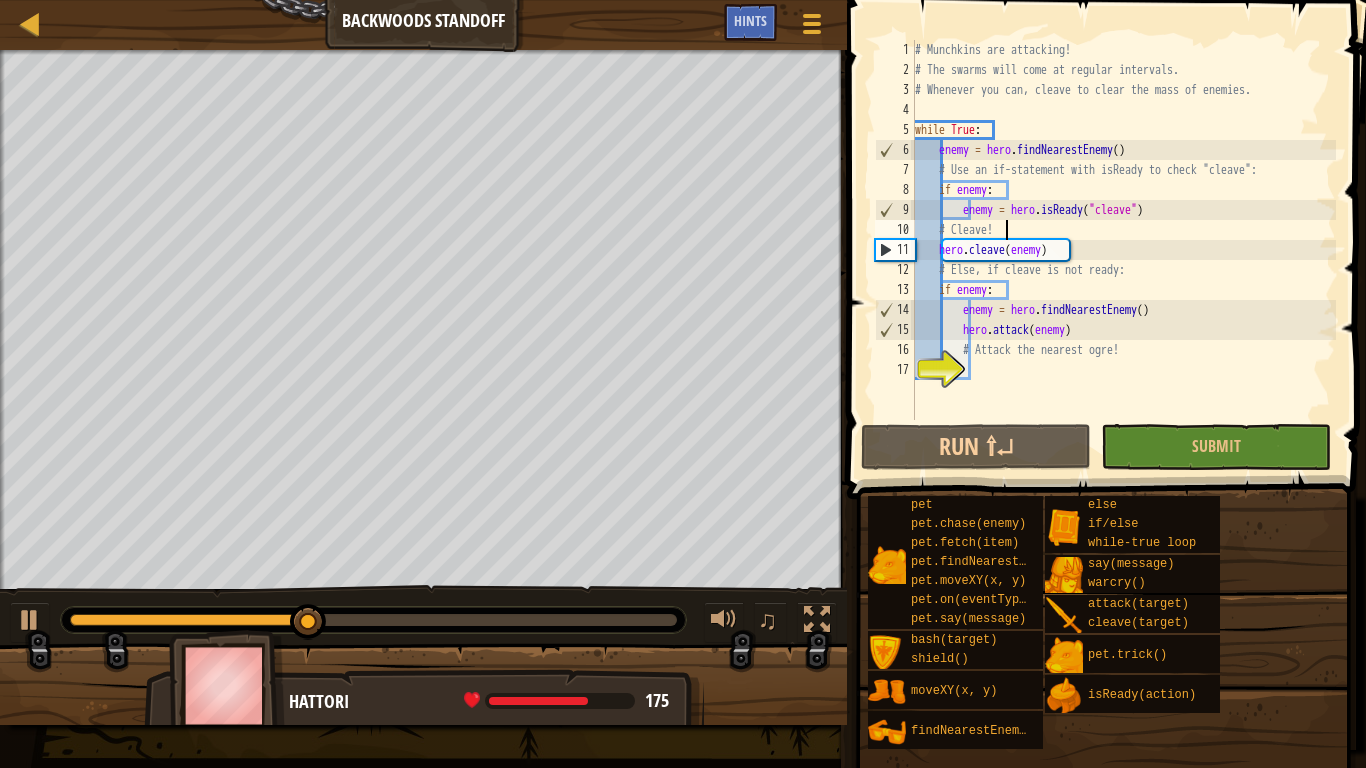 click on "# Munchkins are attacking! # The swarms will come at regular intervals. # Whenever you can, cleave to clear the mass of enemies. while   True :      enemy   =   hero . findNearestEnemy ( )      # Use an if-statement with isReady to check "cleave":      if   enemy :          enemy   =   hero . isReady ( "cleave" )      # Cleave!      hero . cleave ( enemy )      # Else, if cleave is not ready:      if   enemy :          enemy   =   hero . findNearestEnemy ( )          hero . attack ( enemy )          # Attack the nearest ogre!" at bounding box center [1123, 250] 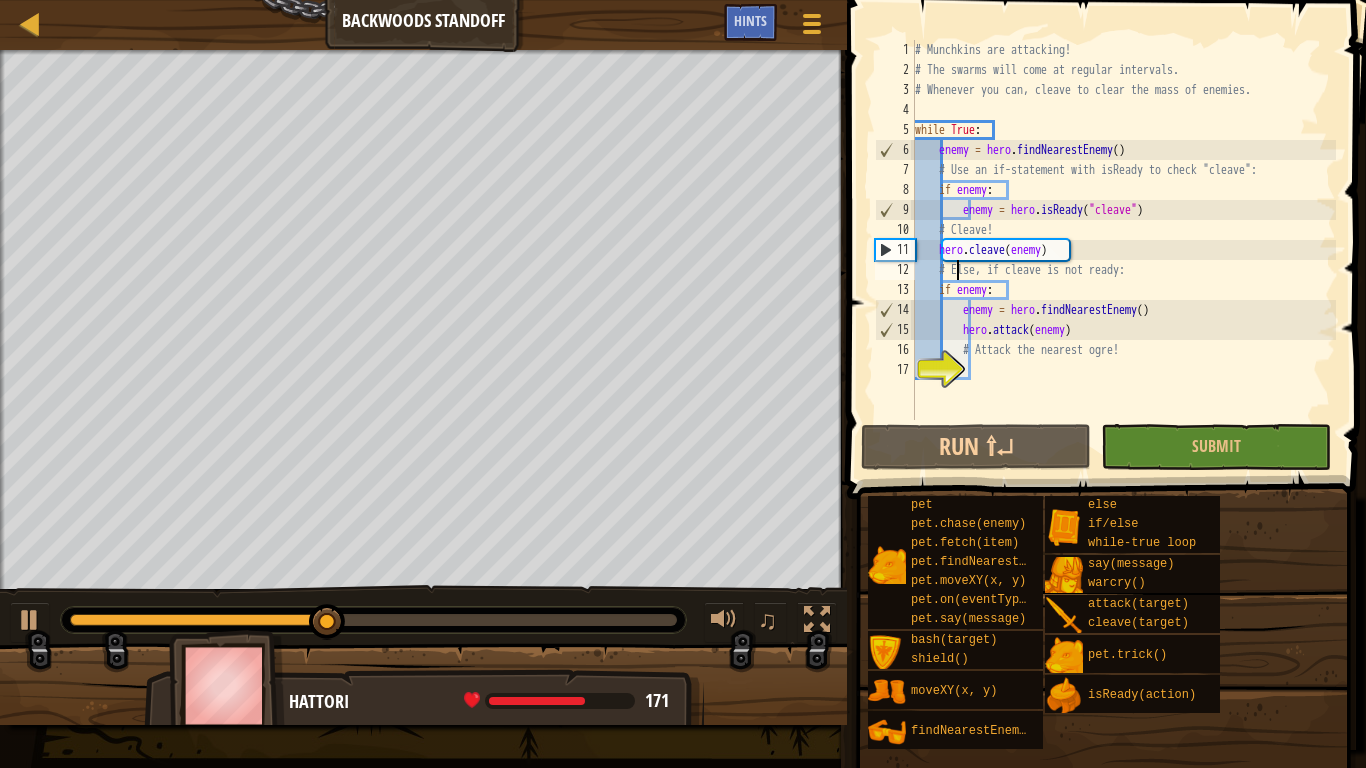 click on "# Munchkins are attacking! # The swarms will come at regular intervals. # Whenever you can, cleave to clear the mass of enemies. while   True :      enemy   =   hero . findNearestEnemy ( )      # Use an if-statement with isReady to check "cleave":      if   enemy :          enemy   =   hero . isReady ( "cleave" )      # Cleave!      hero . cleave ( enemy )      # Else, if cleave is not ready:      if   enemy :          enemy   =   hero . findNearestEnemy ( )          hero . attack ( enemy )          # Attack the nearest ogre!" at bounding box center [1123, 250] 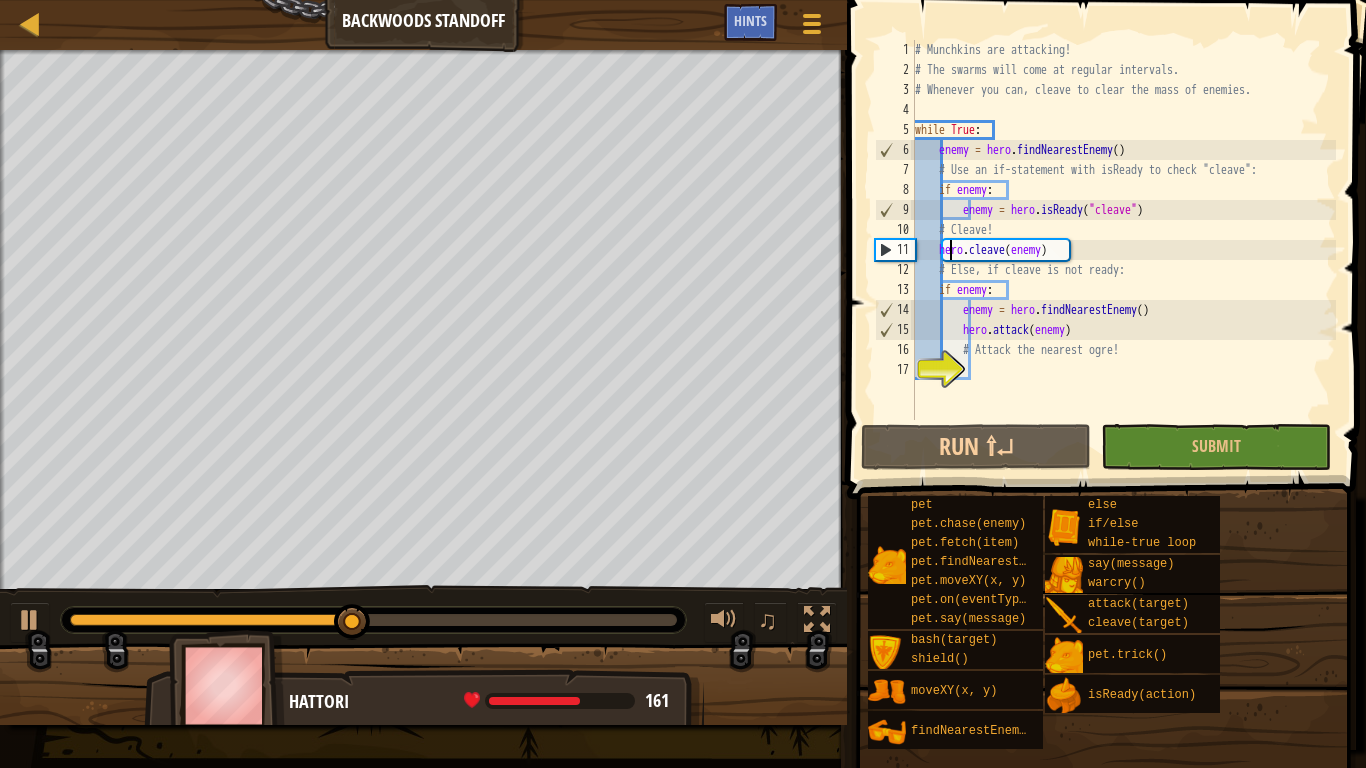 click on "# Munchkins are attacking! # The swarms will come at regular intervals. # Whenever you can, cleave to clear the mass of enemies. while   True :      enemy   =   hero . findNearestEnemy ( )      # Use an if-statement with isReady to check "cleave":      if   enemy :          enemy   =   hero . isReady ( "cleave" )      # Cleave!      hero . cleave ( enemy )      # Else, if cleave is not ready:      if   enemy :          enemy   =   hero . findNearestEnemy ( )          hero . attack ( enemy )          # Attack the nearest ogre!" at bounding box center (1123, 250) 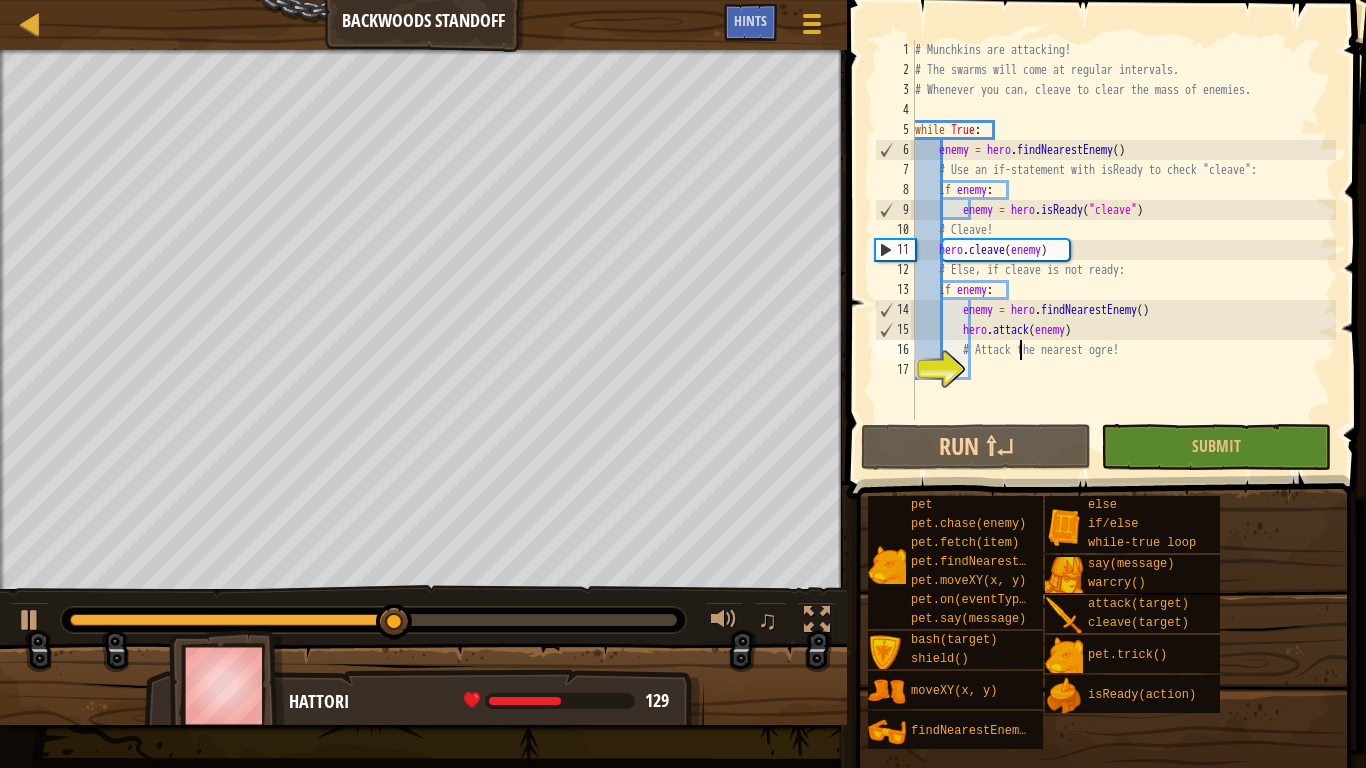 click on "# Munchkins are attacking! # The swarms will come at regular intervals. # Whenever you can, cleave to clear the mass of enemies. while   True :      enemy   =   hero . findNearestEnemy ( )      # Use an if-statement with isReady to check "cleave":      if   enemy :          enemy   =   hero . isReady ( "cleave" )      # Cleave!      hero . cleave ( enemy )      # Else, if cleave is not ready:      if   enemy :          enemy   =   hero . findNearestEnemy ( )          hero . attack ( enemy )          # Attack the nearest ogre!" at bounding box center (1123, 250) 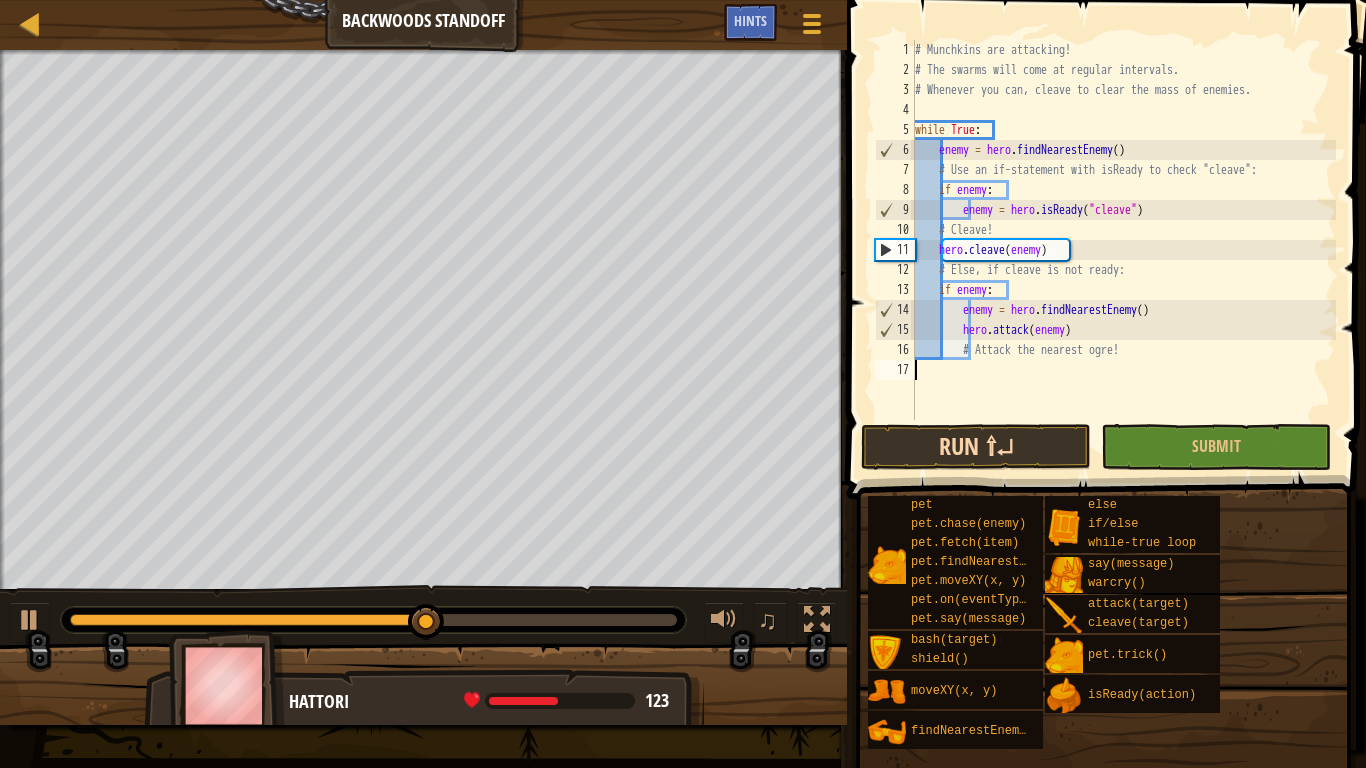 scroll, scrollTop: 9, scrollLeft: 0, axis: vertical 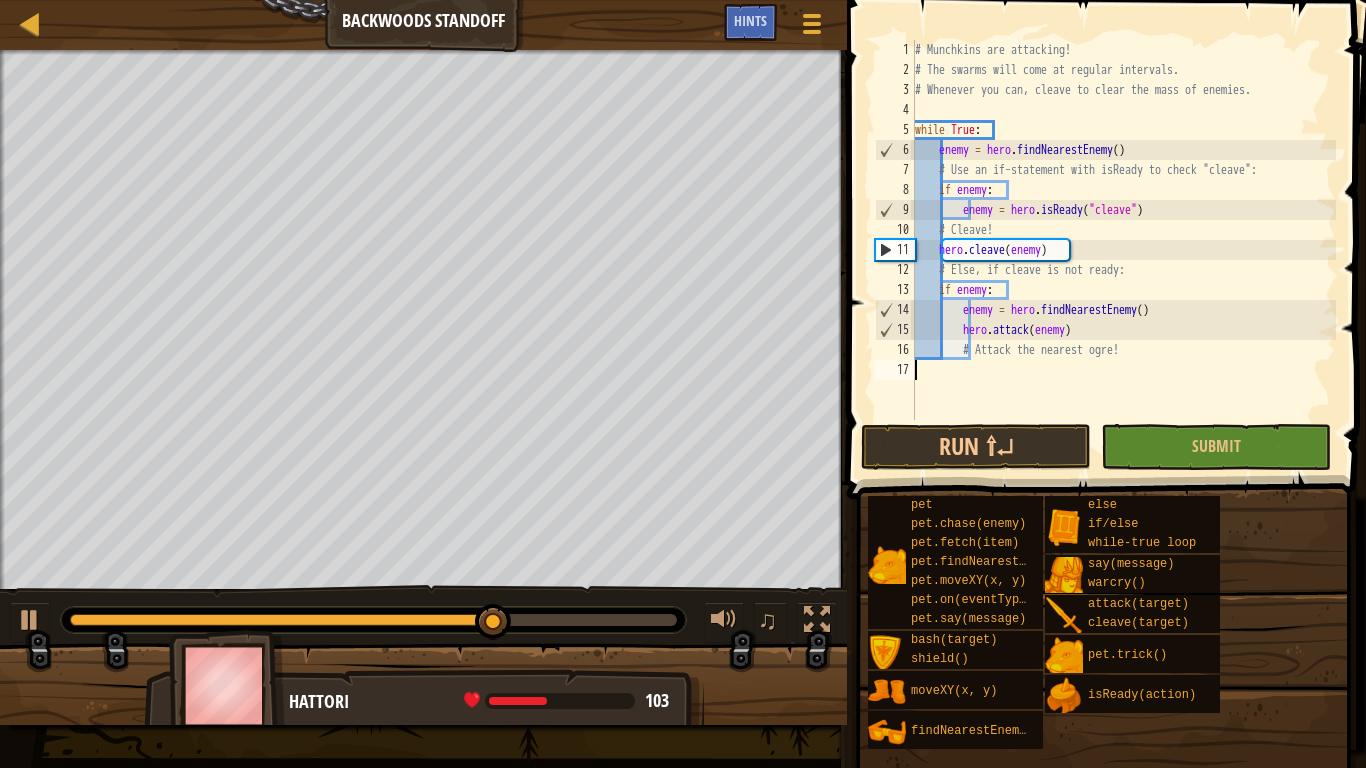 click on "# Munchkins are attacking! # The swarms will come at regular intervals. # Whenever you can, cleave to clear the mass of enemies. while   True :      enemy   =   hero . findNearestEnemy ( )      # Use an if-statement with isReady to check "cleave":      if   enemy :          enemy   =   hero . isReady ( "cleave" )      # Cleave!      hero . cleave ( enemy )      # Else, if cleave is not ready:      if   enemy :          enemy   =   hero . findNearestEnemy ( )          hero . attack ( enemy )          # Attack the nearest ogre!" at bounding box center [1123, 250] 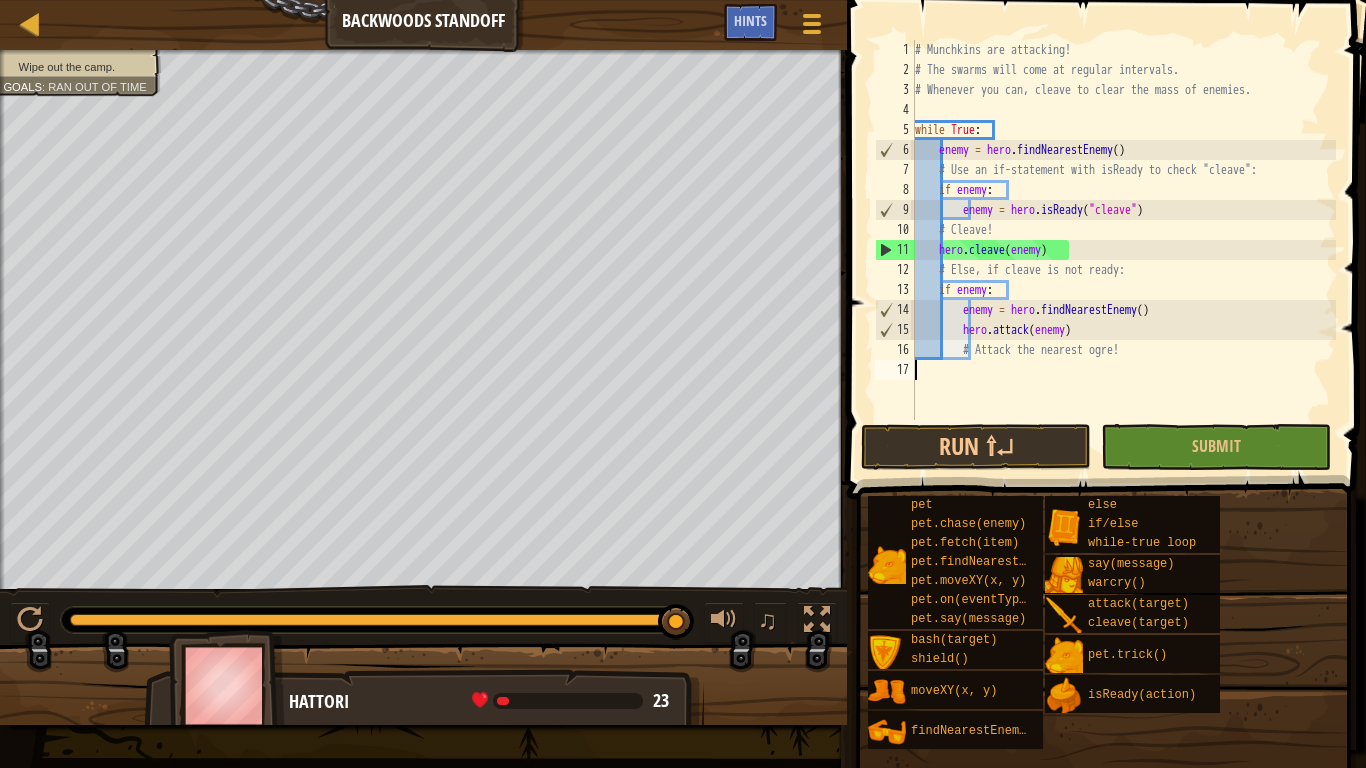 click on "# Munchkins are attacking! # The swarms will come at regular intervals. # Whenever you can, cleave to clear the mass of enemies. while   True :      enemy   =   hero . findNearestEnemy ( )      # Use an if-statement with isReady to check "cleave":      if   enemy :          enemy   =   hero . isReady ( "cleave" )      # Cleave!      hero . cleave ( enemy )      # Else, if cleave is not ready:      if   enemy :          enemy   =   hero . findNearestEnemy ( )          hero . attack ( enemy )          # Attack the nearest ogre!" at bounding box center (1123, 250) 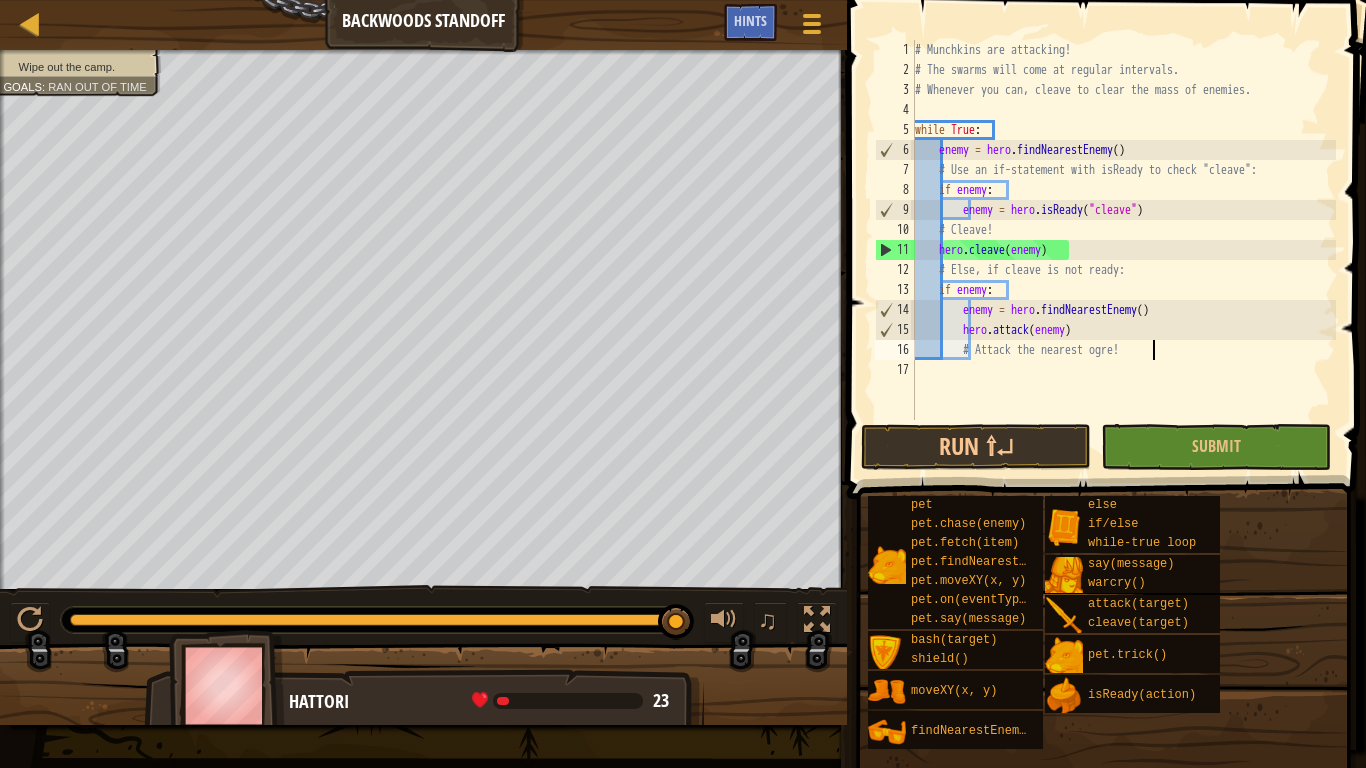 click on "# Munchkins are attacking! # The swarms will come at regular intervals. # Whenever you can, cleave to clear the mass of enemies. while   True :      enemy   =   hero . findNearestEnemy ( )      # Use an if-statement with isReady to check "cleave":      if   enemy :          enemy   =   hero . isReady ( "cleave" )      # Cleave!      hero . cleave ( enemy )      # Else, if cleave is not ready:      if   enemy :          enemy   =   hero . findNearestEnemy ( )          hero . attack ( enemy )          # Attack the nearest ogre!" at bounding box center [1123, 250] 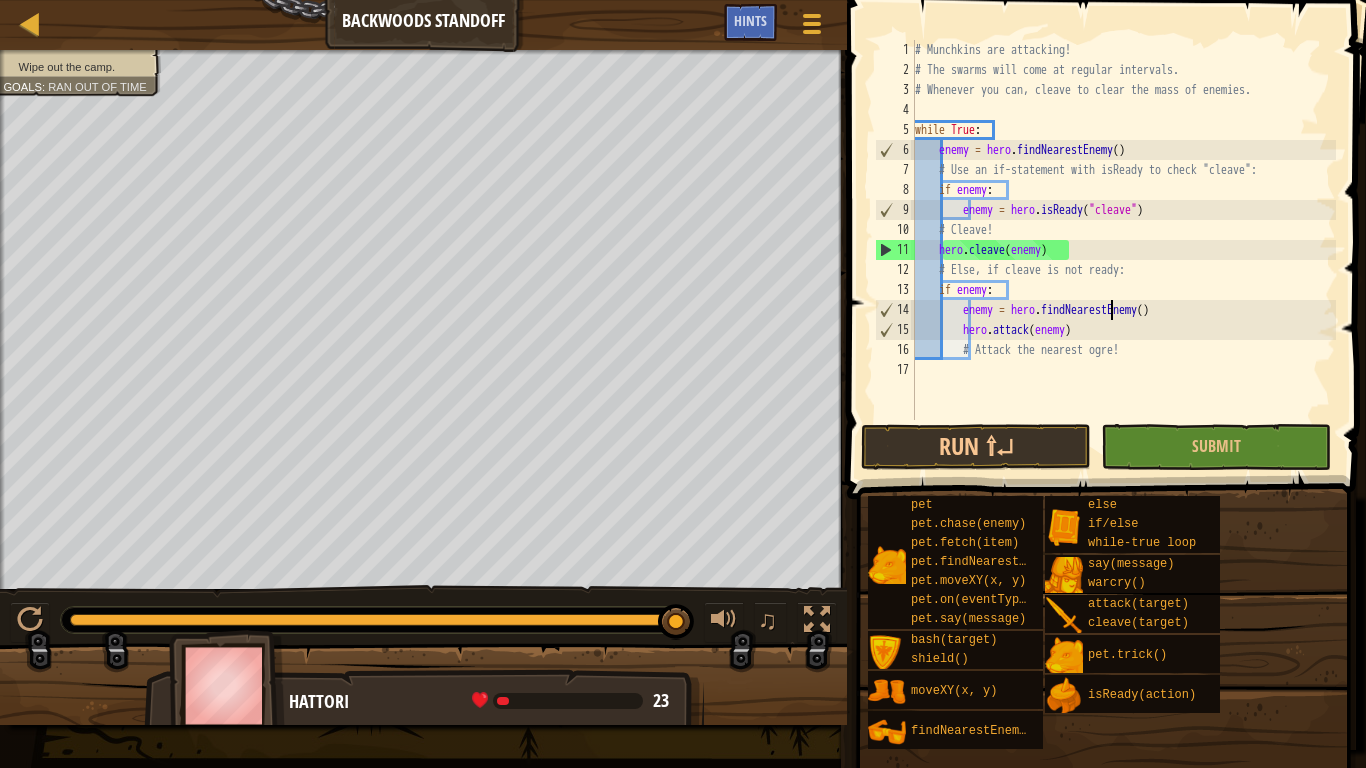 click on "# Munchkins are attacking! # The swarms will come at regular intervals. # Whenever you can, cleave to clear the mass of enemies. while   True :      enemy   =   hero . findNearestEnemy ( )      # Use an if-statement with isReady to check "cleave":      if   enemy :          enemy   =   hero . isReady ( "cleave" )      # Cleave!      hero . cleave ( enemy )      # Else, if cleave is not ready:      if   enemy :          enemy   =   hero . findNearestEnemy ( )          hero . attack ( enemy )          # Attack the nearest ogre!" at bounding box center (1123, 250) 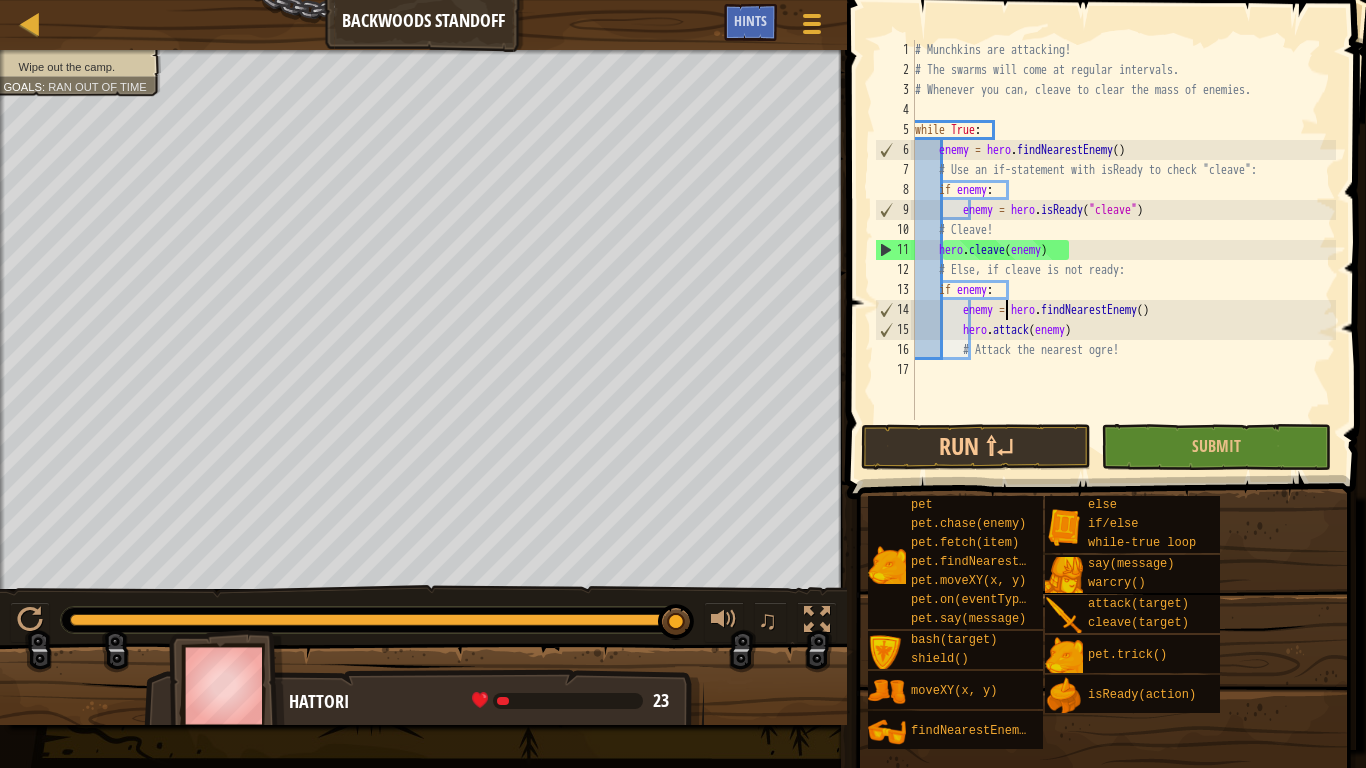click on "# Munchkins are attacking! # The swarms will come at regular intervals. # Whenever you can, cleave to clear the mass of enemies. while   True :      enemy   =   hero . findNearestEnemy ( )      # Use an if-statement with isReady to check "cleave":      if   enemy :          enemy   =   hero . isReady ( "cleave" )      # Cleave!      hero . cleave ( enemy )      # Else, if cleave is not ready:      if   enemy :          enemy   =   hero . findNearestEnemy ( )          hero . attack ( enemy )          # Attack the nearest ogre!" at bounding box center [1123, 250] 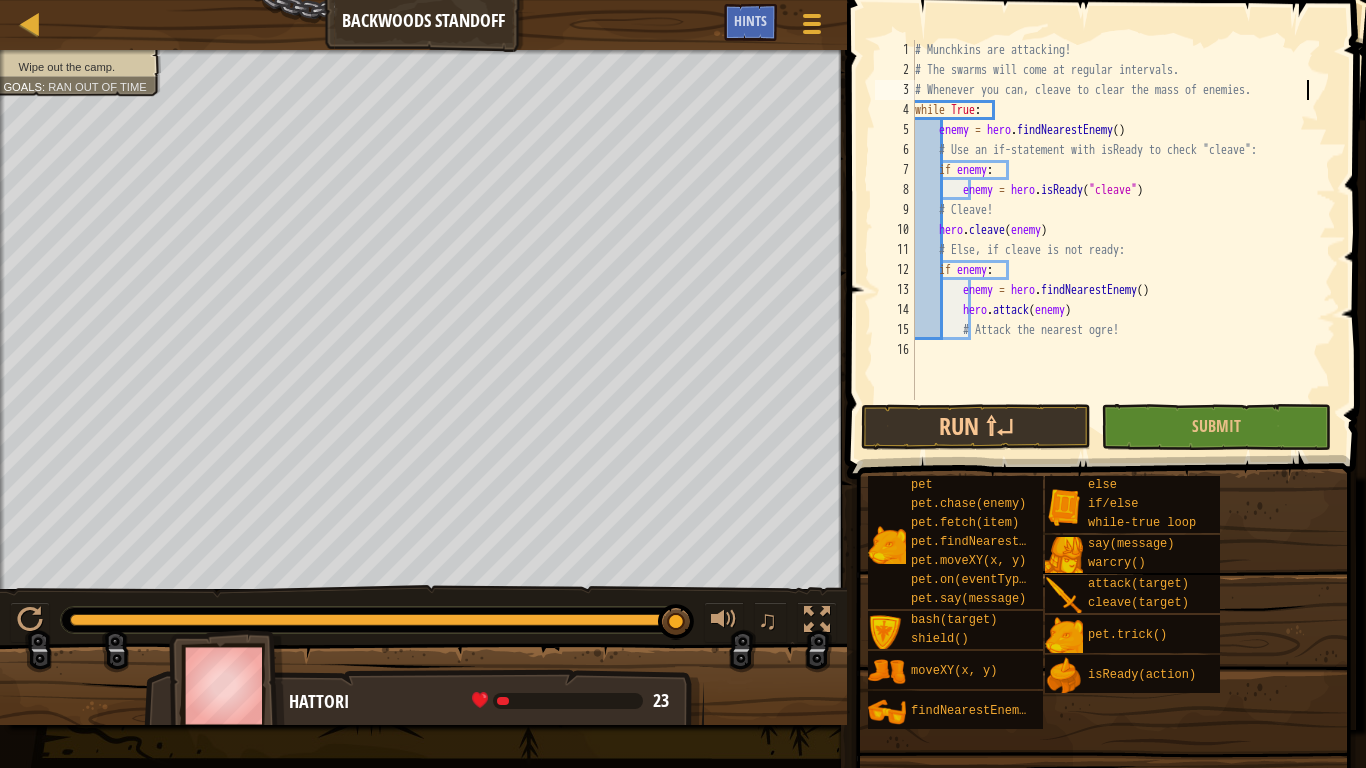click on "# Munchkins are attacking! # The swarms will come at regular intervals. # Whenever you can, cleave to clear the mass of enemies. while   True :      enemy   =   hero . findNearestEnemy ( )      # Use an if-statement with isReady to check "cleave":      if   enemy :          enemy   =   hero . isReady ( "cleave" )      # Cleave!      hero . cleave ( enemy )      # Else, if cleave is not ready:      if   enemy :          enemy   =   hero . findNearestEnemy ( )          hero . attack ( enemy )          # Attack the nearest ogre!" at bounding box center [1123, 240] 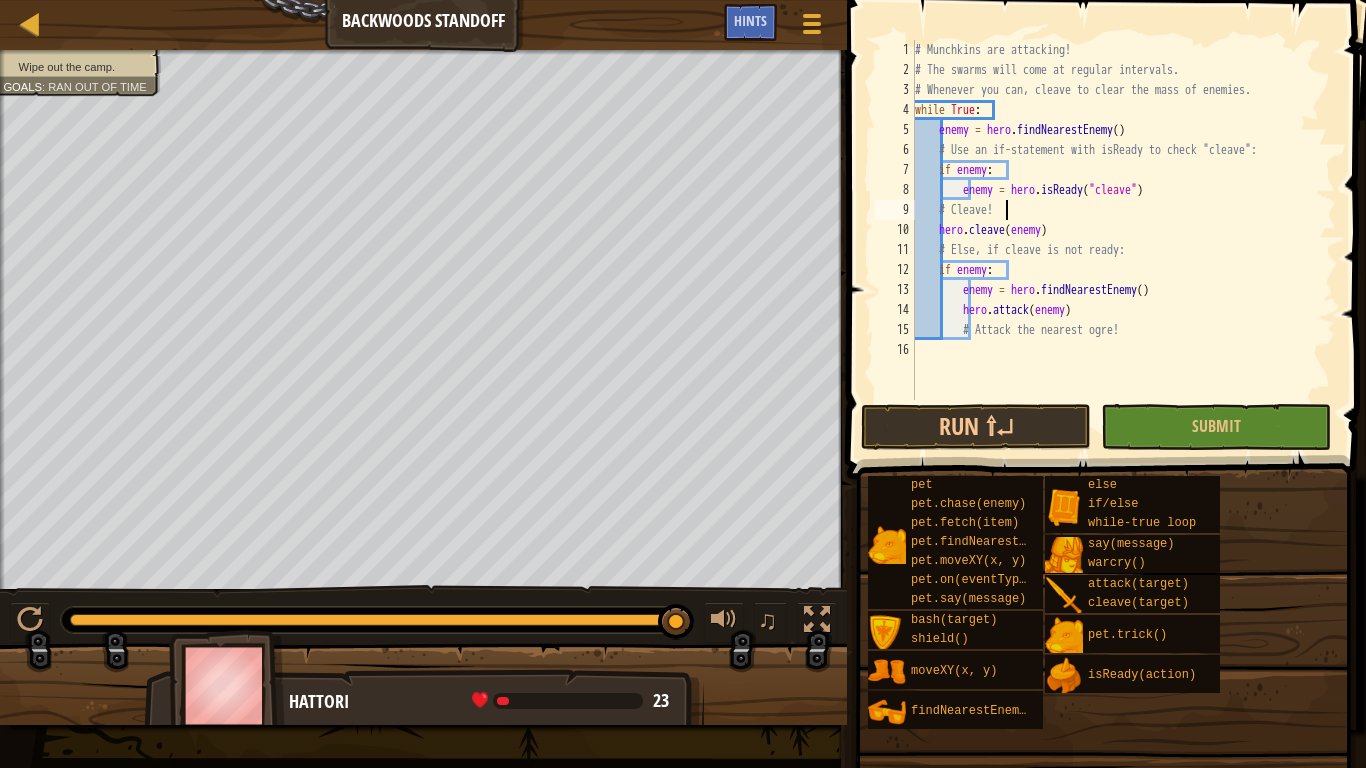 click on "# Munchkins are attacking! # The swarms will come at regular intervals. # Whenever you can, cleave to clear the mass of enemies. while   True :      enemy   =   hero . findNearestEnemy ( )      # Use an if-statement with isReady to check "cleave":      if   enemy :          enemy   =   hero . isReady ( "cleave" )      # Cleave!      hero . cleave ( enemy )      # Else, if cleave is not ready:      if   enemy :          enemy   =   hero . findNearestEnemy ( )          hero . attack ( enemy )          # Attack the nearest ogre!" at bounding box center [1123, 240] 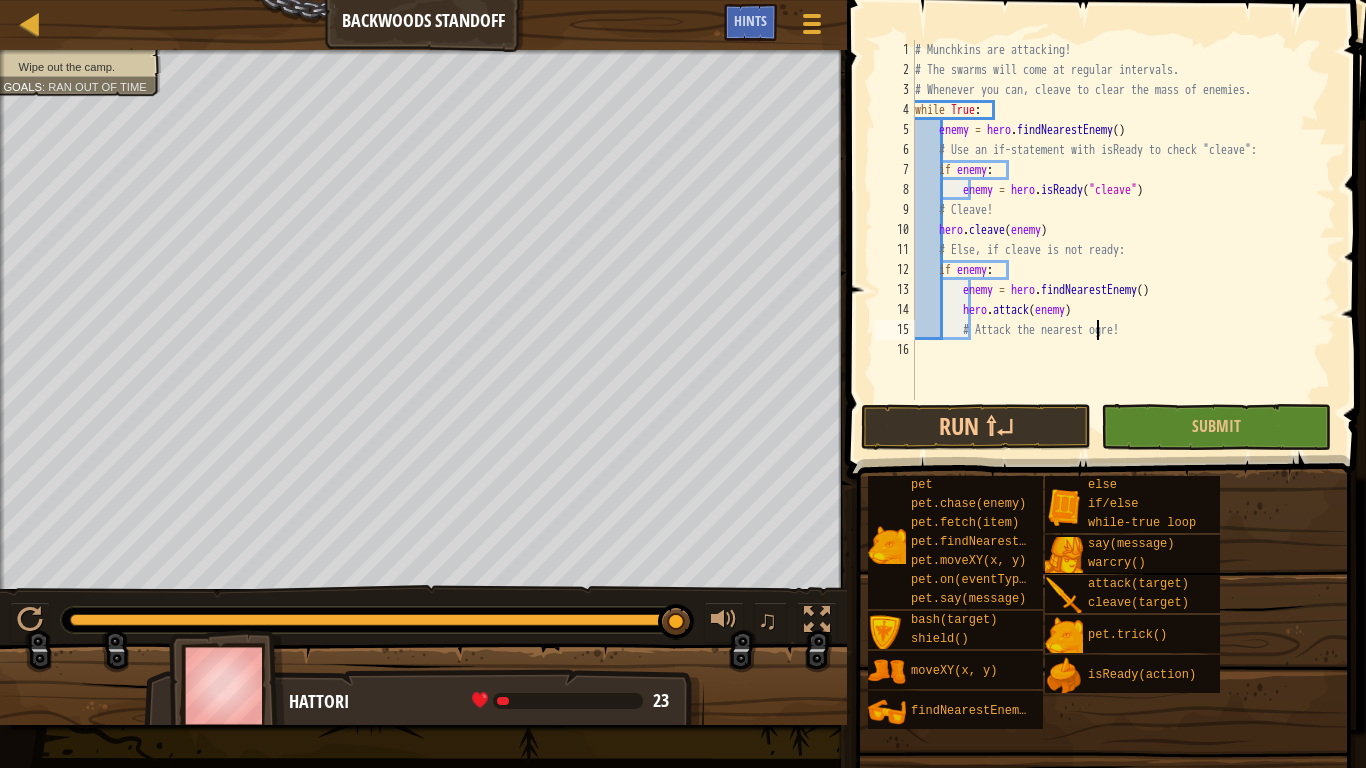 click on "# Munchkins are attacking! # The swarms will come at regular intervals. # Whenever you can, cleave to clear the mass of enemies. while   True :      enemy   =   hero . findNearestEnemy ( )      # Use an if-statement with isReady to check "cleave":      if   enemy :          enemy   =   hero . isReady ( "cleave" )      # Cleave!      hero . cleave ( enemy )      # Else, if cleave is not ready:      if   enemy :          enemy   =   hero . findNearestEnemy ( )          hero . attack ( enemy )          # Attack the nearest ogre!" at bounding box center [1123, 240] 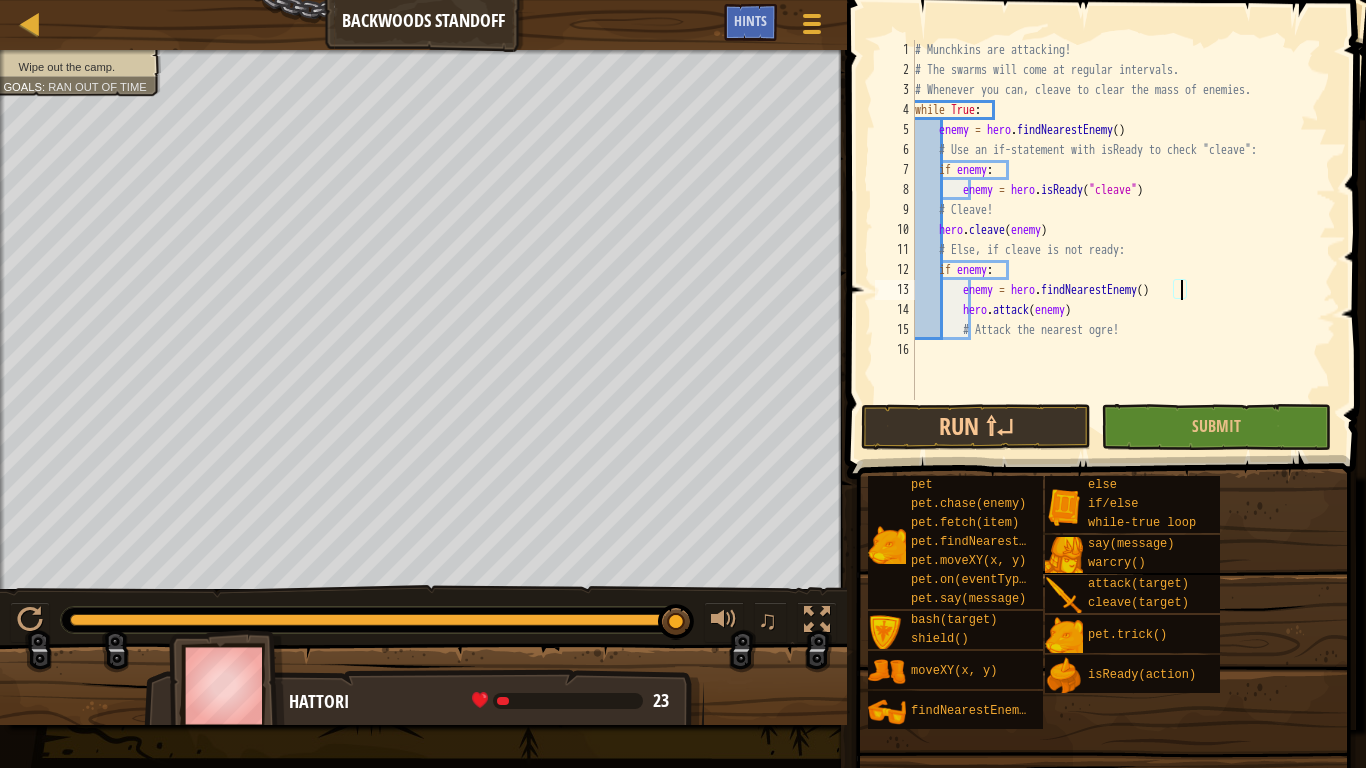 scroll, scrollTop: 9, scrollLeft: 39, axis: both 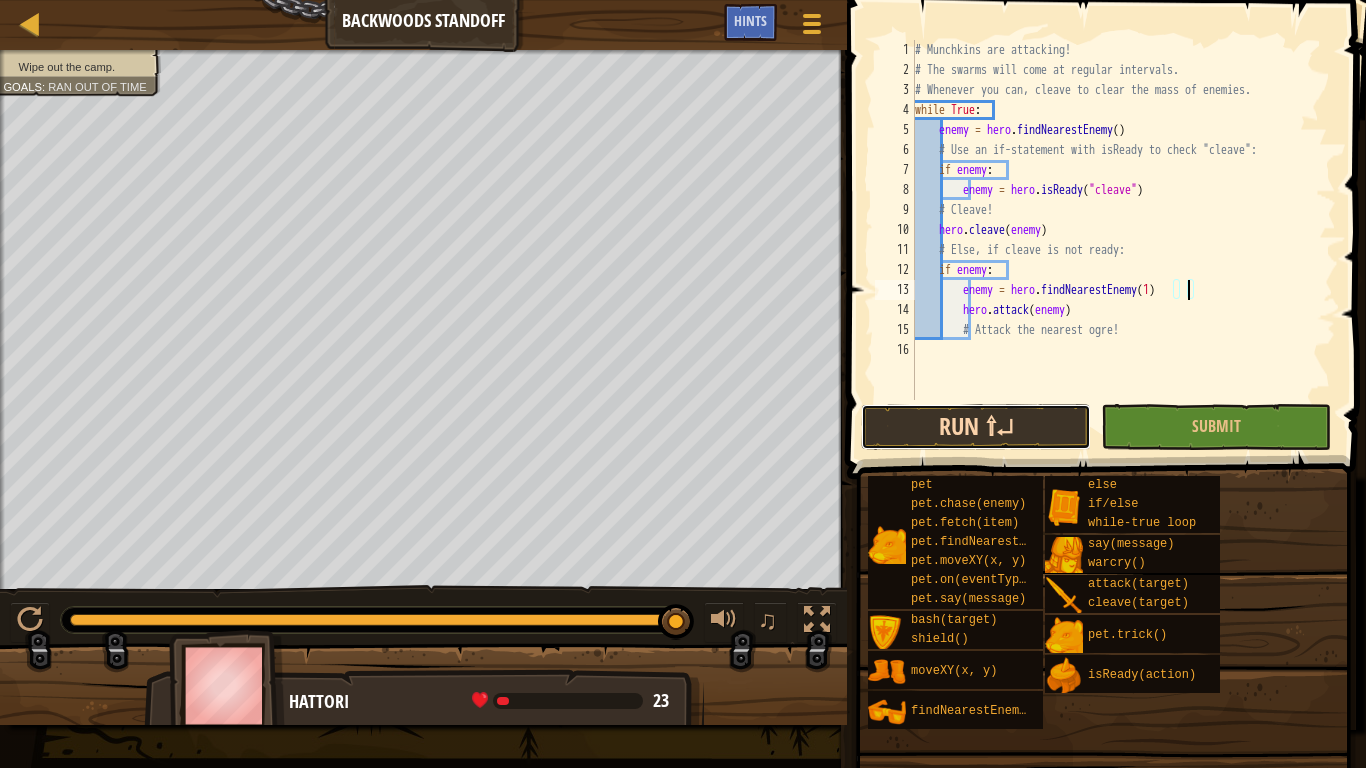 click on "Run ⇧↵" at bounding box center (976, 427) 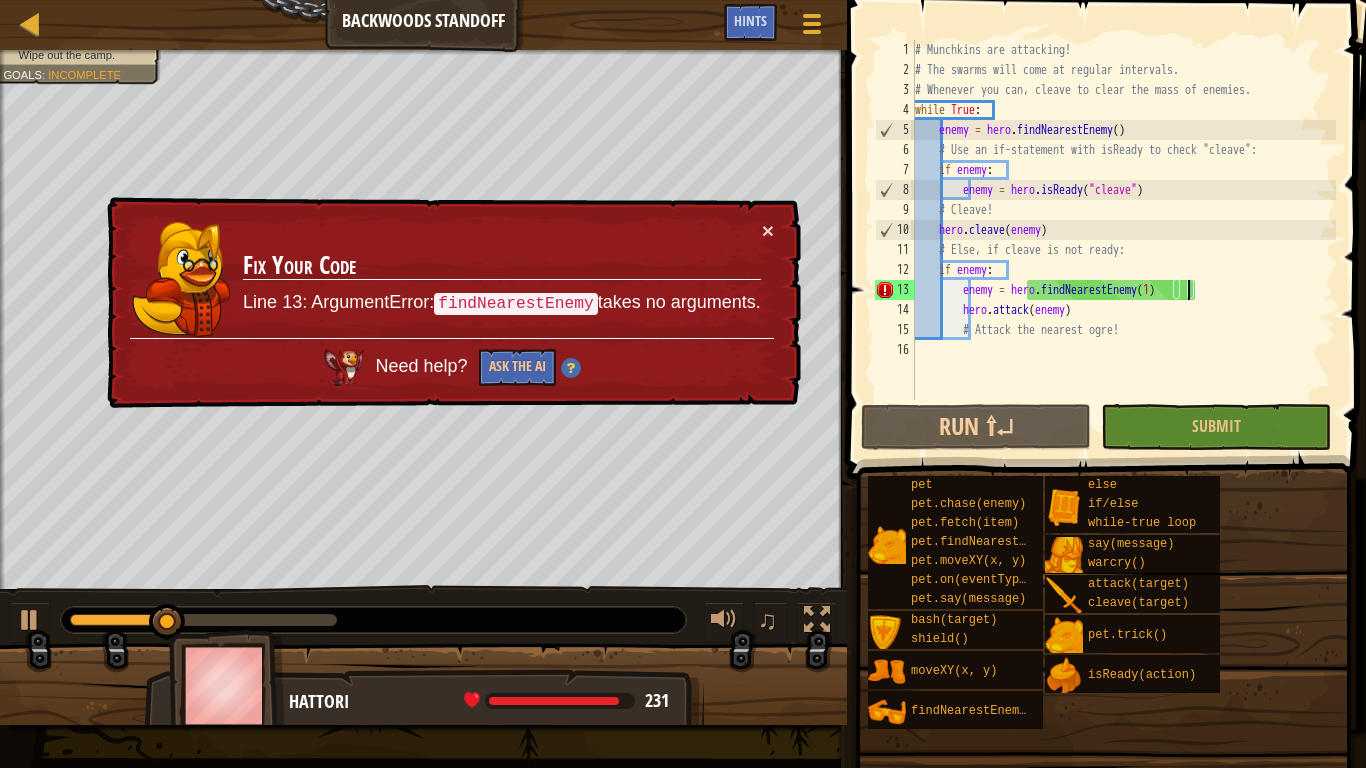 scroll, scrollTop: 9, scrollLeft: 38, axis: both 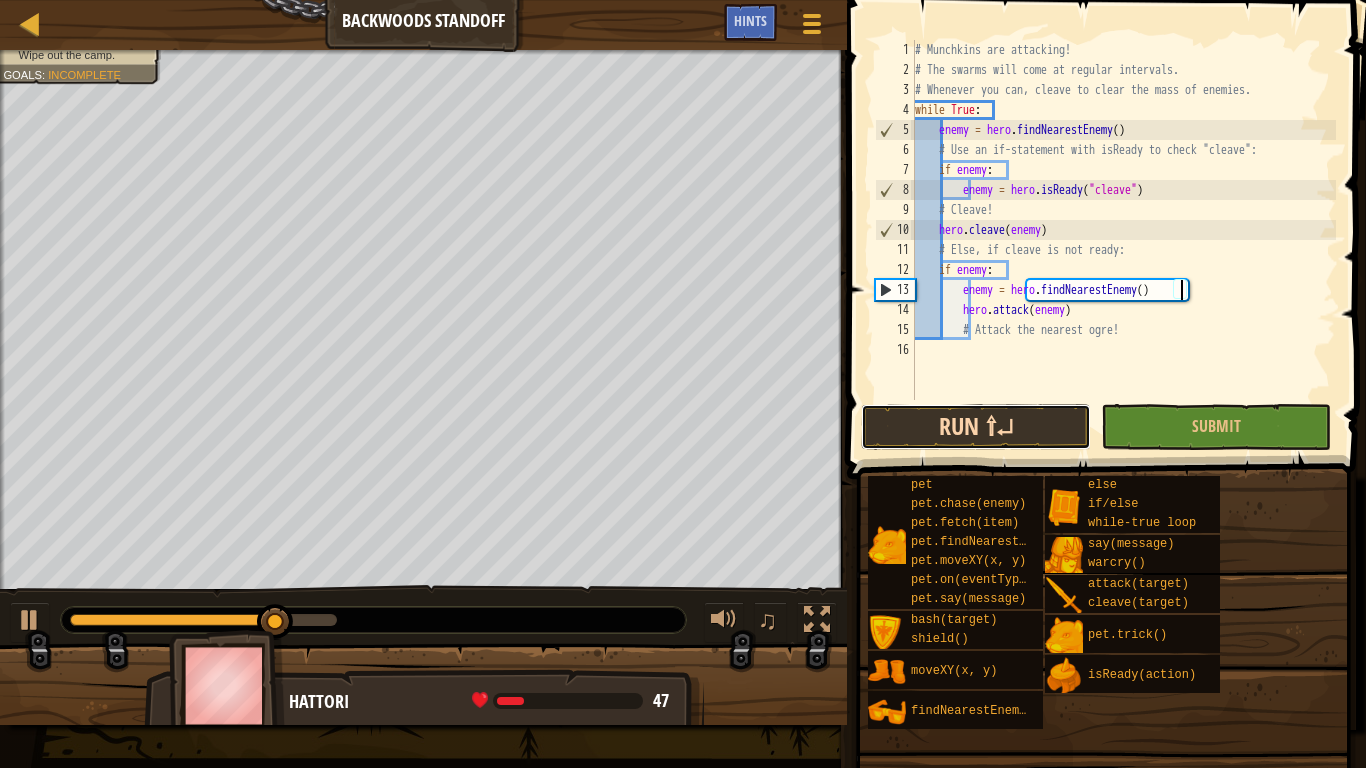 click on "Run ⇧↵" at bounding box center [976, 427] 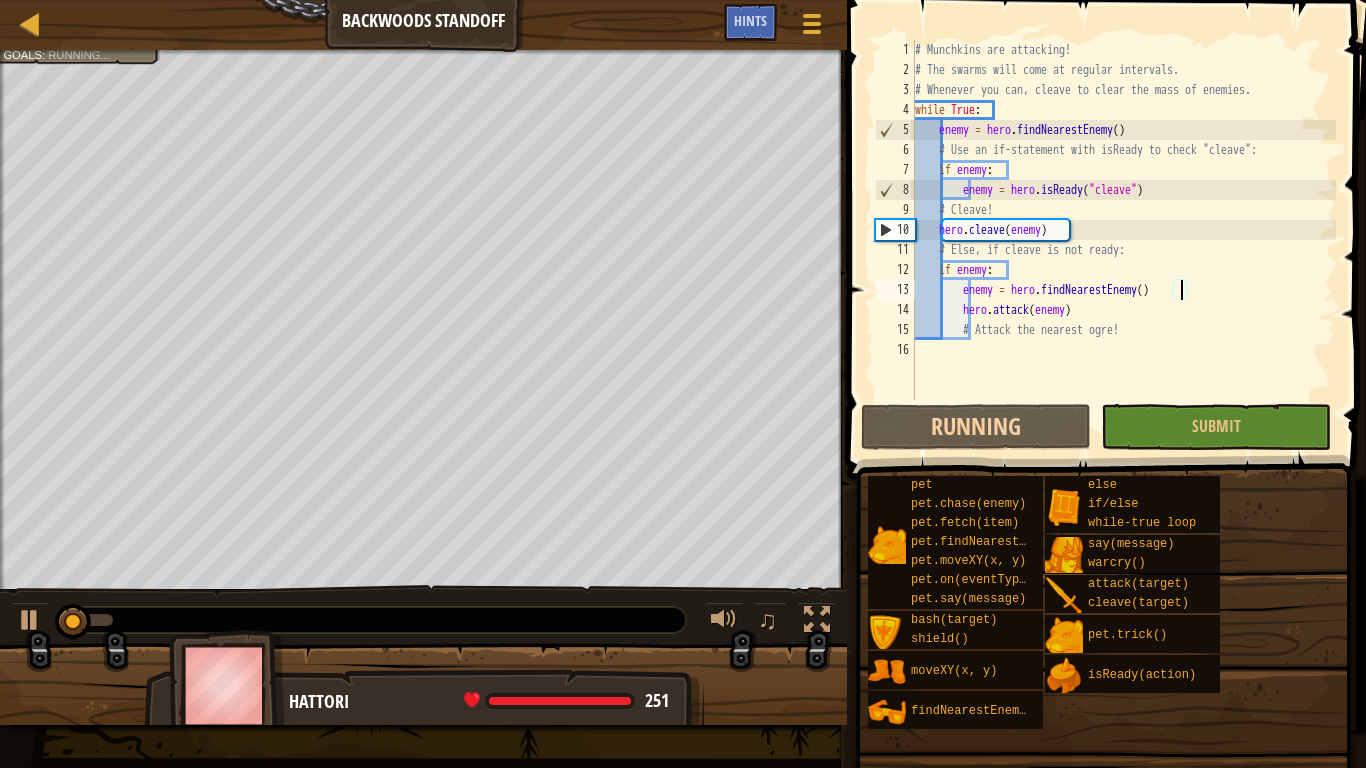 click on "# Munchkins are attacking! # The swarms will come at regular intervals. # Whenever you can, cleave to clear the mass of enemies. while   True :      enemy   =   hero . findNearestEnemy ( )      # Use an if-statement with isReady to check "cleave":      if   enemy :          enemy   =   hero . isReady ( "cleave" )      # Cleave!      hero . cleave ( enemy )      # Else, if cleave is not ready:      if   enemy :          enemy   =   hero . findNearestEnemy ( )          hero . attack ( enemy )          # Attack the nearest ogre!" at bounding box center [1123, 240] 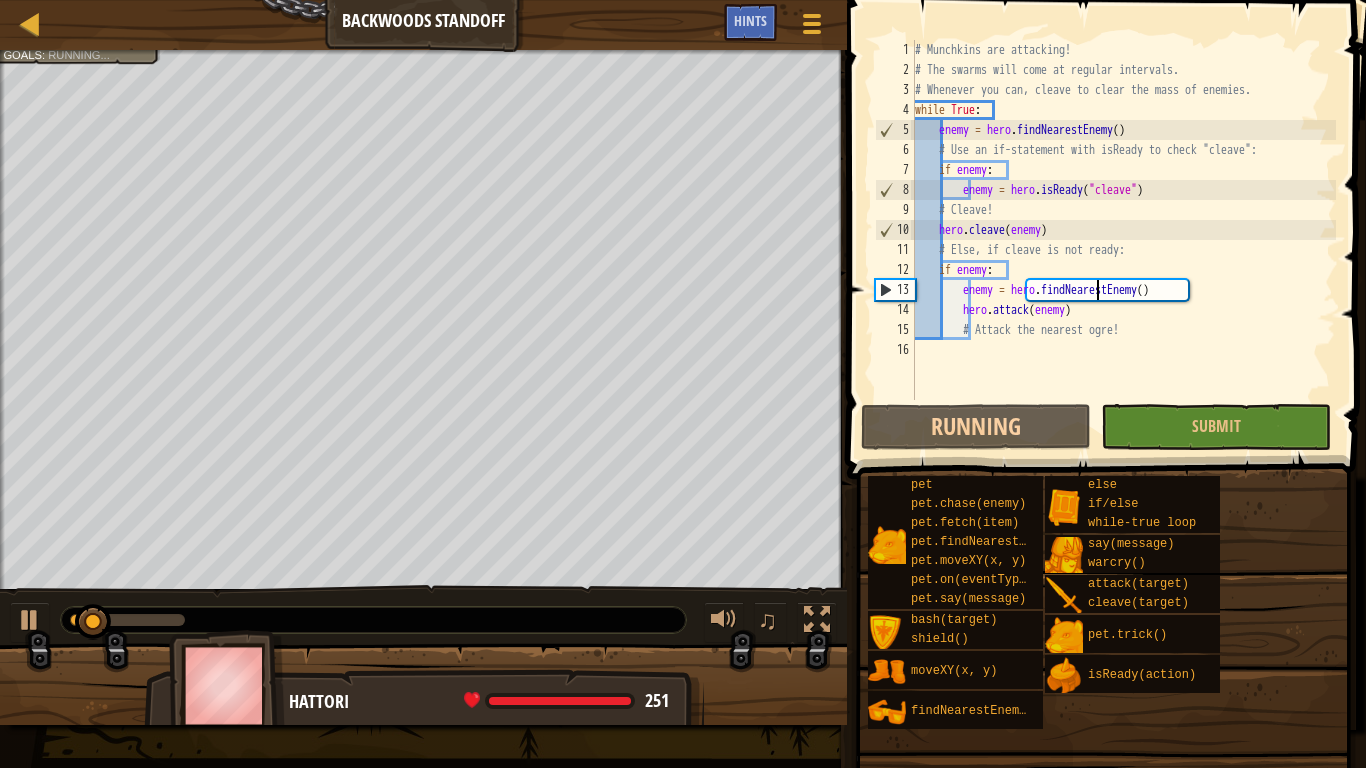 click on "# Munchkins are attacking! # The swarms will come at regular intervals. # Whenever you can, cleave to clear the mass of enemies. while   True :      enemy   =   hero . findNearestEnemy ( )      # Use an if-statement with isReady to check "cleave":      if   enemy :          enemy   =   hero . isReady ( "cleave" )      # Cleave!      hero . cleave ( enemy )      # Else, if cleave is not ready:      if   enemy :          enemy   =   hero . findNearestEnemy ( )          hero . attack ( enemy )          # Attack the nearest ogre!" at bounding box center [1123, 240] 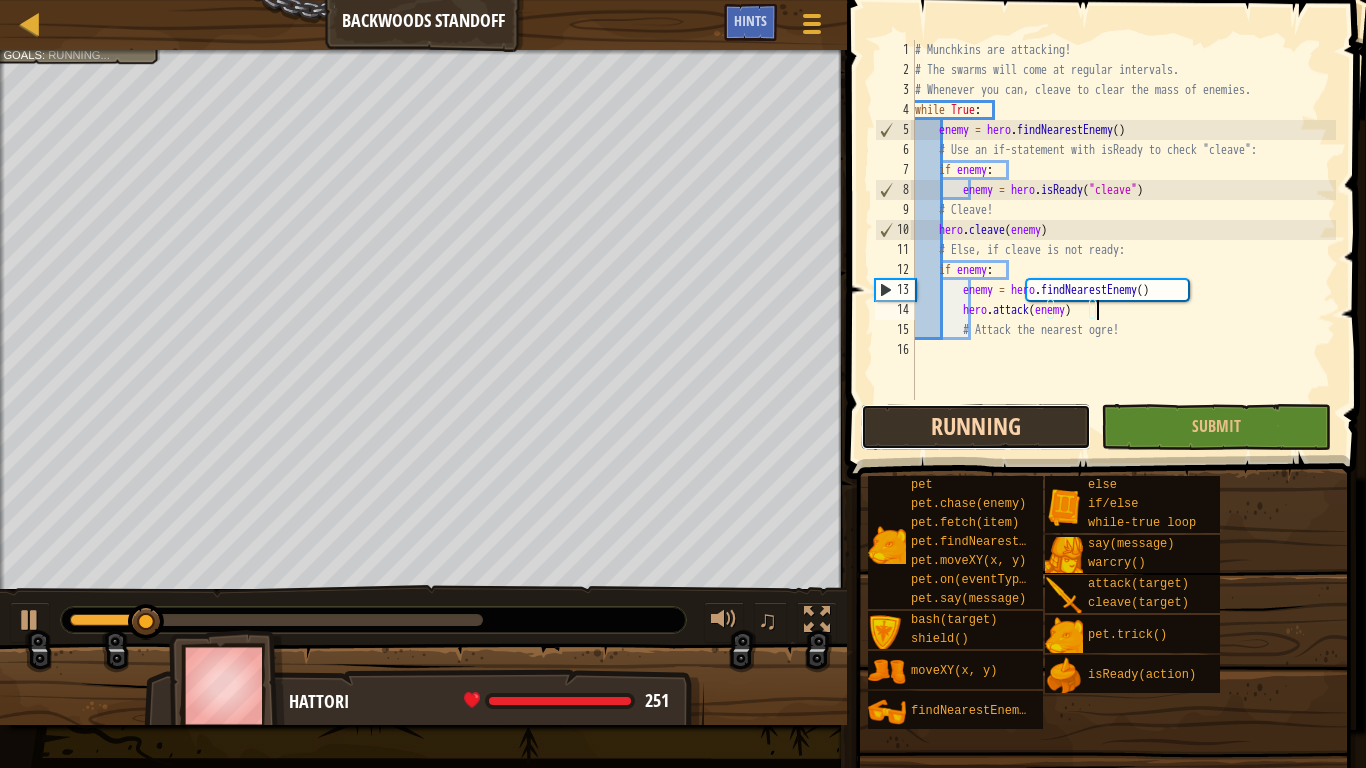 click on "Running" at bounding box center [976, 427] 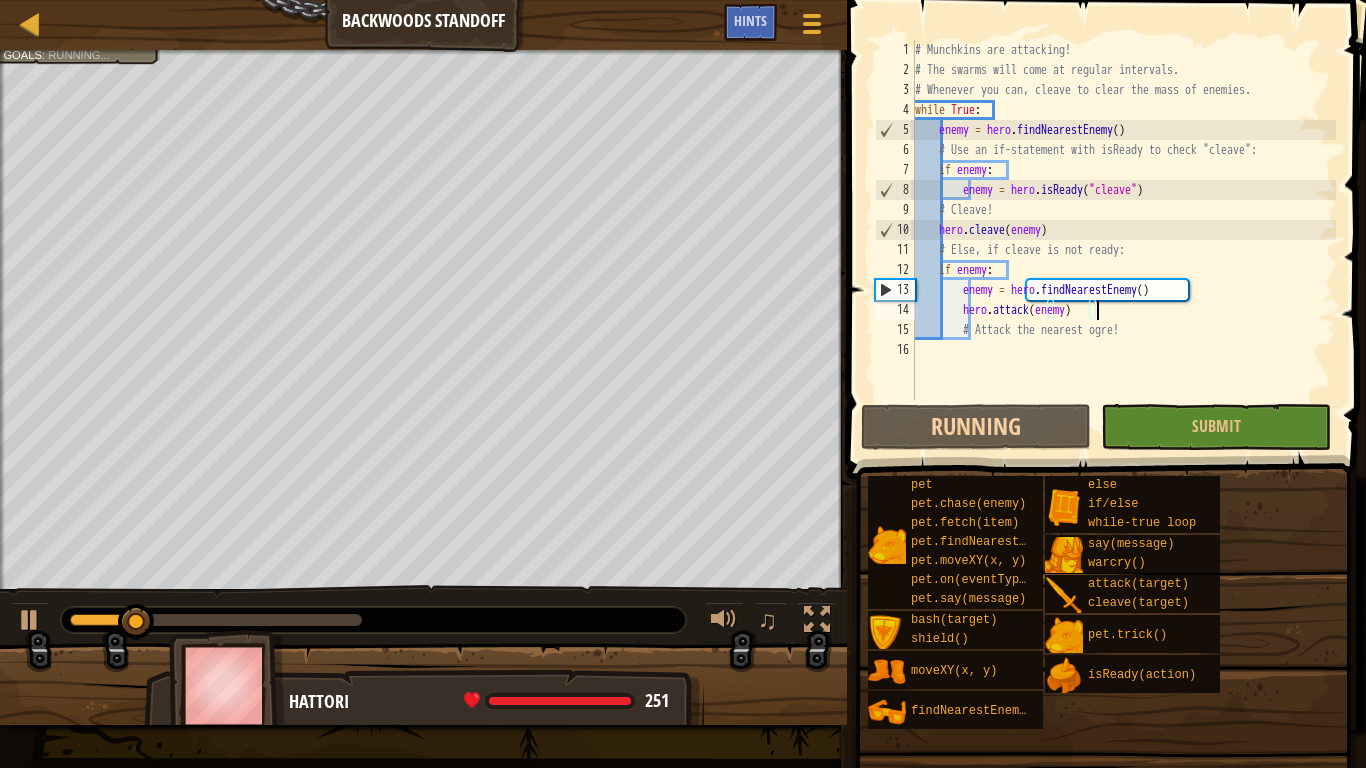 click on "# Munchkins are attacking! # The swarms will come at regular intervals. # Whenever you can, cleave to clear the mass of enemies. while   True :      enemy   =   hero . findNearestEnemy ( )      # Use an if-statement with isReady to check "cleave":      if   enemy :          enemy   =   hero . isReady ( "cleave" )      # Cleave!      hero . cleave ( enemy )      # Else, if cleave is not ready:      if   enemy :          enemy   =   hero . findNearestEnemy ( )          hero . attack ( enemy )          # Attack the nearest ogre!" at bounding box center [1123, 240] 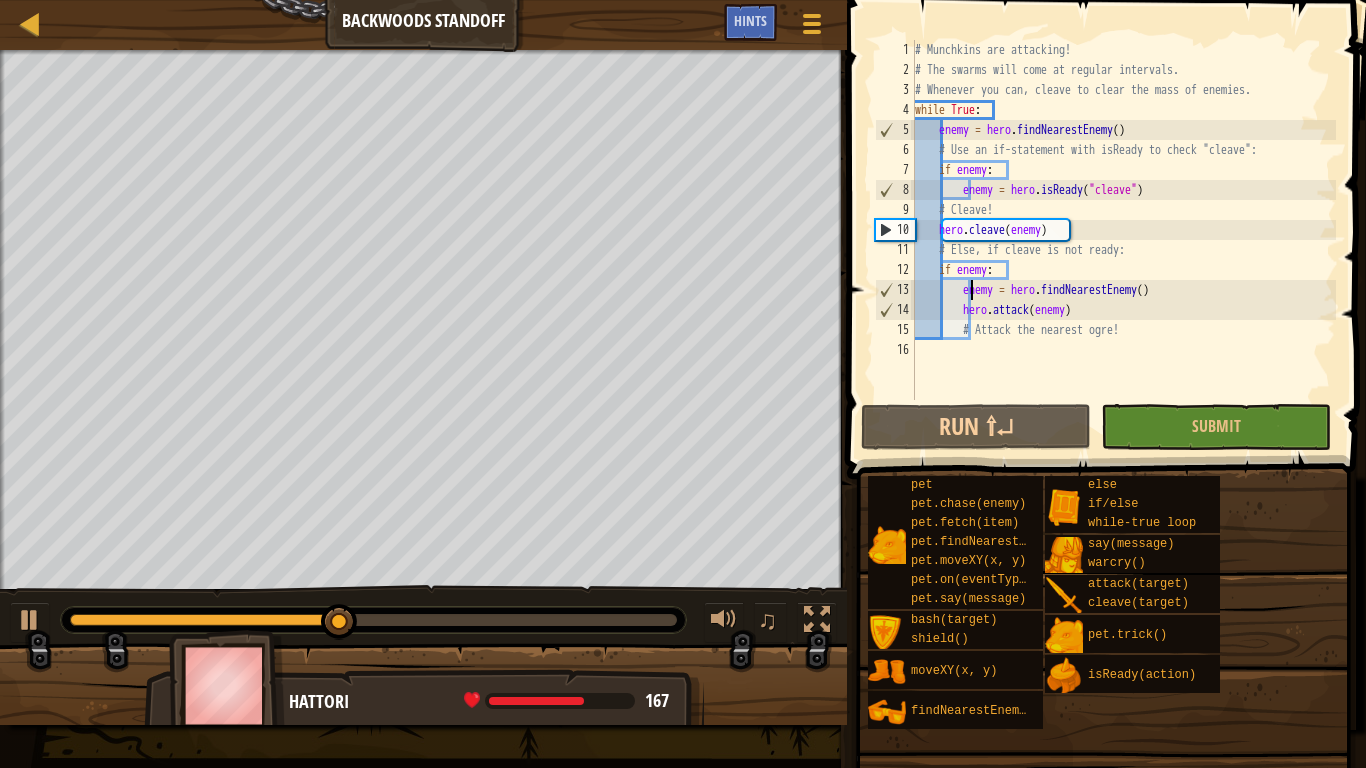 scroll, scrollTop: 9, scrollLeft: 12, axis: both 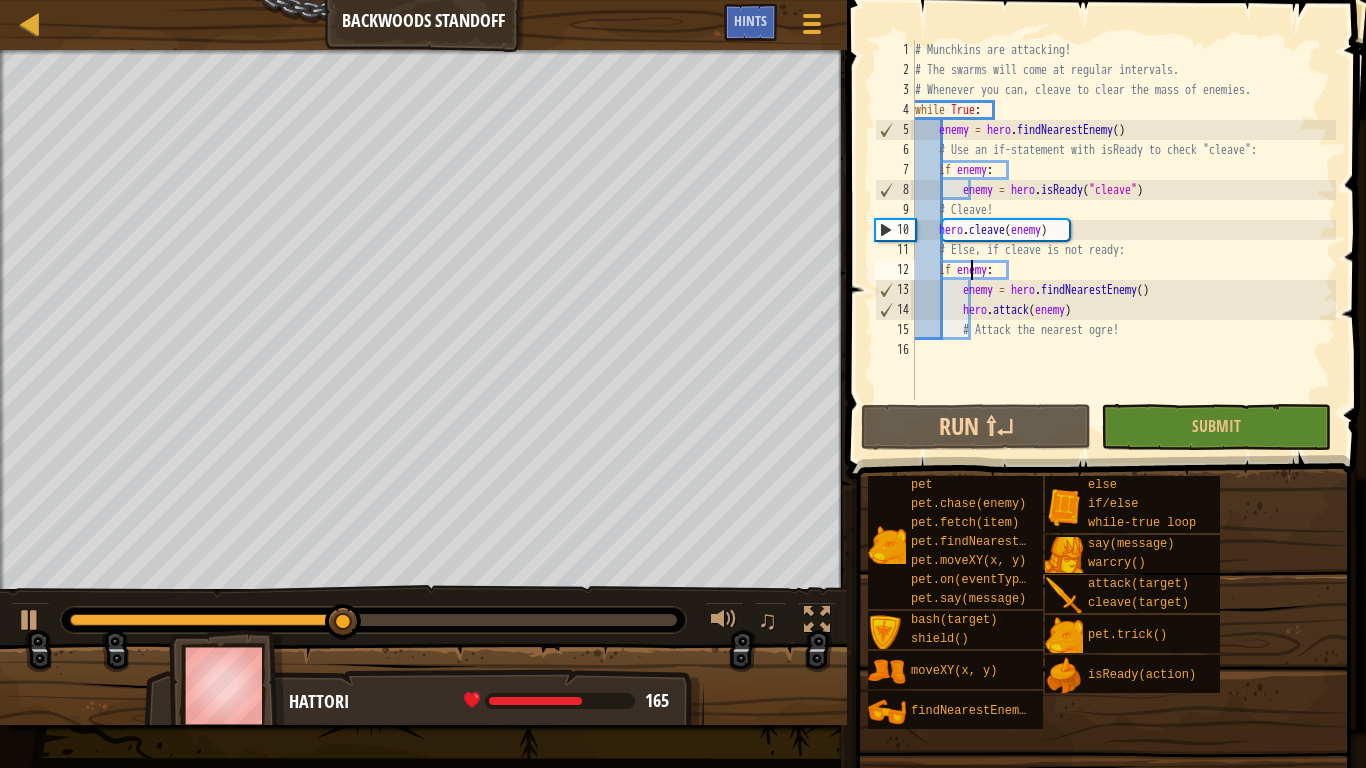 type on "# Else, if cleave is not ready:" 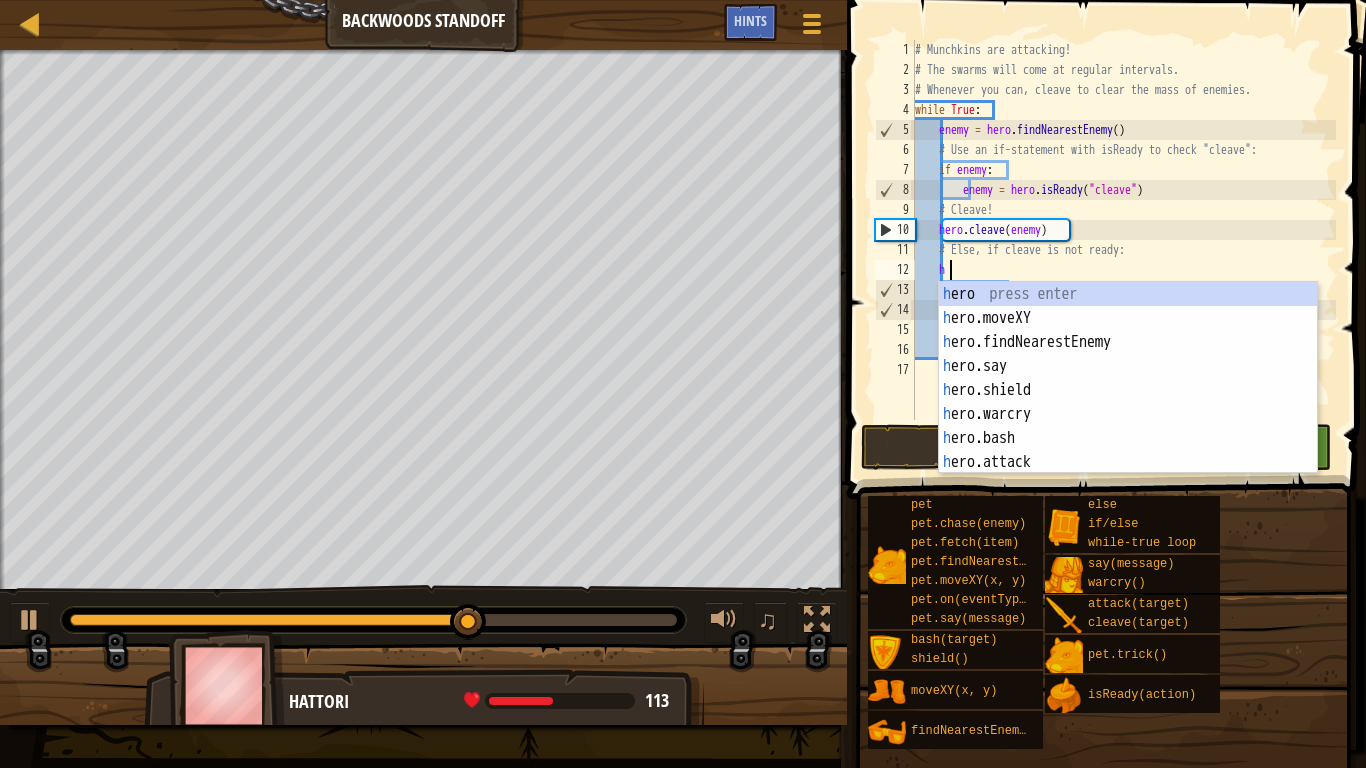 scroll, scrollTop: 9, scrollLeft: 4, axis: both 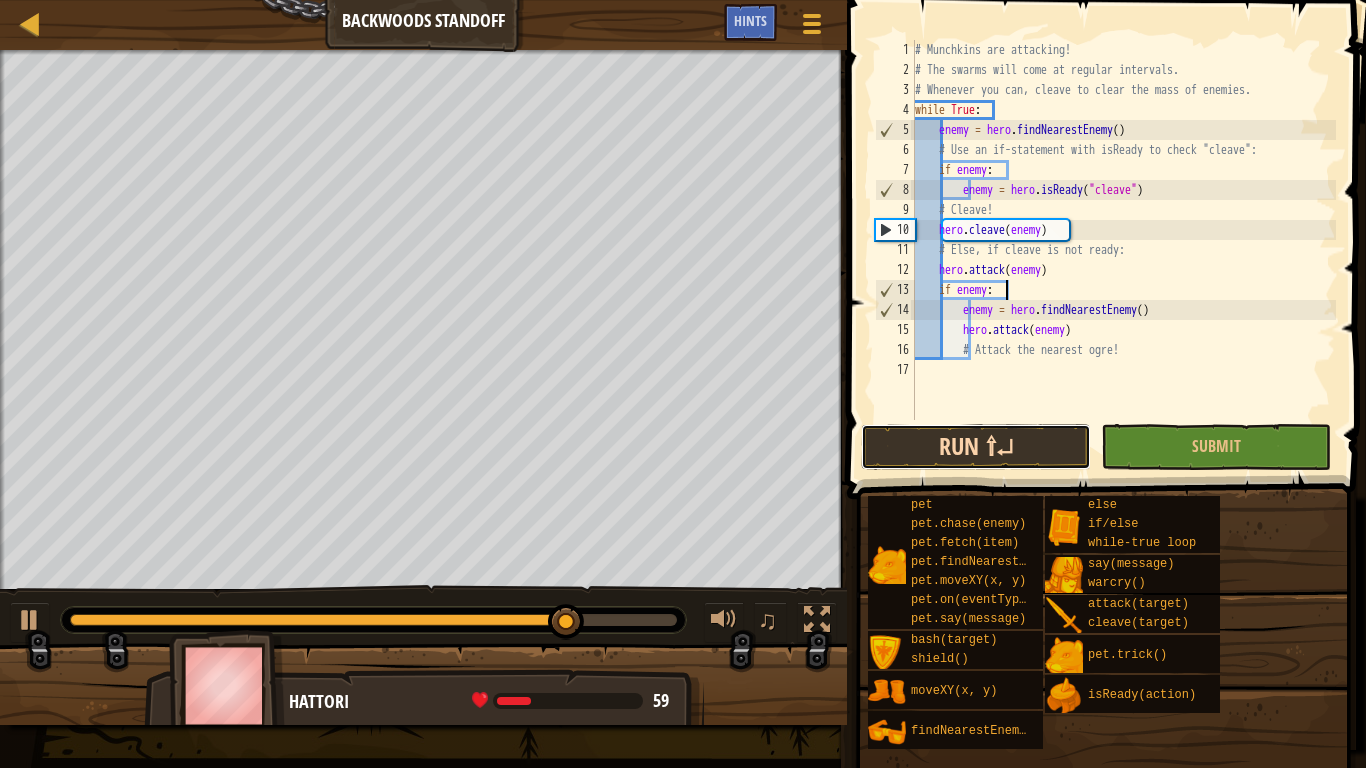 drag, startPoint x: 1008, startPoint y: 457, endPoint x: 961, endPoint y: 469, distance: 48.507732 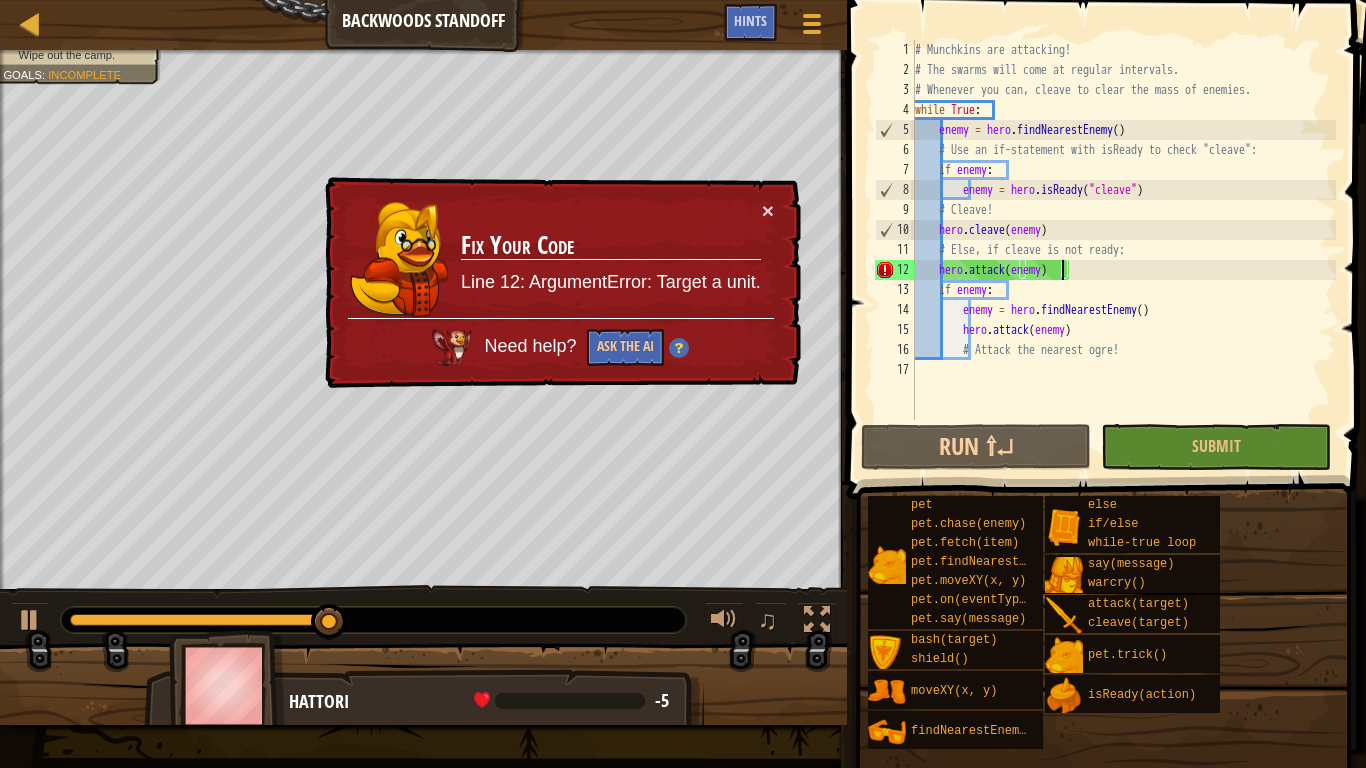 type on "# Else, if cleave is not ready:" 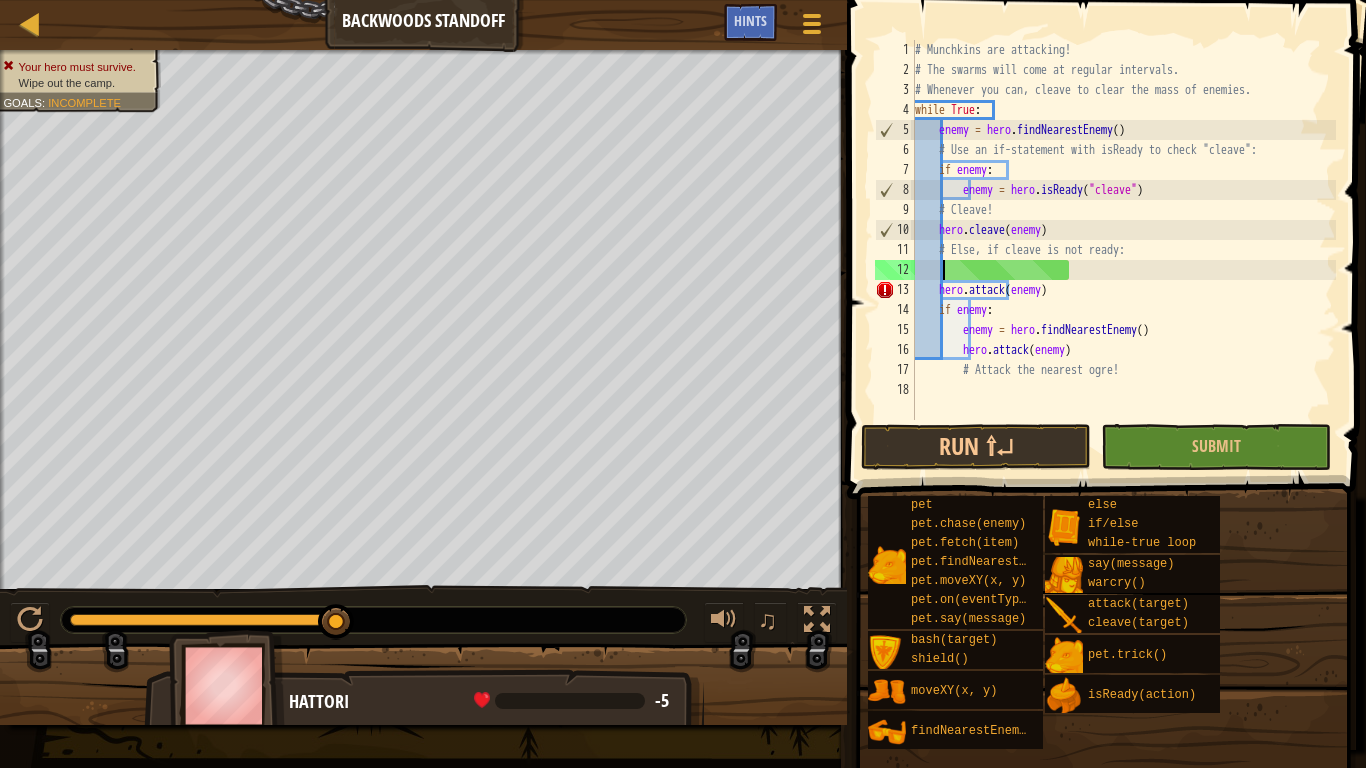 scroll, scrollTop: 9, scrollLeft: 3, axis: both 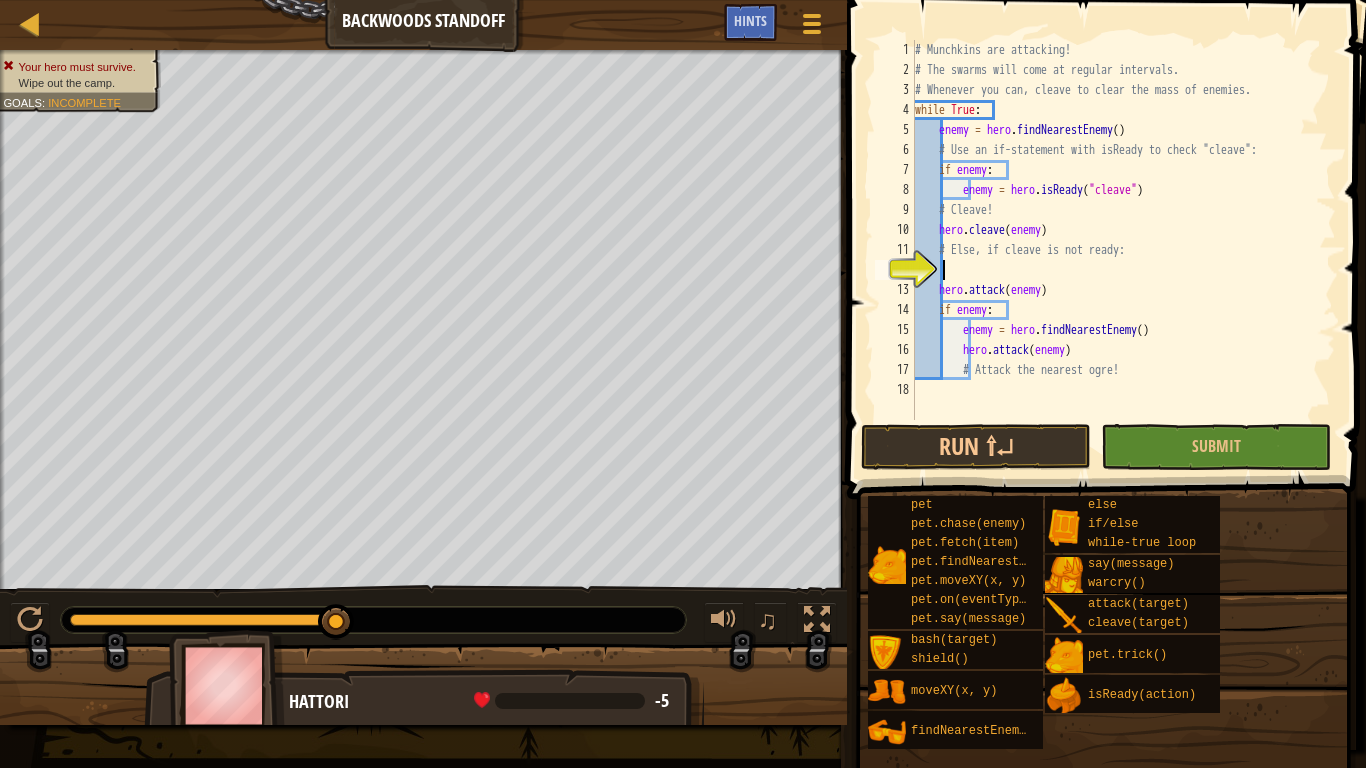 type on "h" 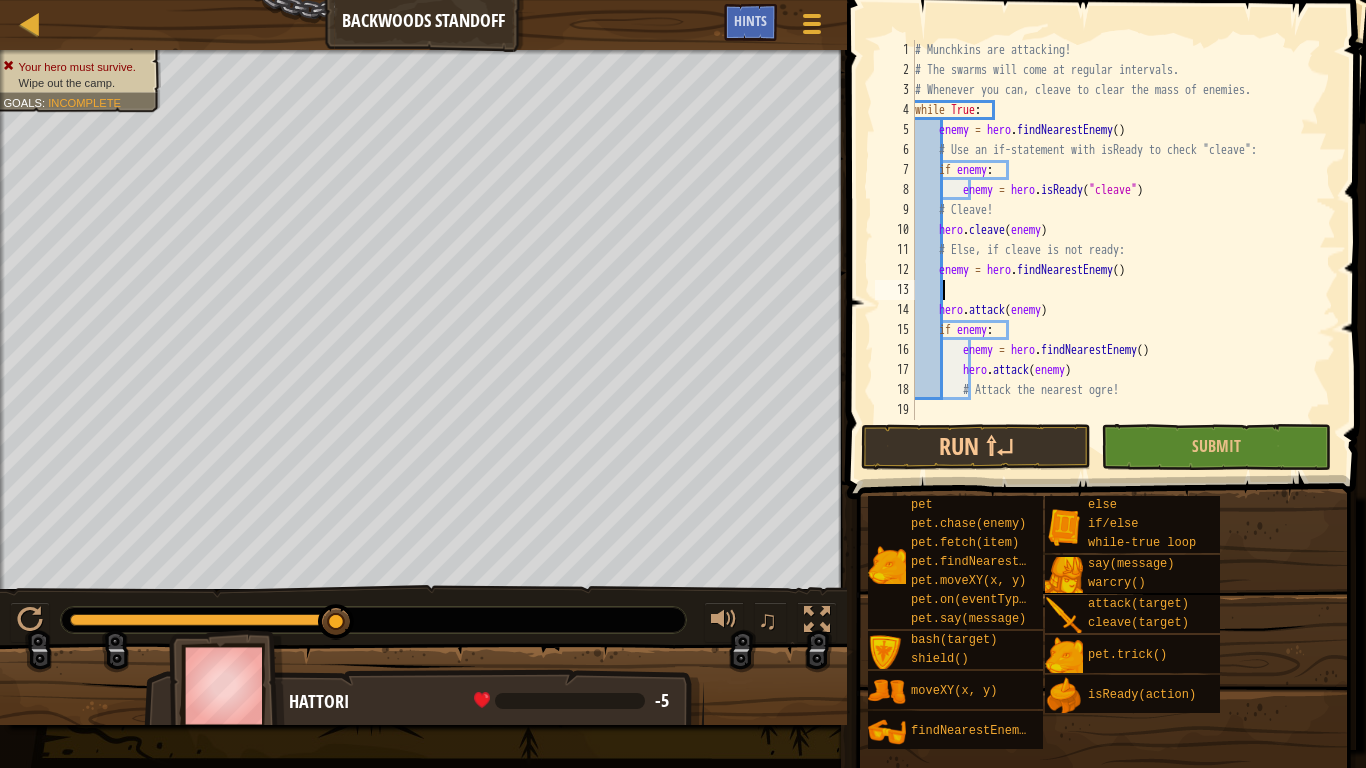 scroll, scrollTop: 9, scrollLeft: 0, axis: vertical 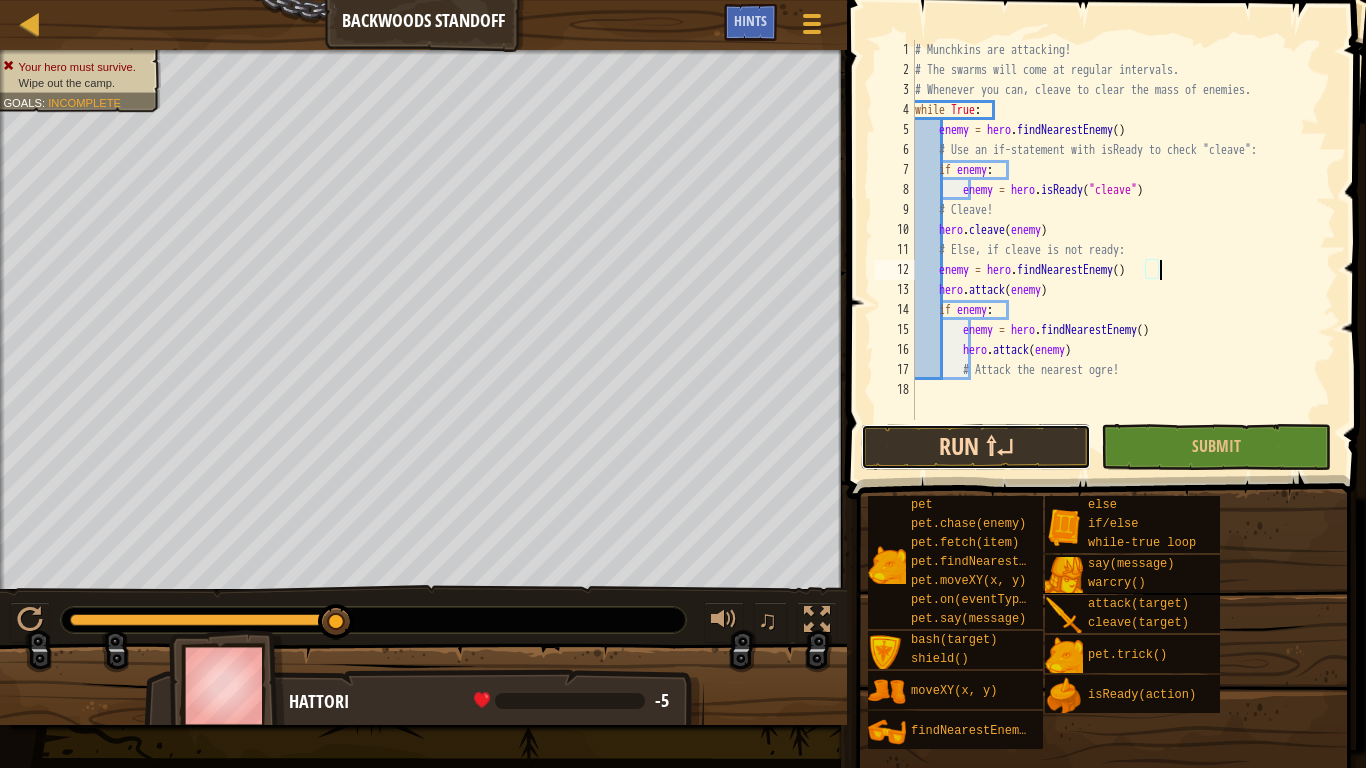 click on "Run ⇧↵" at bounding box center [976, 447] 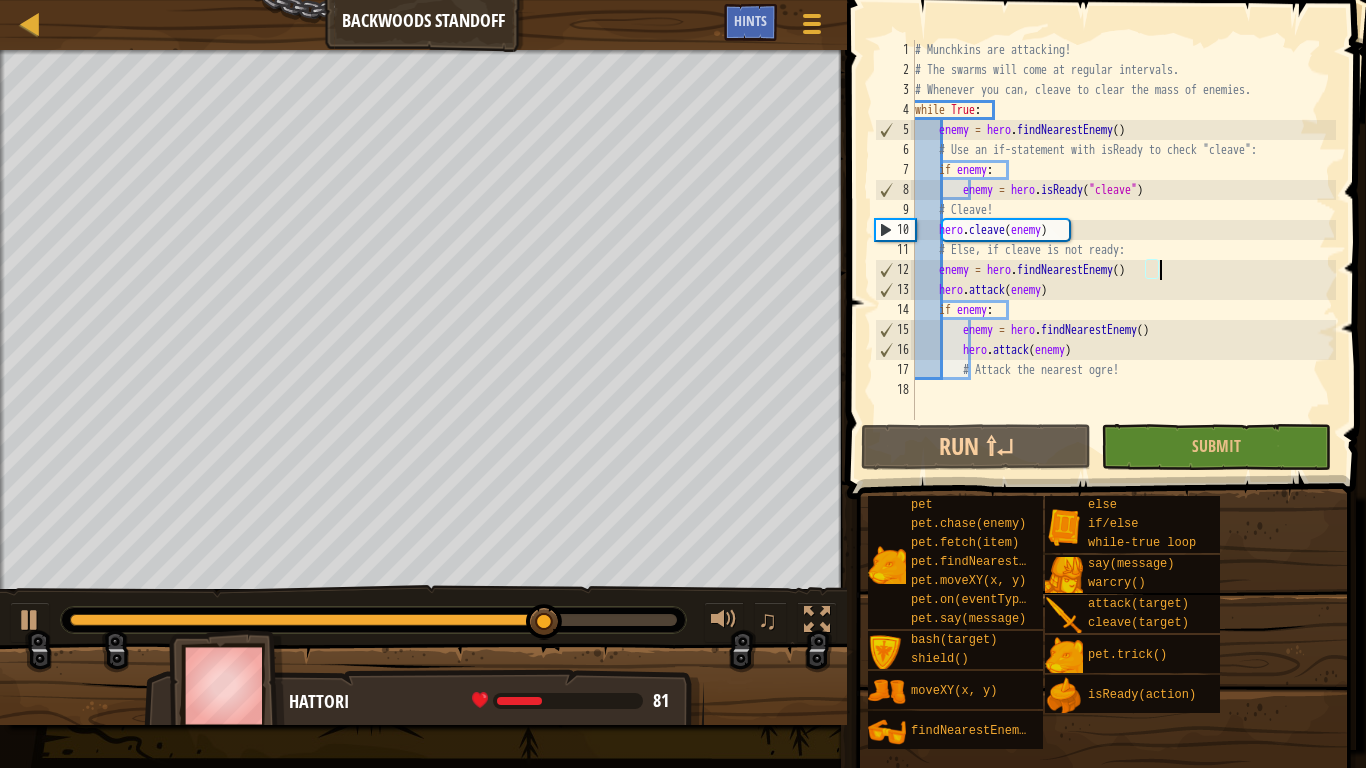 click on "# Munchkins are attacking! # The swarms will come at regular intervals. # Whenever you can, cleave to clear the mass of enemies. while   True :      enemy   =   hero . findNearestEnemy ( )      # Use an if-statement with isReady to check "cleave":      if   enemy :          enemy   =   hero . isReady ( "cleave" )      # Cleave!      hero . cleave ( enemy )      # Else, if cleave is not ready:      enemy   =   hero . findNearestEnemy ( )      hero . attack ( enemy )      if   enemy :          enemy   =   hero . findNearestEnemy ( )          hero . attack ( enemy )          # Attack the nearest ogre!" at bounding box center (1123, 250) 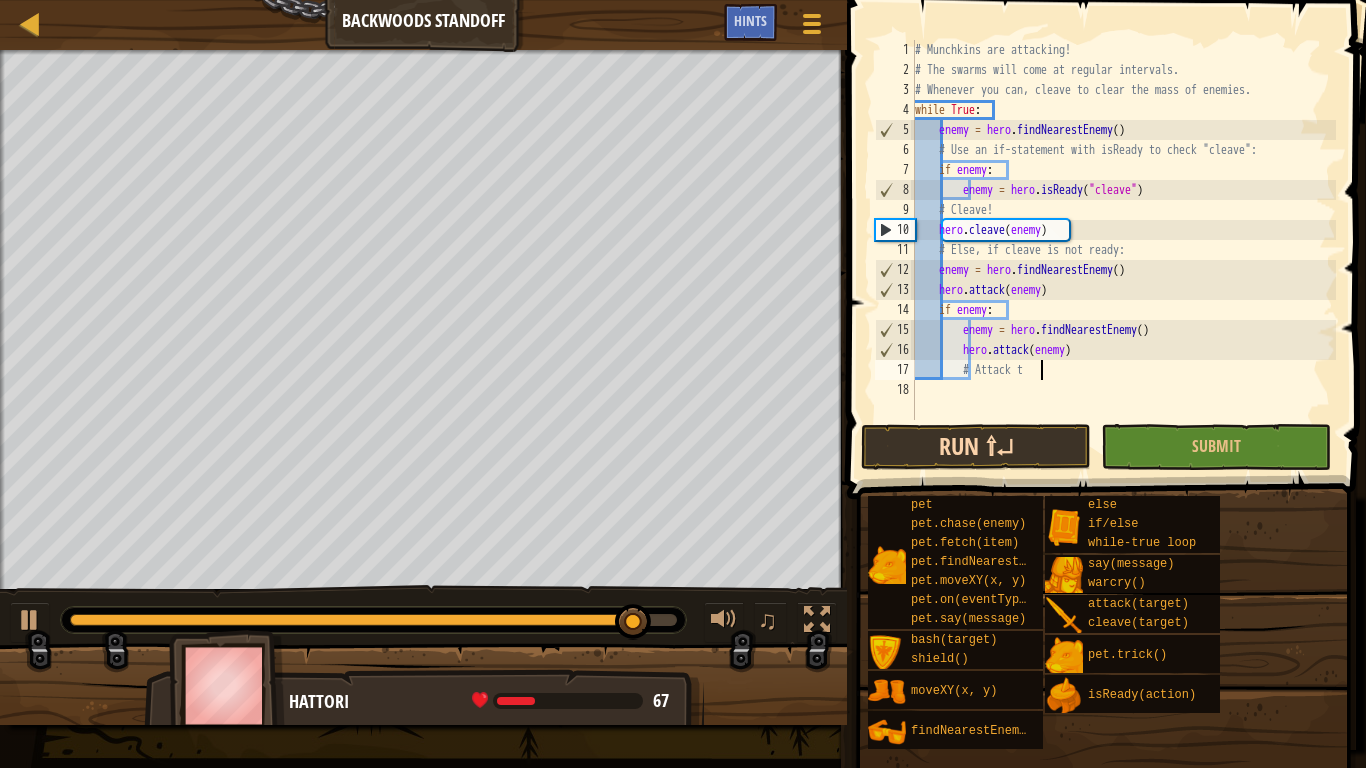 type on "#" 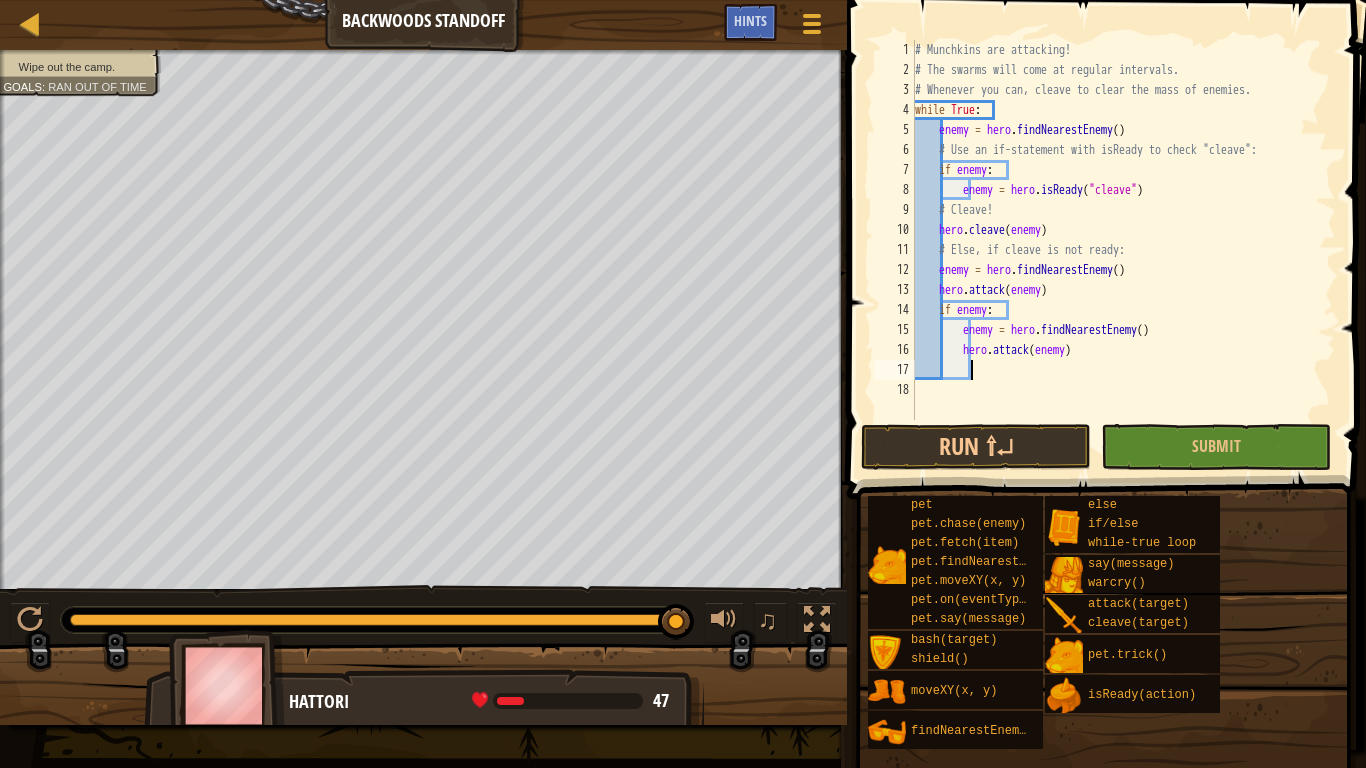 scroll, scrollTop: 9, scrollLeft: 10, axis: both 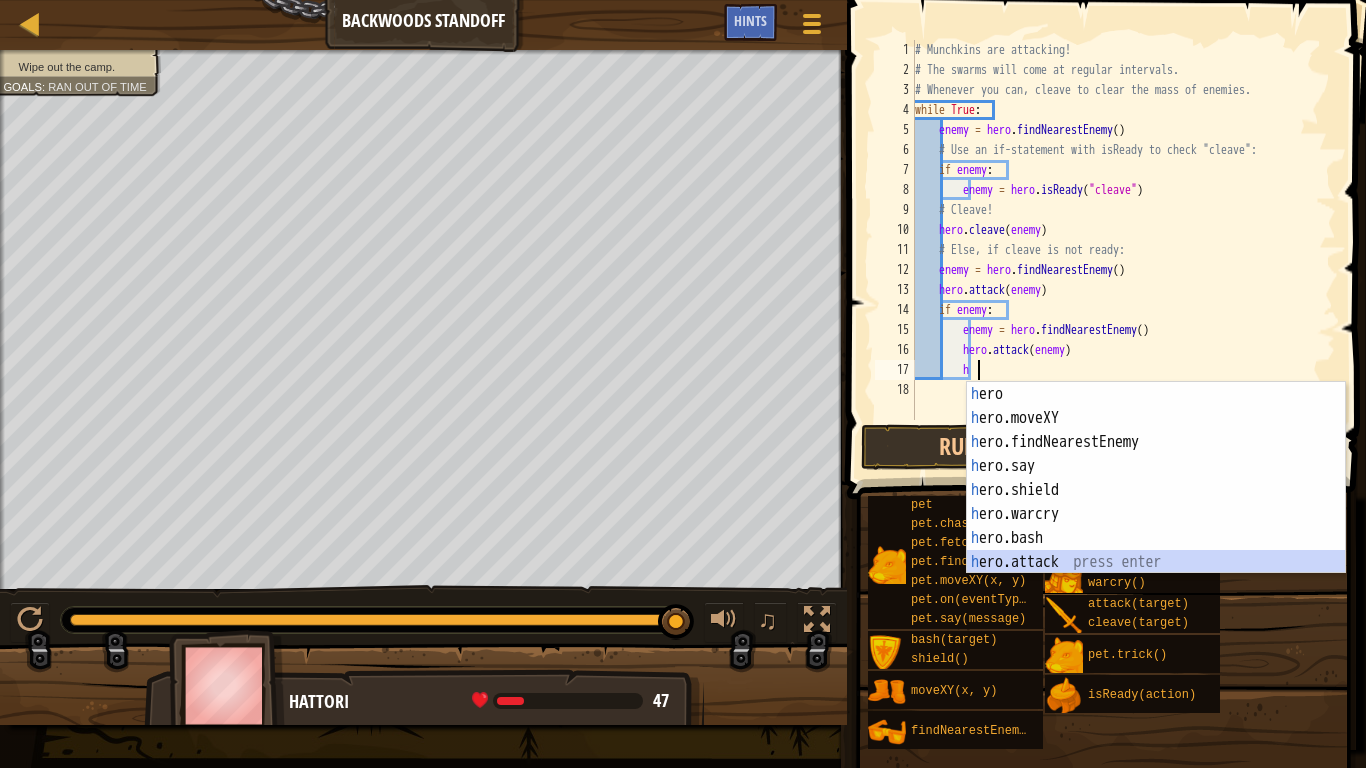 type on "hero.attack(enemy)" 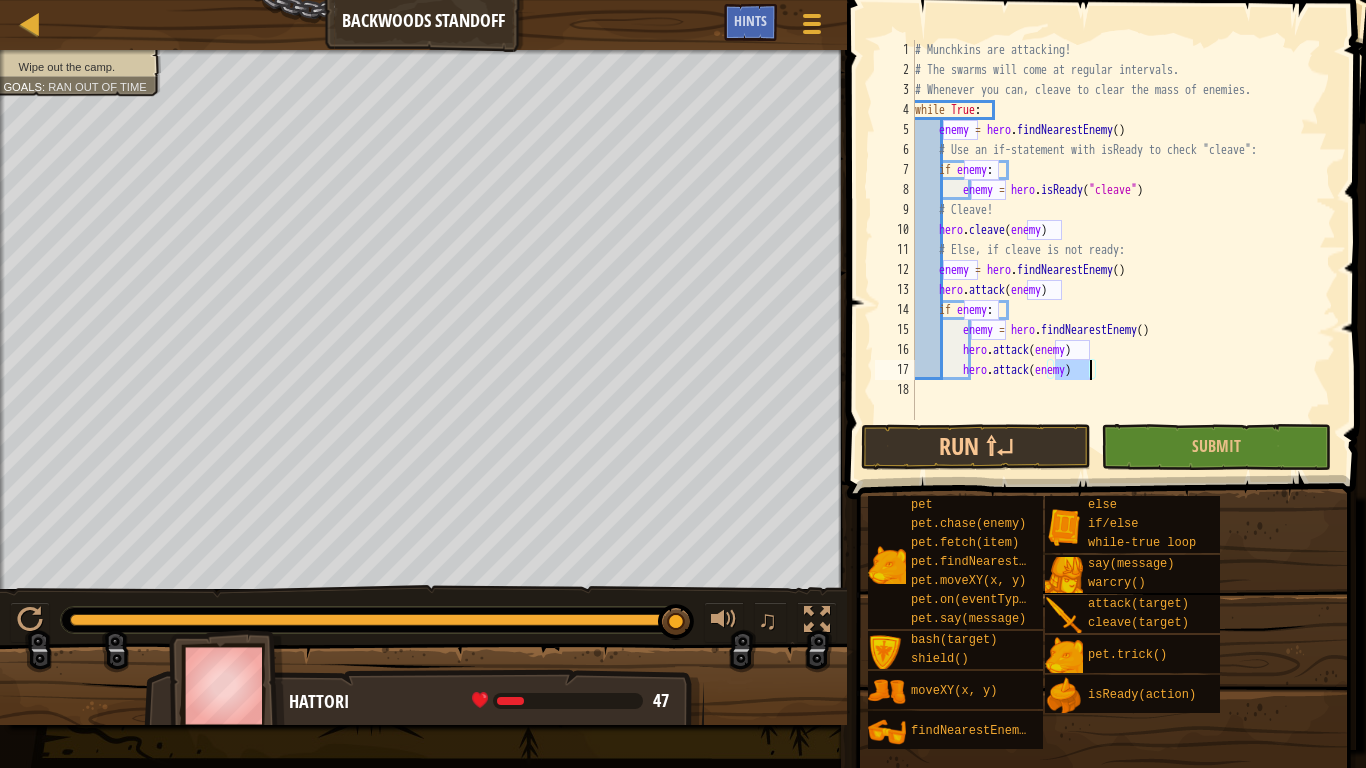 scroll, scrollTop: 9, scrollLeft: 0, axis: vertical 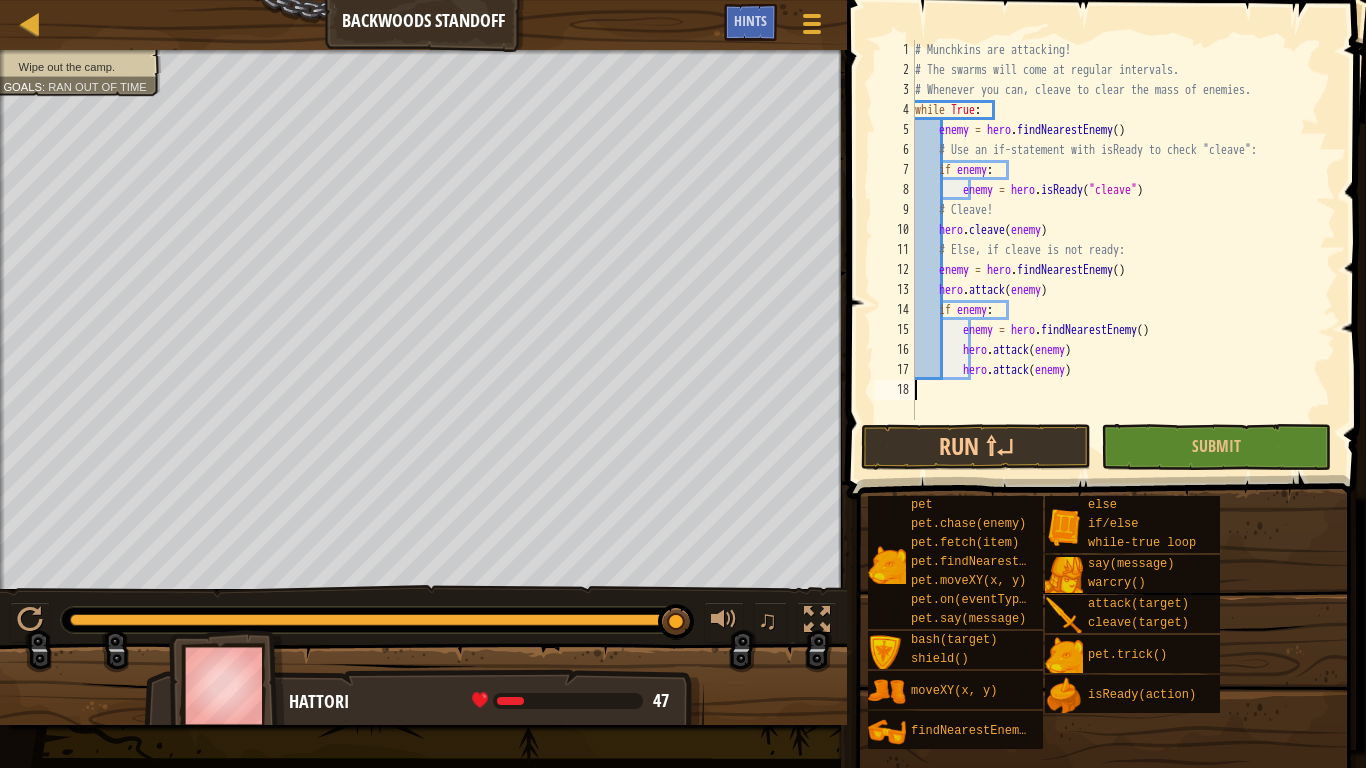 type on "hero.attack(enemy)" 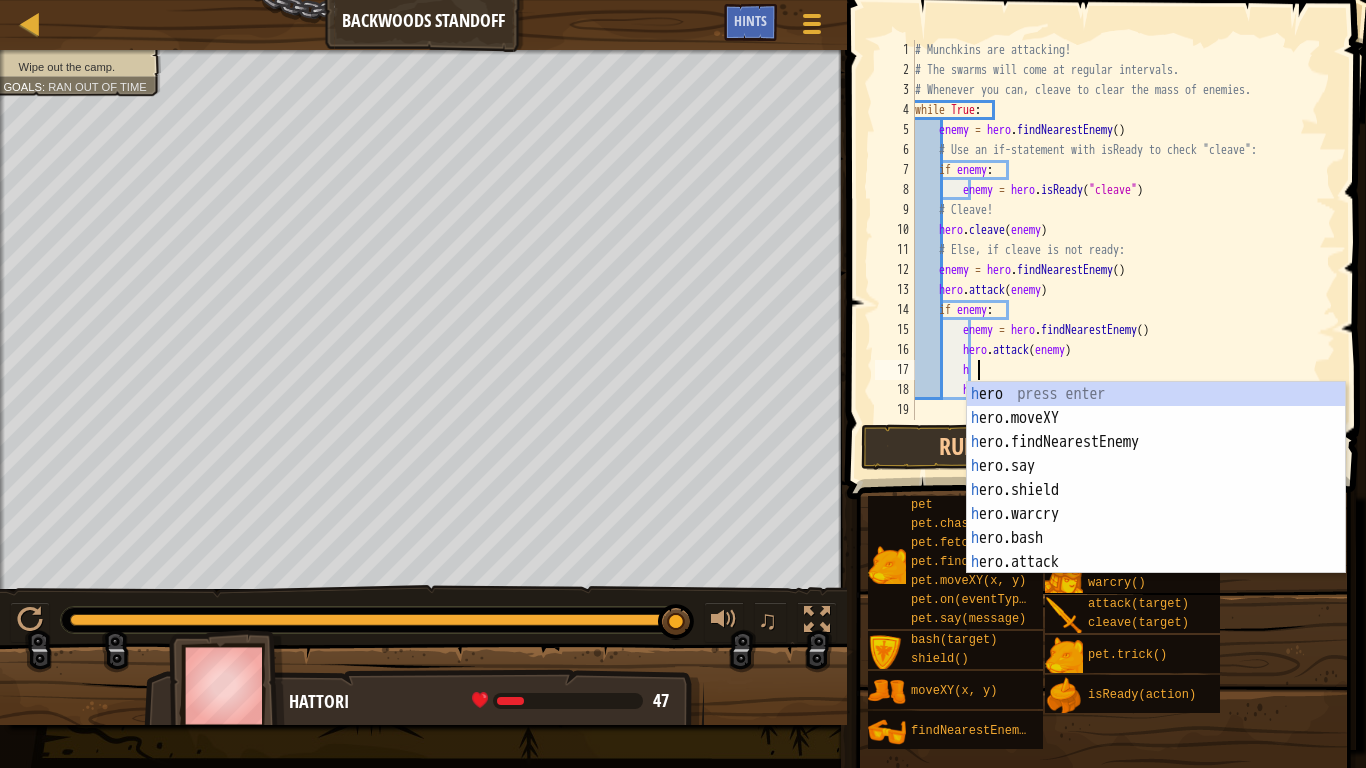 type on "h" 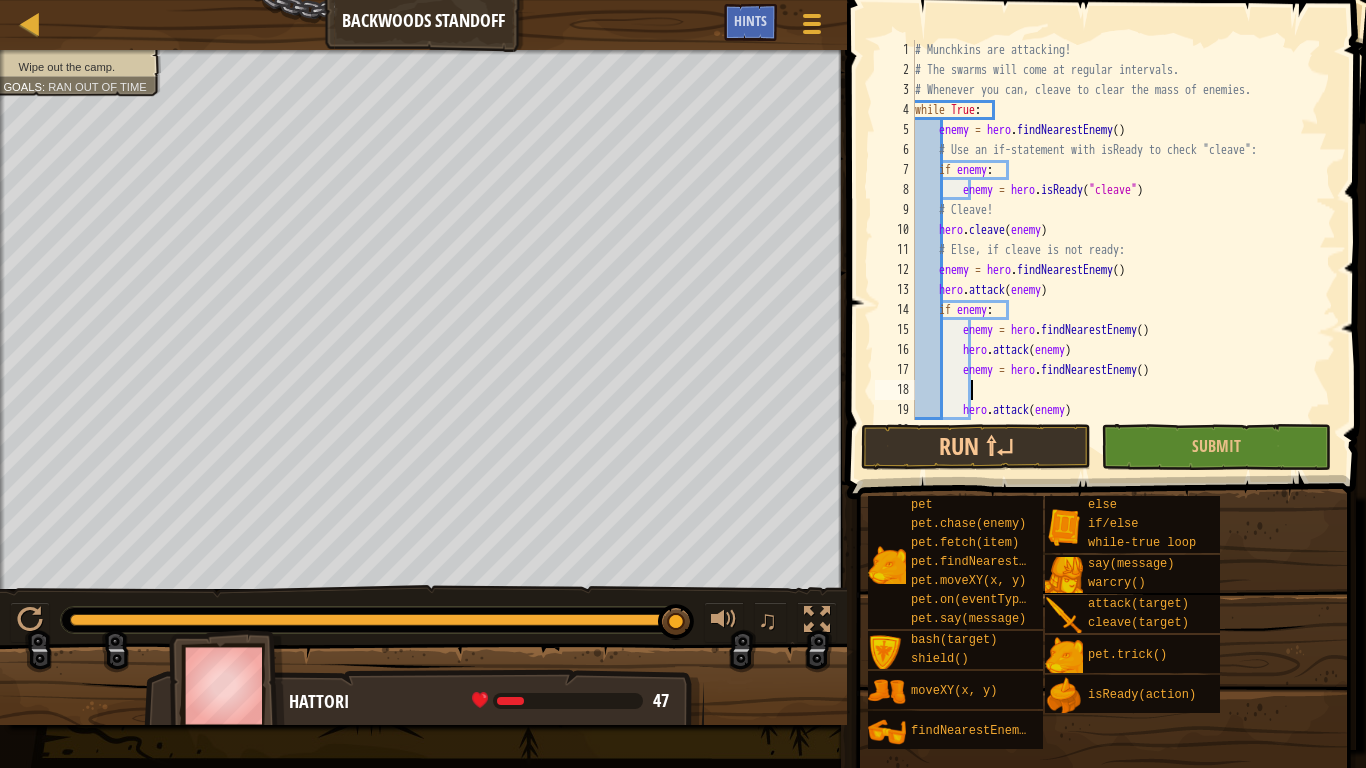 scroll, scrollTop: 9, scrollLeft: 7, axis: both 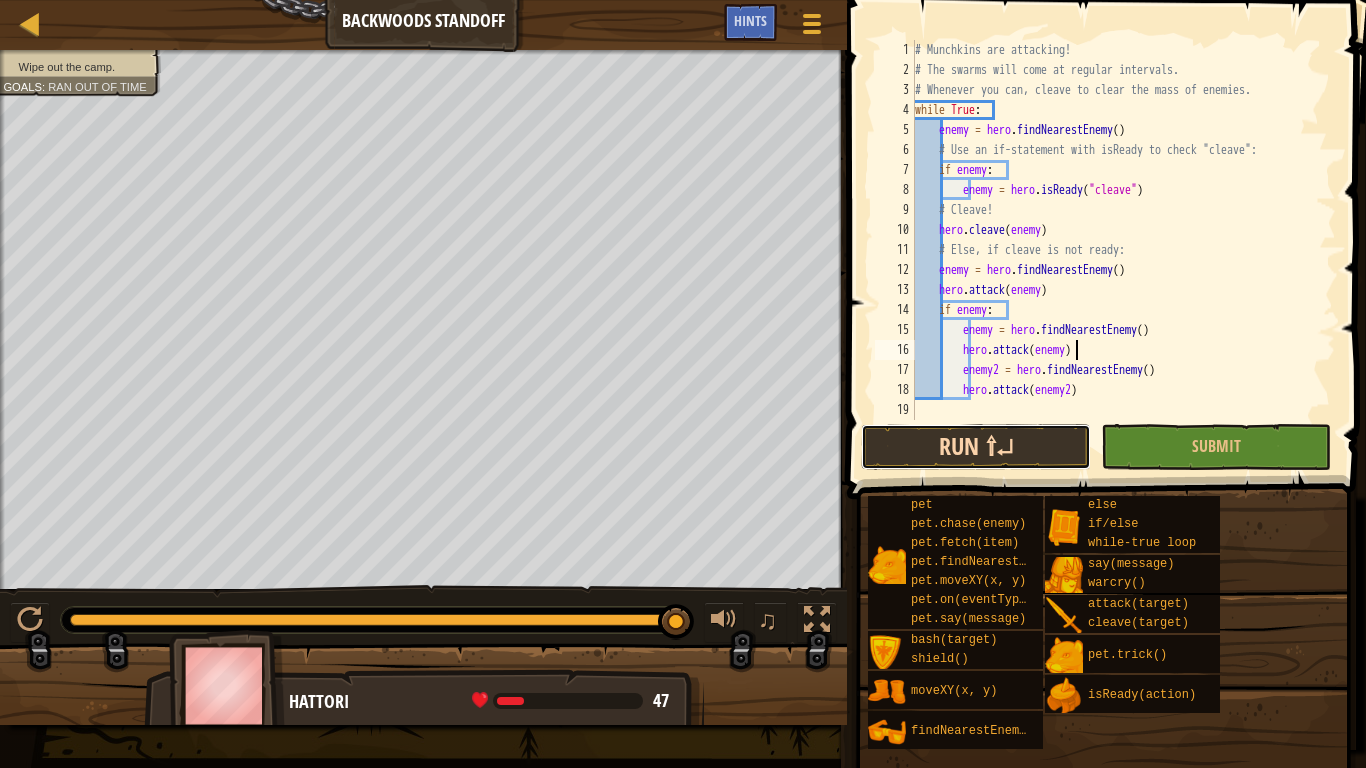 click on "Run ⇧↵" at bounding box center [976, 447] 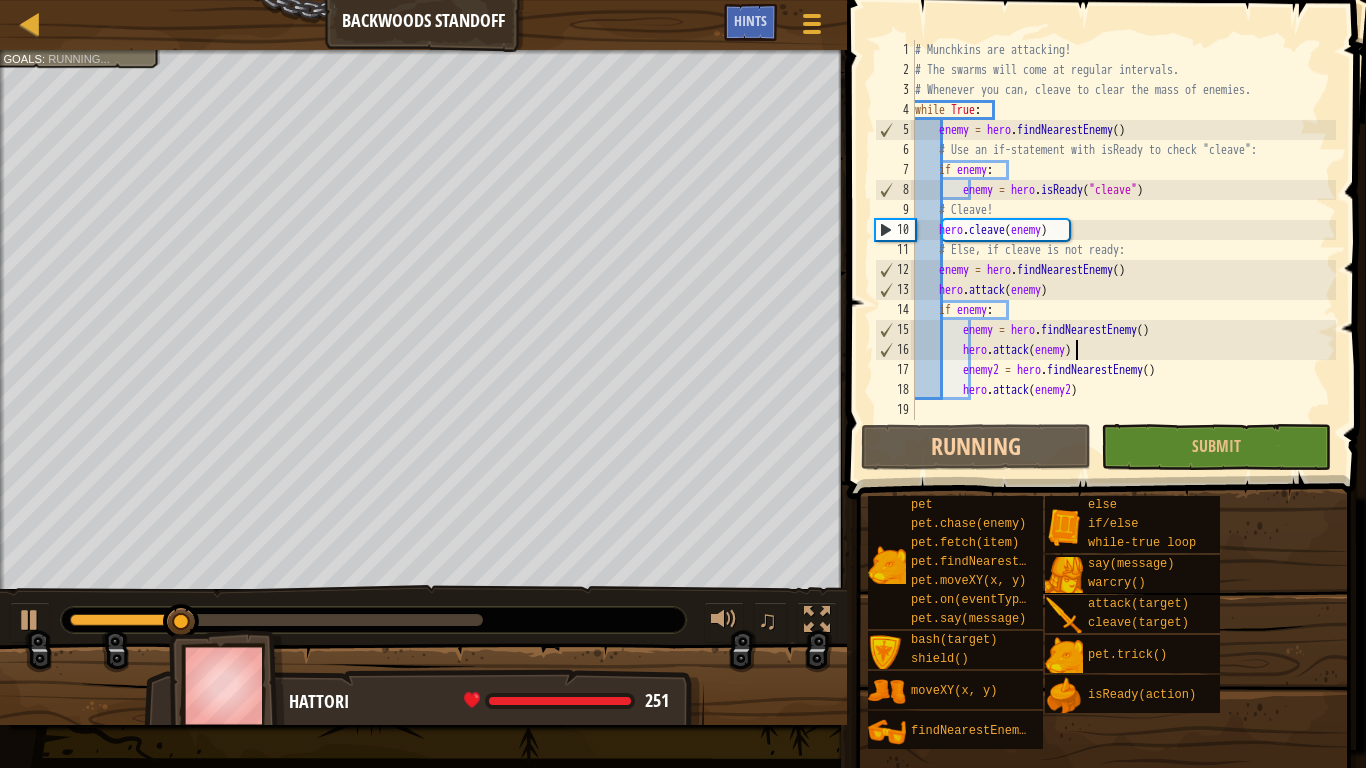 click on "# Munchkins are attacking! # The swarms will come at regular intervals. # Whenever you can, cleave to clear the mass of enemies. while   True :      enemy   =   hero . findNearestEnemy ( )      # Use an if-statement with isReady to check "cleave":      if   enemy :          enemy   =   hero . isReady ( "cleave" )      # Cleave!      hero . cleave ( enemy )      # Else, if cleave is not ready:      enemy   =   hero . findNearestEnemy ( )      hero . attack ( enemy )      if   enemy :          enemy   =   hero . findNearestEnemy ( )          hero . attack ( enemy )          enemy2   =   hero . findNearestEnemy ( )          hero . attack ( enemy2 )" at bounding box center [1123, 250] 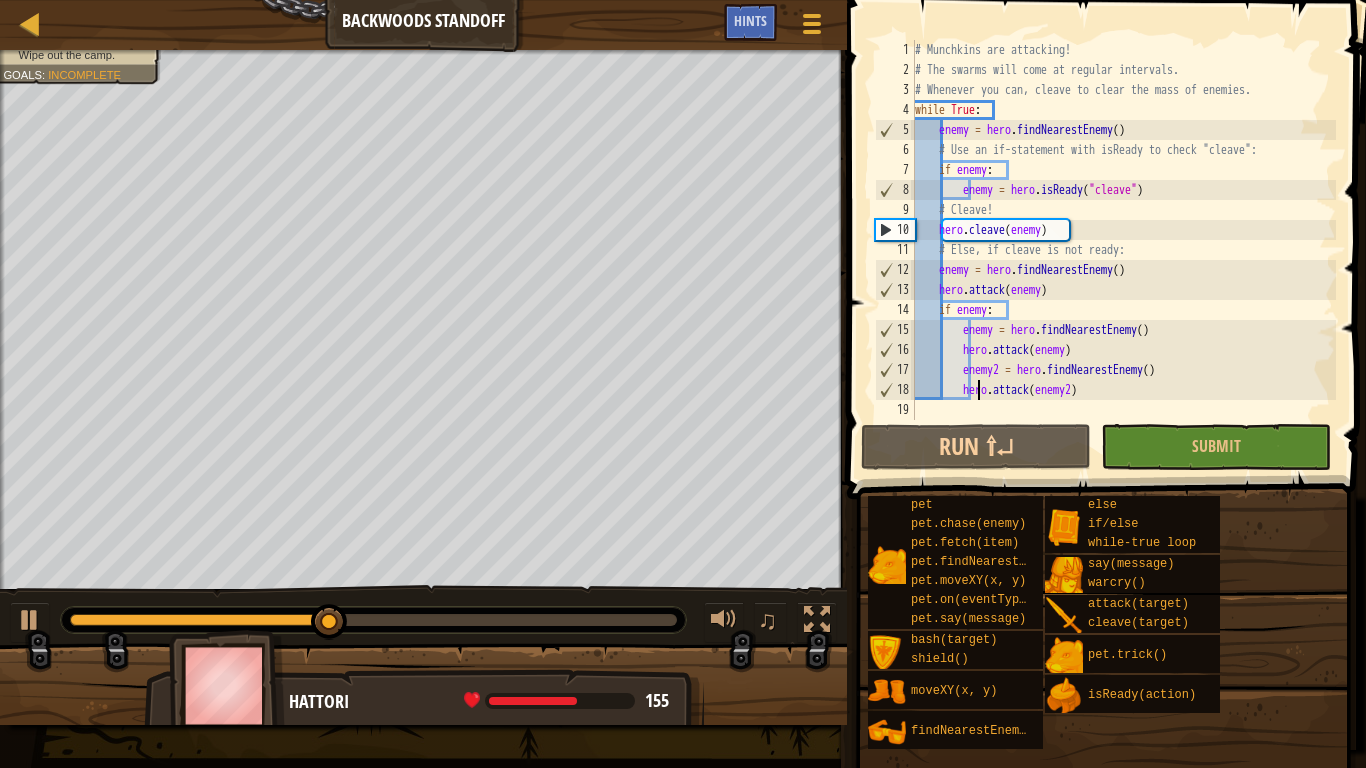 click on "# Munchkins are attacking! # The swarms will come at regular intervals. # Whenever you can, cleave to clear the mass of enemies. while   True :      enemy   =   hero . findNearestEnemy ( )      # Use an if-statement with isReady to check "cleave":      if   enemy :          enemy   =   hero . isReady ( "cleave" )      # Cleave!      hero . cleave ( enemy )      # Else, if cleave is not ready:      enemy   =   hero . findNearestEnemy ( )      hero . attack ( enemy )      if   enemy :          enemy   =   hero . findNearestEnemy ( )          hero . attack ( enemy )          enemy2   =   hero . findNearestEnemy ( )          hero . attack ( enemy2 )" at bounding box center (1123, 250) 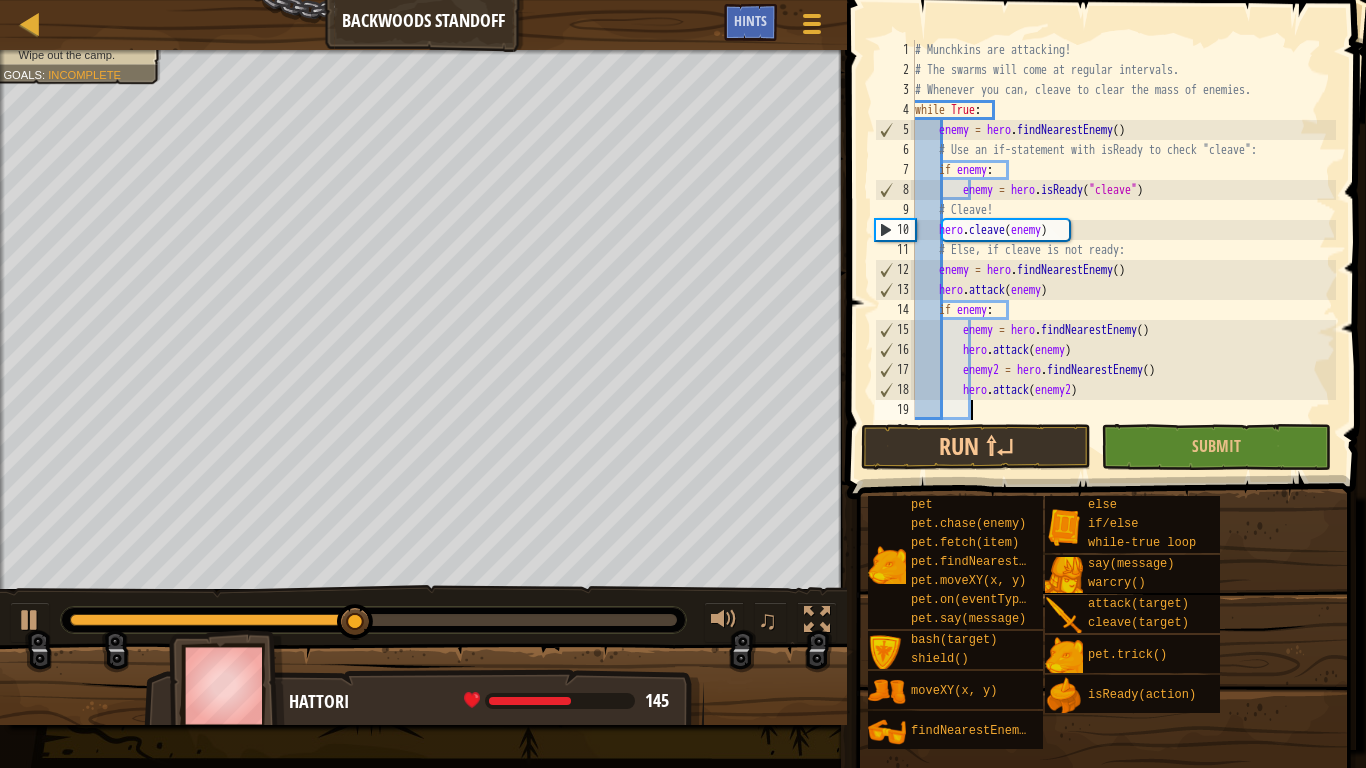 scroll, scrollTop: 9, scrollLeft: 7, axis: both 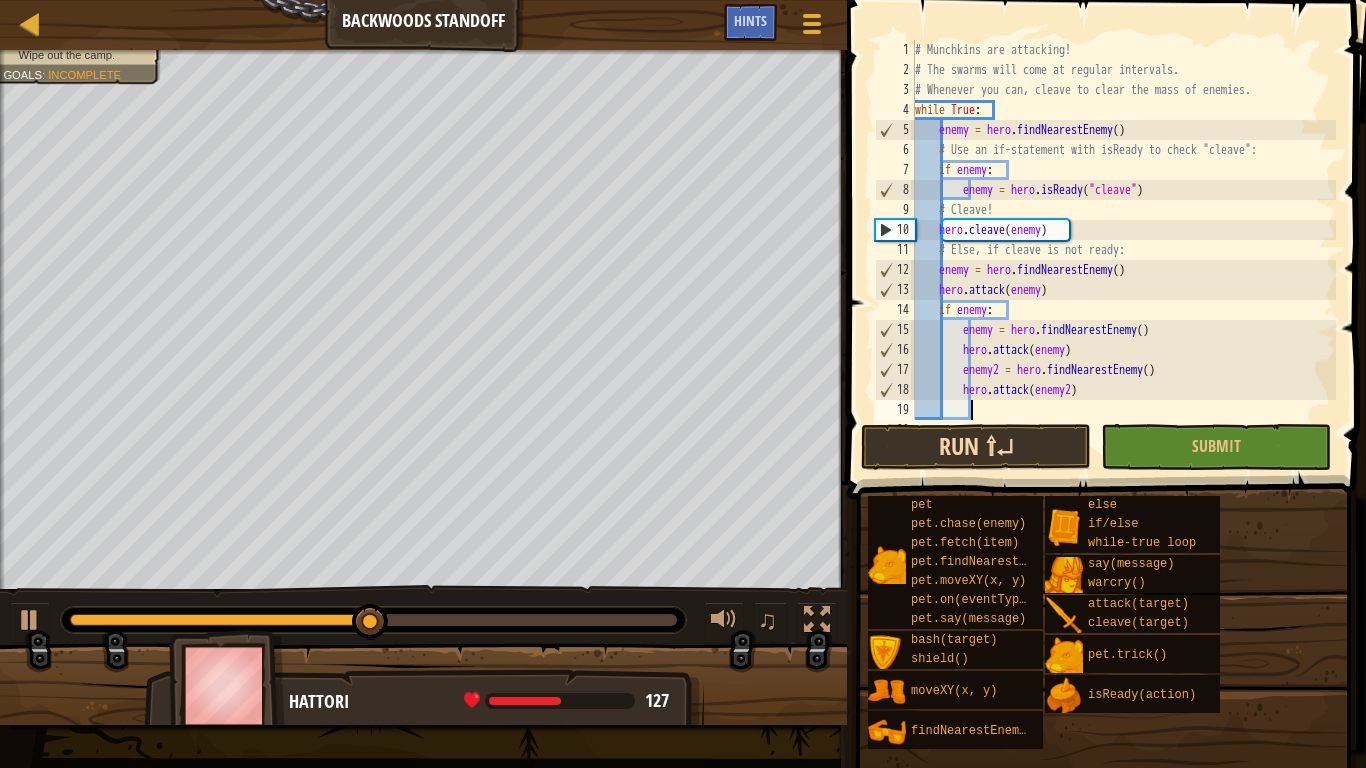 type on "h" 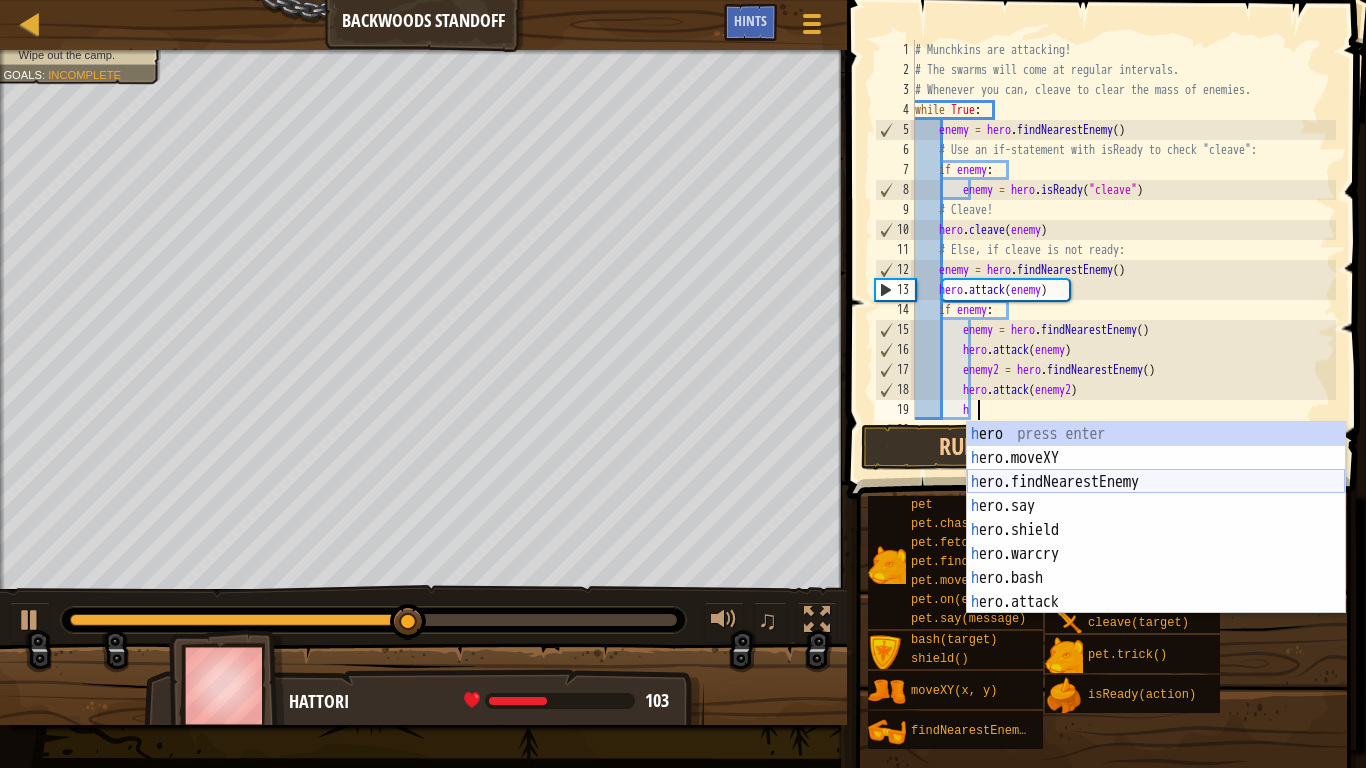click on "h ero press enter h ero.moveXY press enter h ero.findNearestEnemy press enter h ero.say press enter h ero.shield press enter h ero.warcry press enter h ero.bash press enter h ero.attack press enter h ero.cleave press enter" at bounding box center (1156, 542) 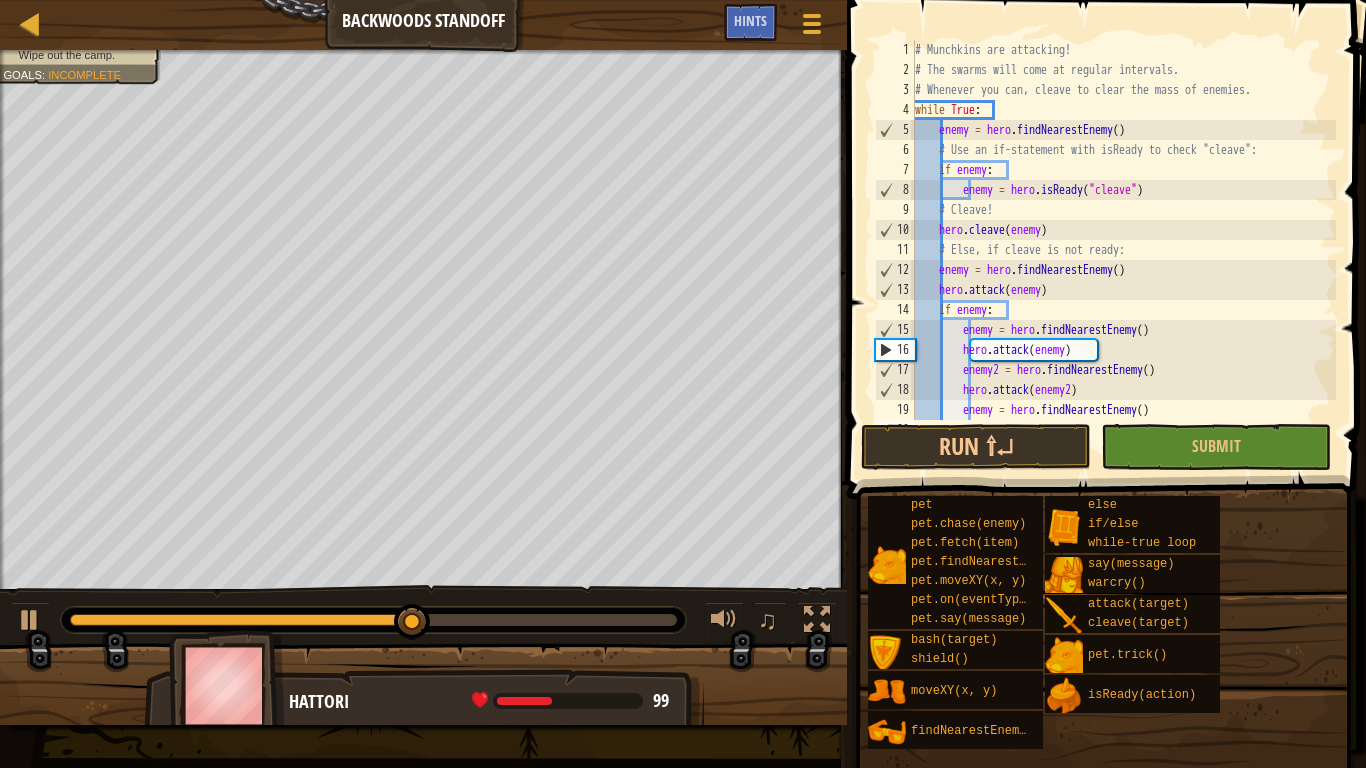 scroll, scrollTop: 9, scrollLeft: 7, axis: both 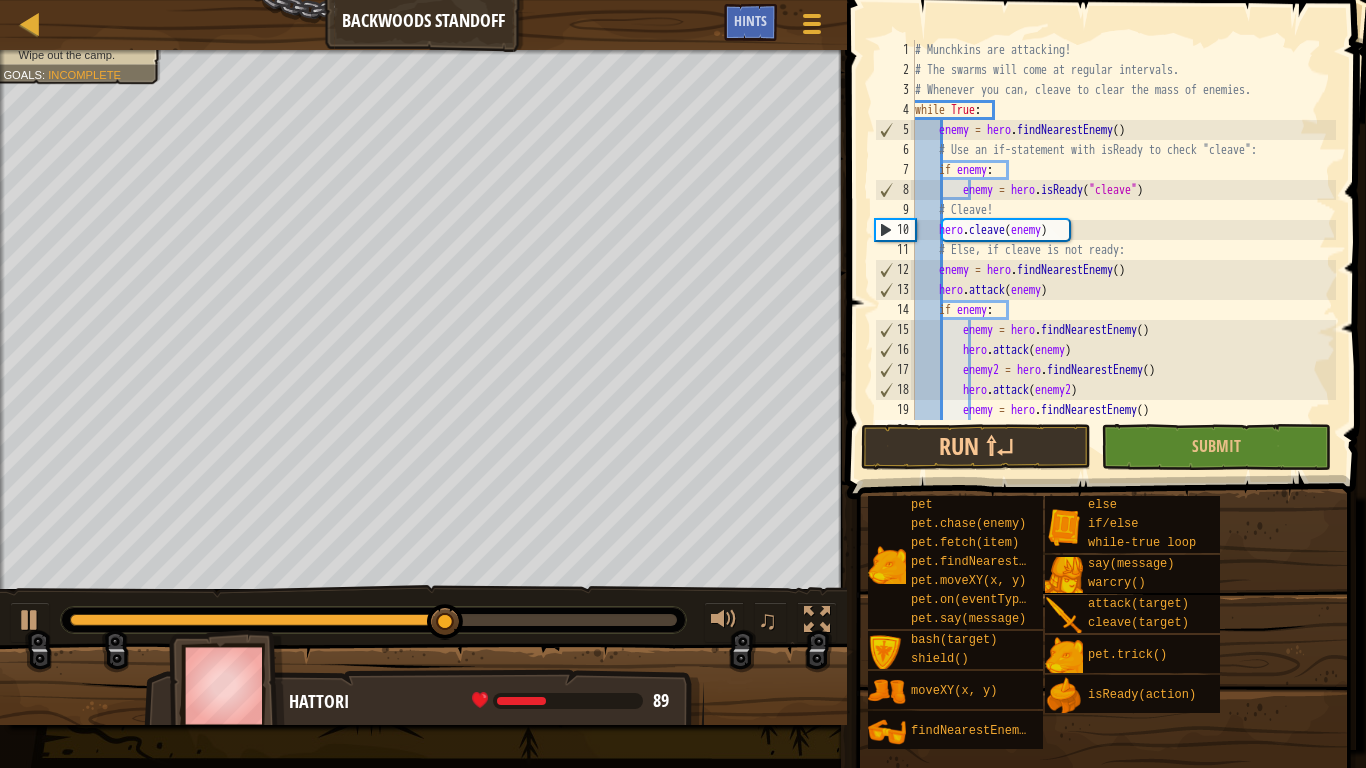 click on "# Munchkins are attacking! # The swarms will come at regular intervals. # Whenever you can, cleave to clear the mass of enemies. while   True :      enemy   =   hero . findNearestEnemy ( )      # Use an if-statement with isReady to check "cleave":      if   enemy :          enemy   =   hero . isReady ( "cleave" )      # Cleave!      hero . cleave ( enemy )      # Else, if cleave is not ready:      enemy   =   hero . findNearestEnemy ( )      hero . attack ( enemy )      if   enemy :          enemy   =   hero . findNearestEnemy ( )          hero . attack ( enemy )          enemy2   =   hero . findNearestEnemy ( )          hero . attack ( enemy2 )             enemy   =   hero . findNearestEnemy ( )" at bounding box center [1123, 250] 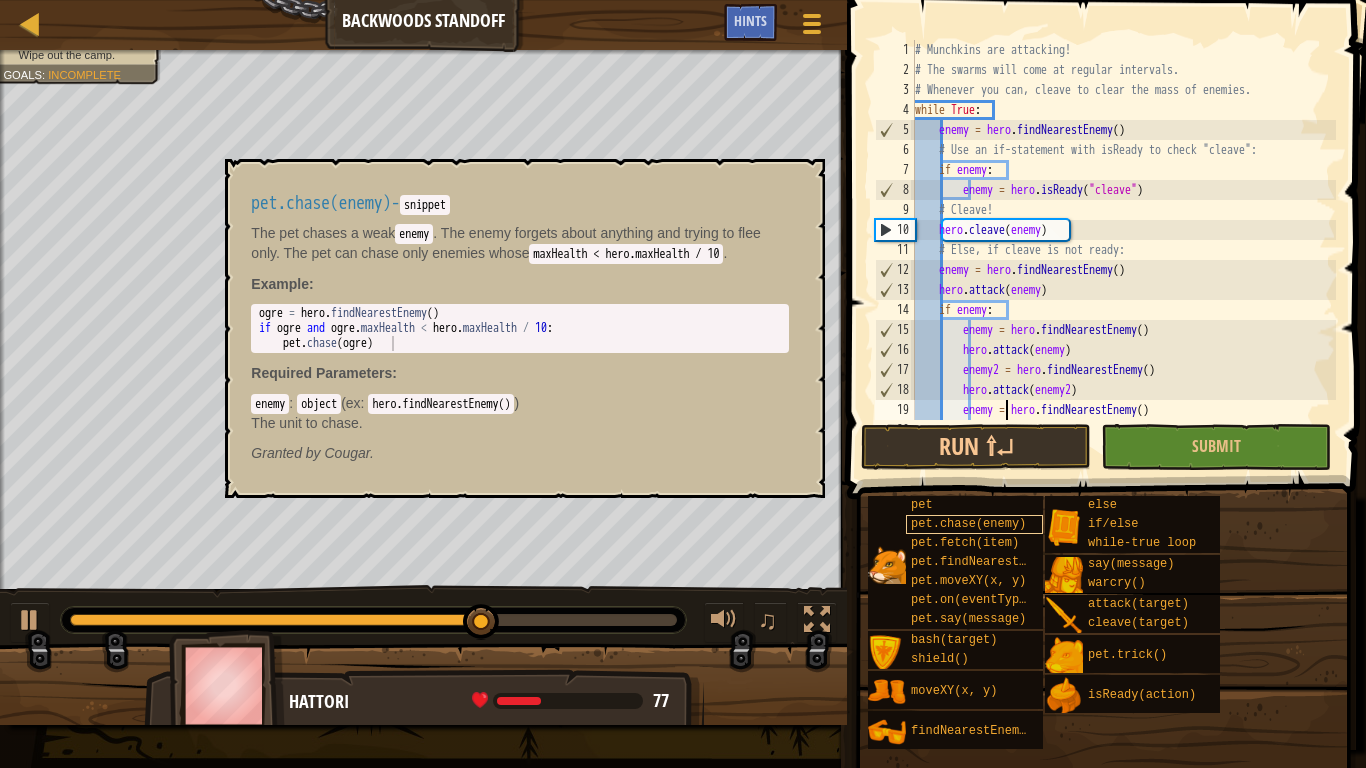 scroll, scrollTop: 9, scrollLeft: 15, axis: both 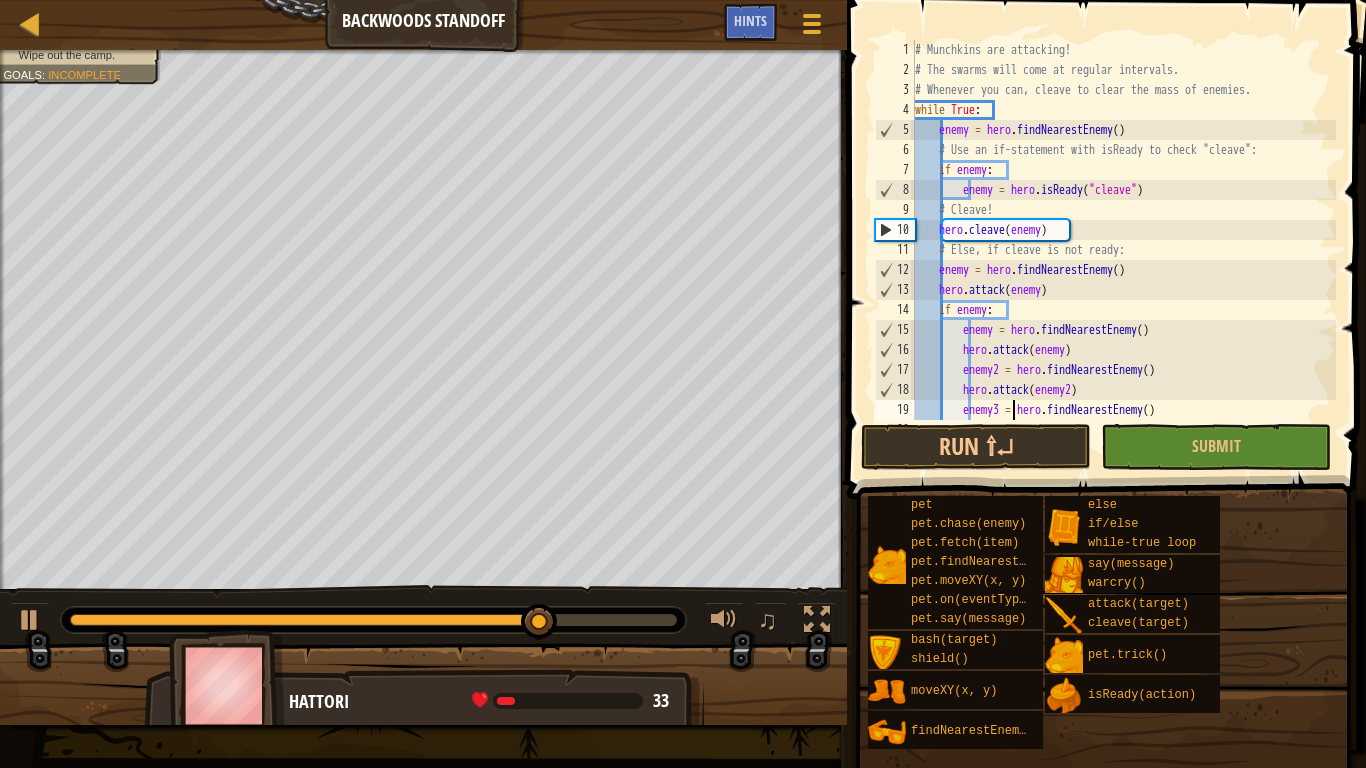 click on "# Munchkins are attacking! # The swarms will come at regular intervals. # Whenever you can, cleave to clear the mass of enemies. while   True :      enemy   =   hero . findNearestEnemy ( )      # Use an if-statement with isReady to check "cleave":      if   enemy :          enemy   =   hero . isReady ( "cleave" )      # Cleave!      hero . cleave ( enemy )      # Else, if cleave is not ready:      enemy   =   hero . findNearestEnemy ( )      hero . attack ( enemy )      if   enemy :          enemy   =   hero . findNearestEnemy ( )          hero . attack ( enemy )          enemy2   =   hero . findNearestEnemy ( )          hero . attack ( enemy2 )             enemy3   =   hero . findNearestEnemy ( )" at bounding box center [1123, 250] 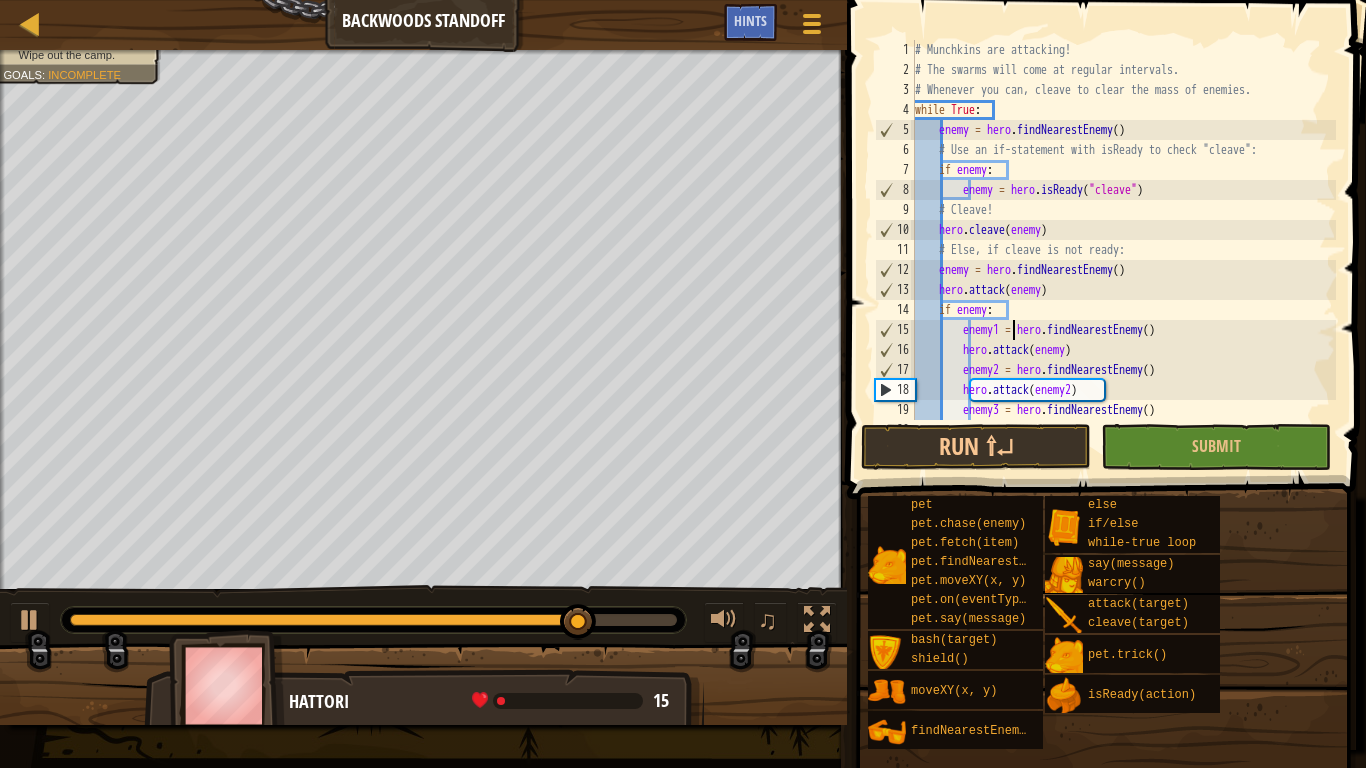 click on "# Munchkins are attacking! # The swarms will come at regular intervals. # Whenever you can, cleave to clear the mass of enemies. while   True :      enemy   =   hero . findNearestEnemy ( )      # Use an if-statement with isReady to check "cleave":      if   enemy :          enemy   =   hero . isReady ( "cleave" )      # Cleave!      hero . cleave ( enemy )      # Else, if cleave is not ready:      enemy   =   hero . findNearestEnemy ( )      hero . attack ( enemy )      if   enemy :          enemy1   =   hero . findNearestEnemy ( )          hero . attack ( enemy )          enemy2   =   hero . findNearestEnemy ( )          hero . attack ( enemy2 )             enemy3   =   hero . findNearestEnemy ( )" at bounding box center (1123, 250) 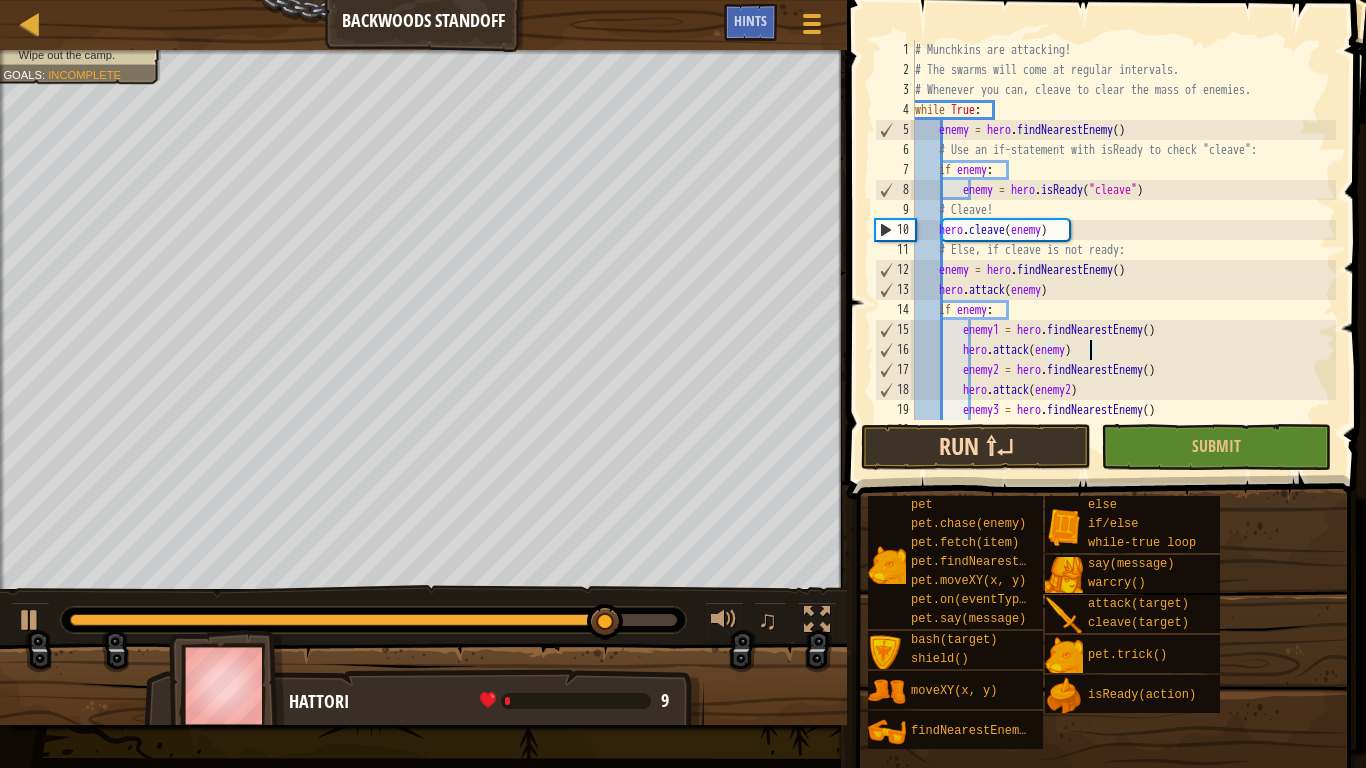 type on "hero.attack(enemy1)" 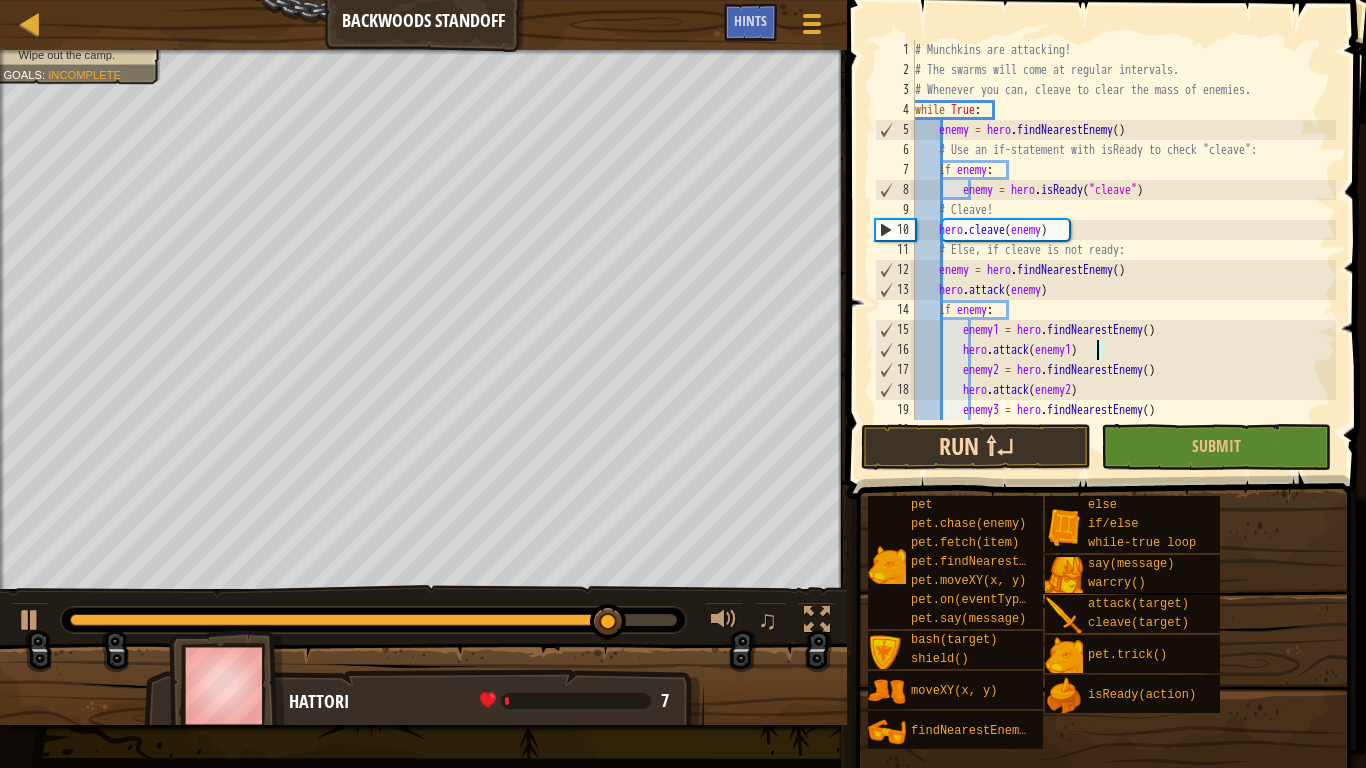 scroll, scrollTop: 9, scrollLeft: 26, axis: both 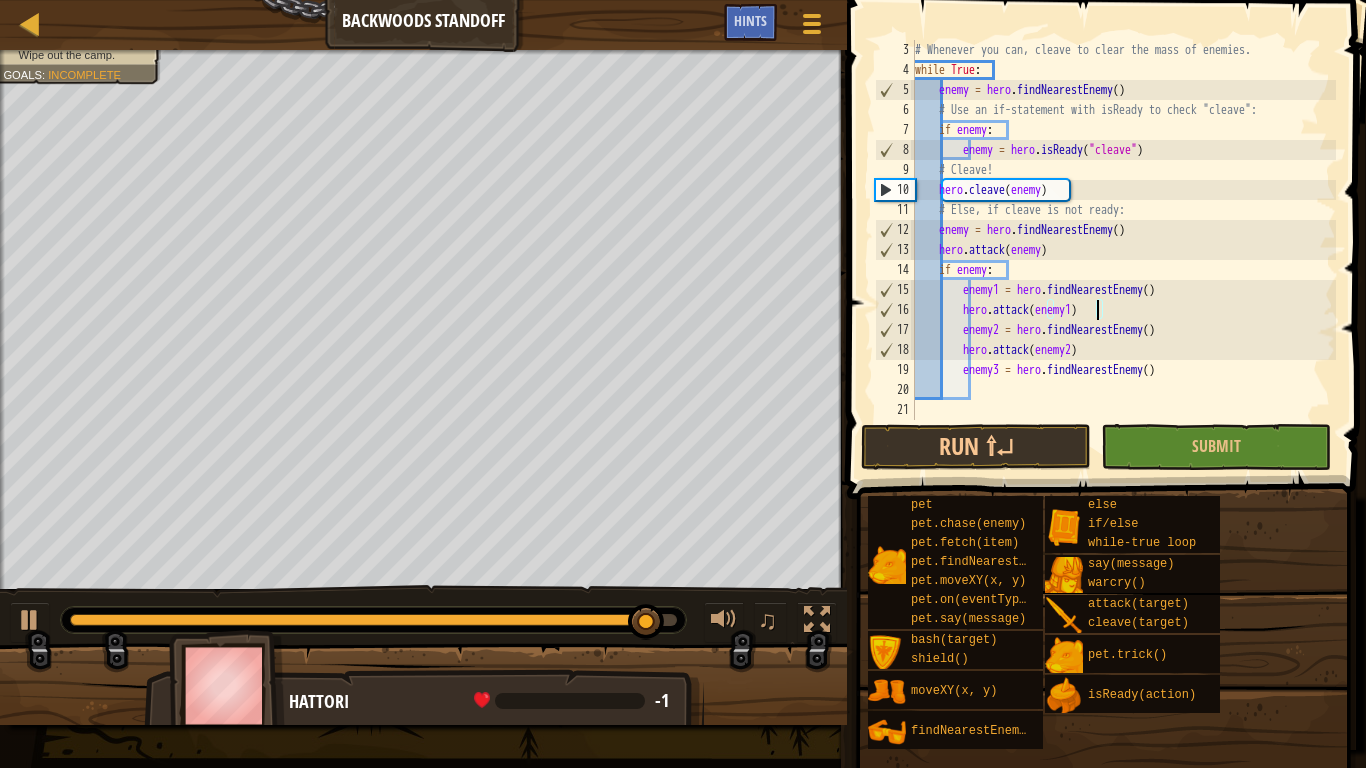click on "# Whenever you can, cleave to clear the mass of enemies. while   True :      enemy   =   hero . findNearestEnemy ( )      # Use an if-statement with isReady to check "cleave":      if   enemy :          enemy   =   hero . isReady ( "cleave" )      # Cleave!      hero . cleave ( enemy )      # Else, if cleave is not ready:      enemy   =   hero . findNearestEnemy ( )      hero . attack ( enemy )      if   enemy :          enemy1   =   hero . findNearestEnemy ( )          hero . attack ( enemy1 )          enemy2   =   hero . findNearestEnemy ( )          hero . attack ( enemy2 )             enemy3   =   hero . findNearestEnemy ( )" at bounding box center (1123, 250) 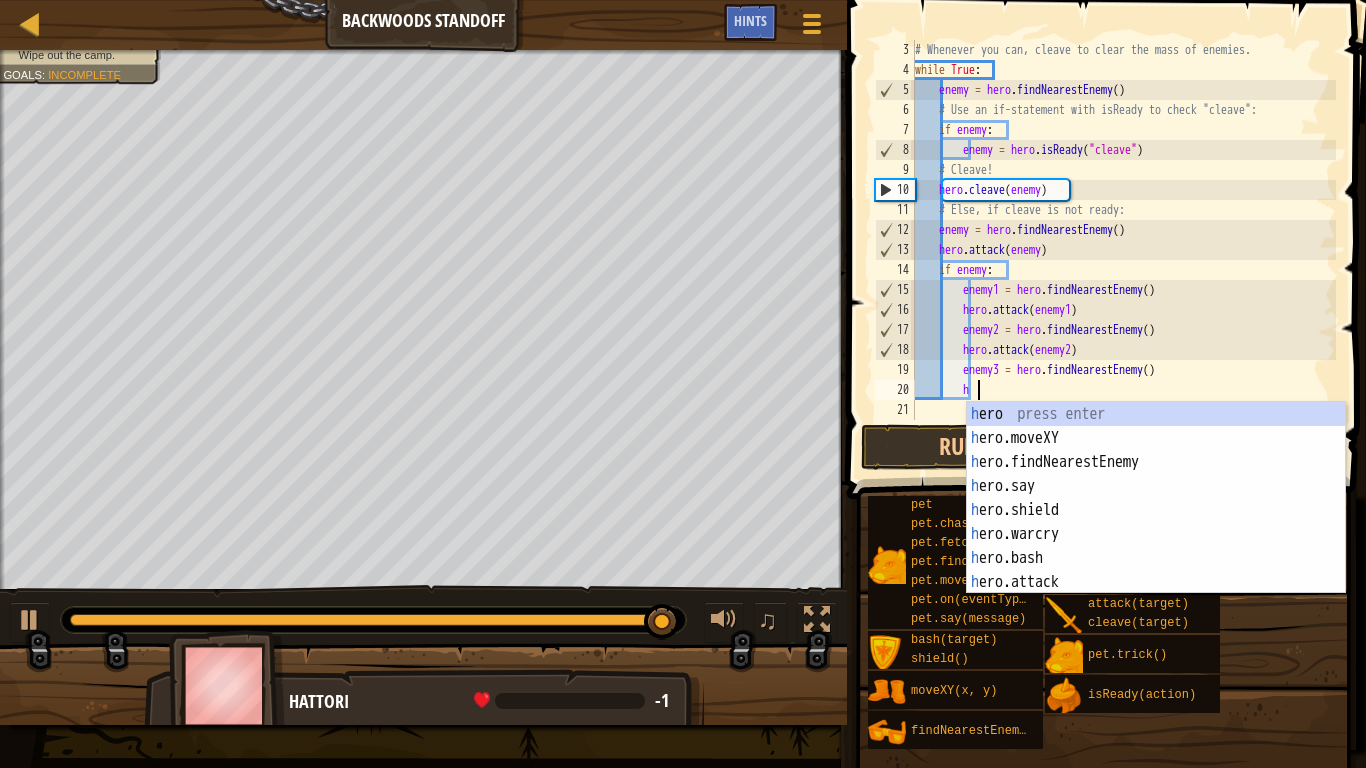 scroll, scrollTop: 9, scrollLeft: 8, axis: both 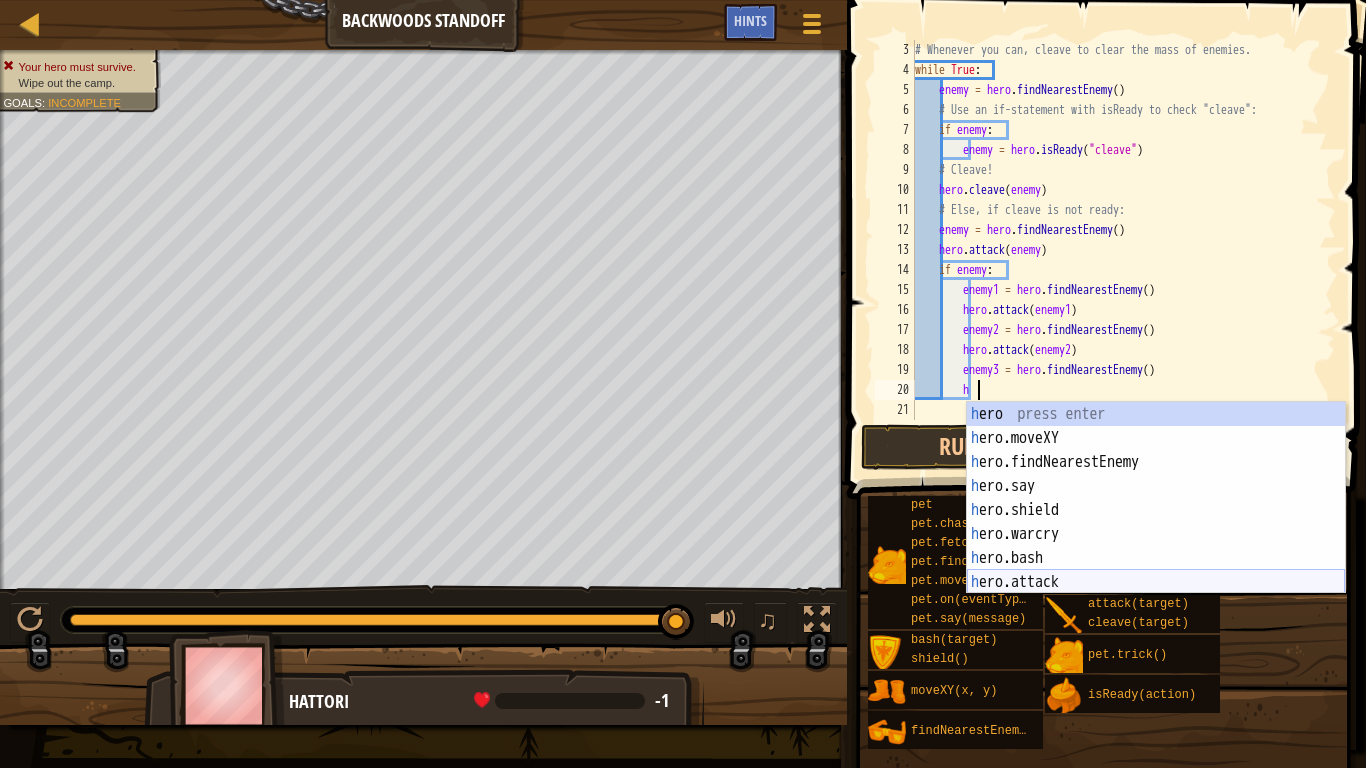click on "h ero press enter h ero.moveXY press enter h ero.findNearestEnemy press enter h ero.say press enter h ero.shield press enter h ero.warcry press enter h ero.bash press enter h ero.attack press enter h ero.cleave press enter" at bounding box center (1156, 522) 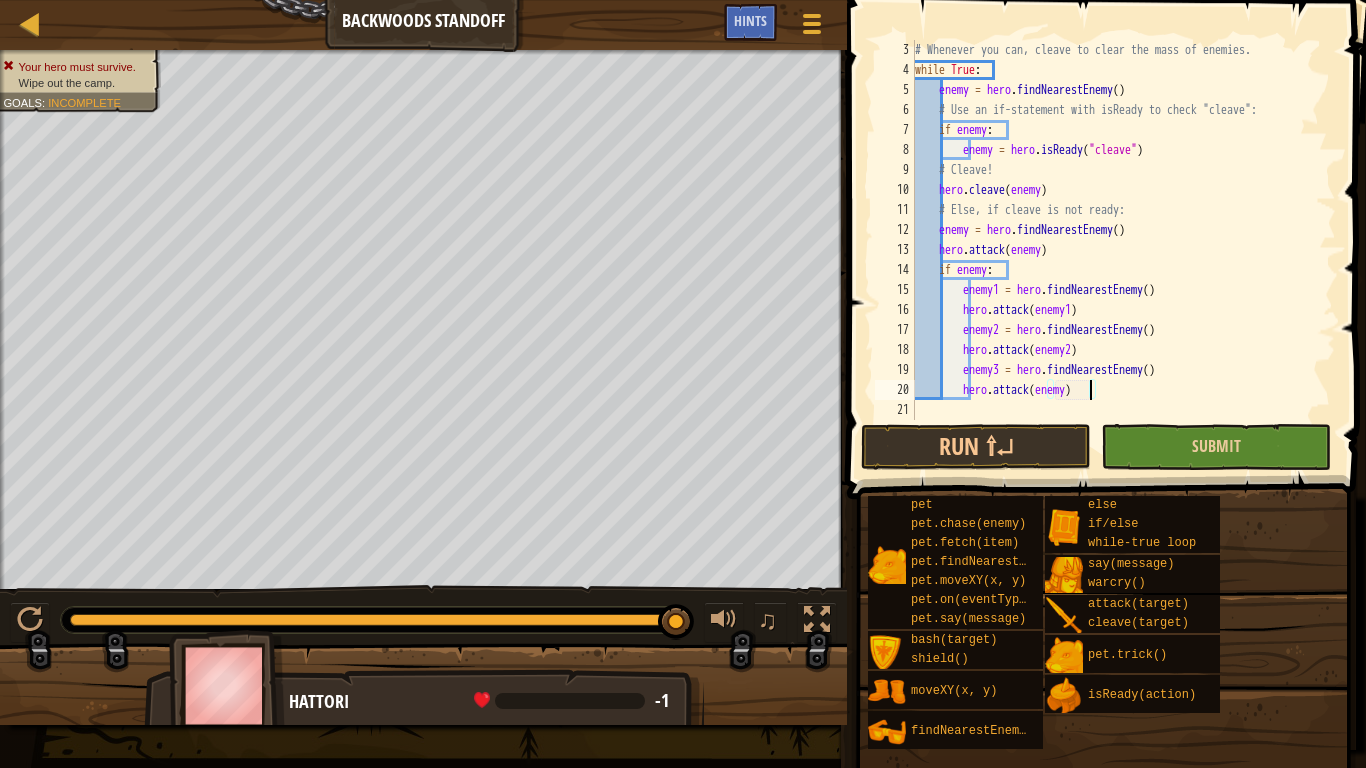 scroll, scrollTop: 9, scrollLeft: 26, axis: both 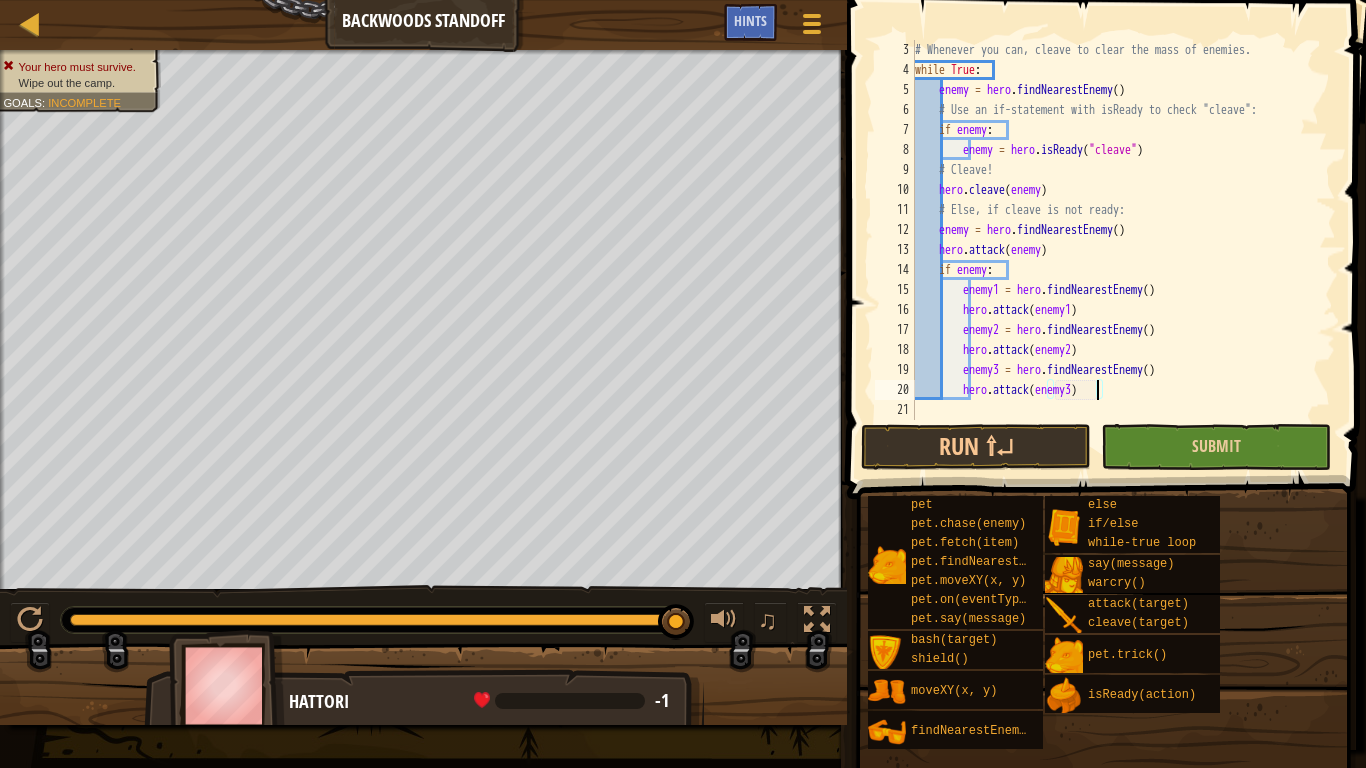 type on "hero.attack(enemy3)" 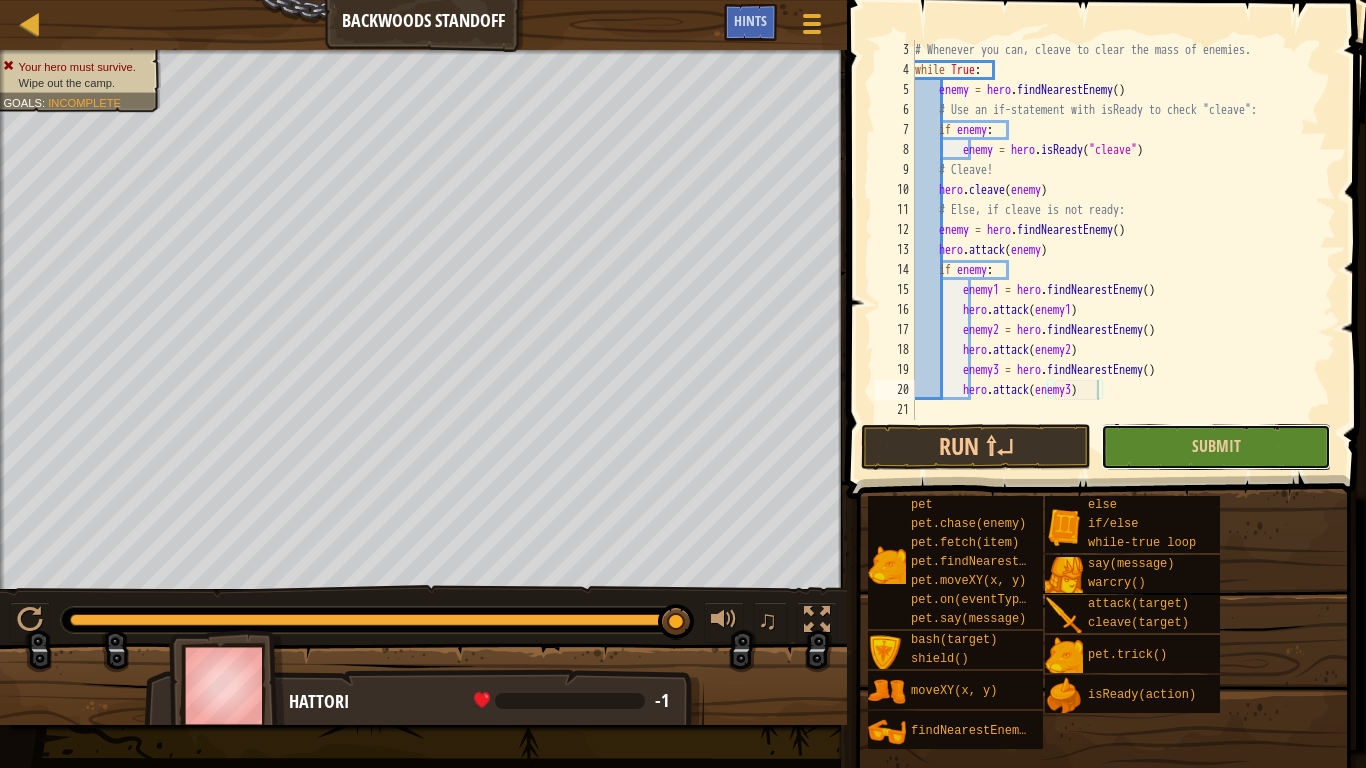 click on "Submit" at bounding box center (1216, 447) 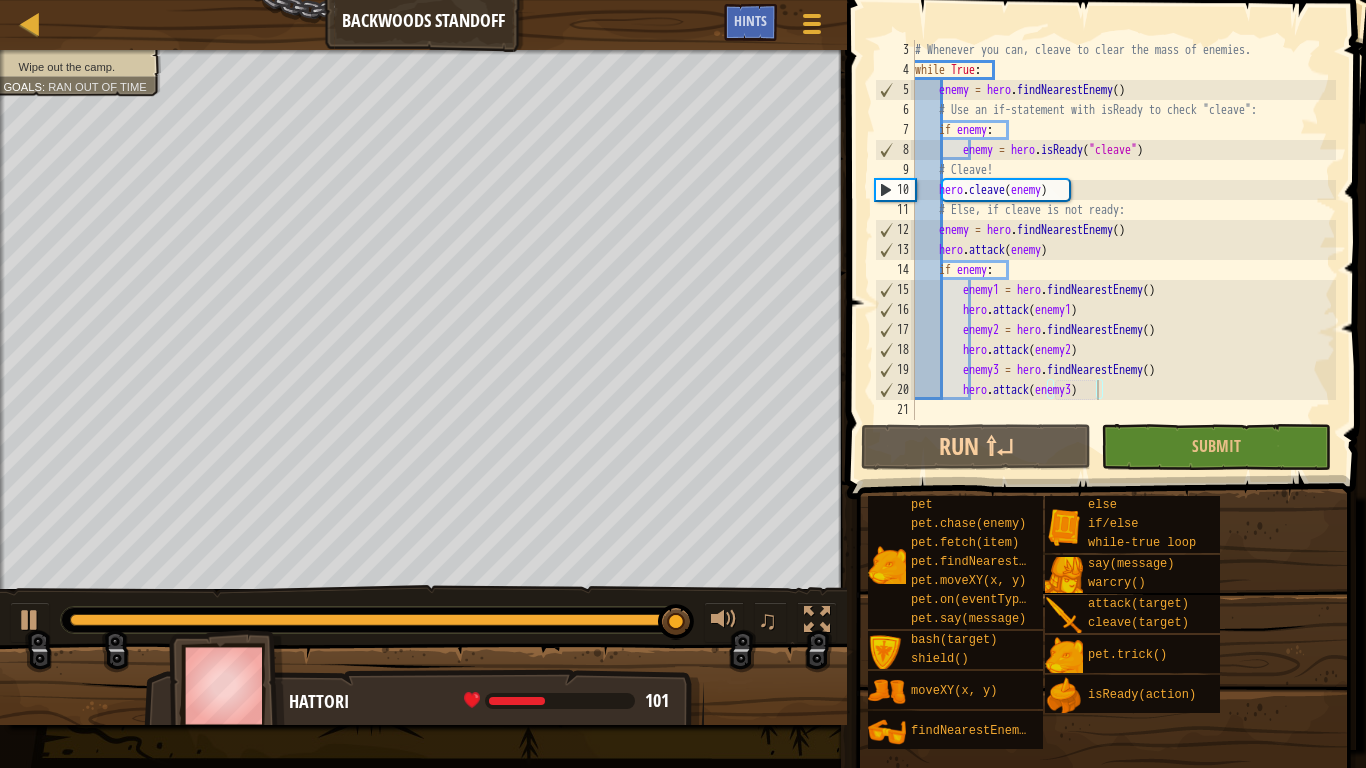 click on "# Whenever you can, cleave to clear the mass of enemies. while   True :      enemy   =   hero . findNearestEnemy ( )      # Use an if-statement with isReady to check "cleave":      if   enemy :          enemy   =   hero . isReady ( "cleave" )      # Cleave!      hero . cleave ( enemy )      # Else, if cleave is not ready:      enemy   =   hero . findNearestEnemy ( )      hero . attack ( enemy )      if   enemy :          enemy1   =   hero . findNearestEnemy ( )          hero . attack ( enemy1 )          enemy2   =   hero . findNearestEnemy ( )          hero . attack ( enemy2 )             enemy3   =   hero . findNearestEnemy ( )          hero . attack ( enemy3 )" at bounding box center [1123, 250] 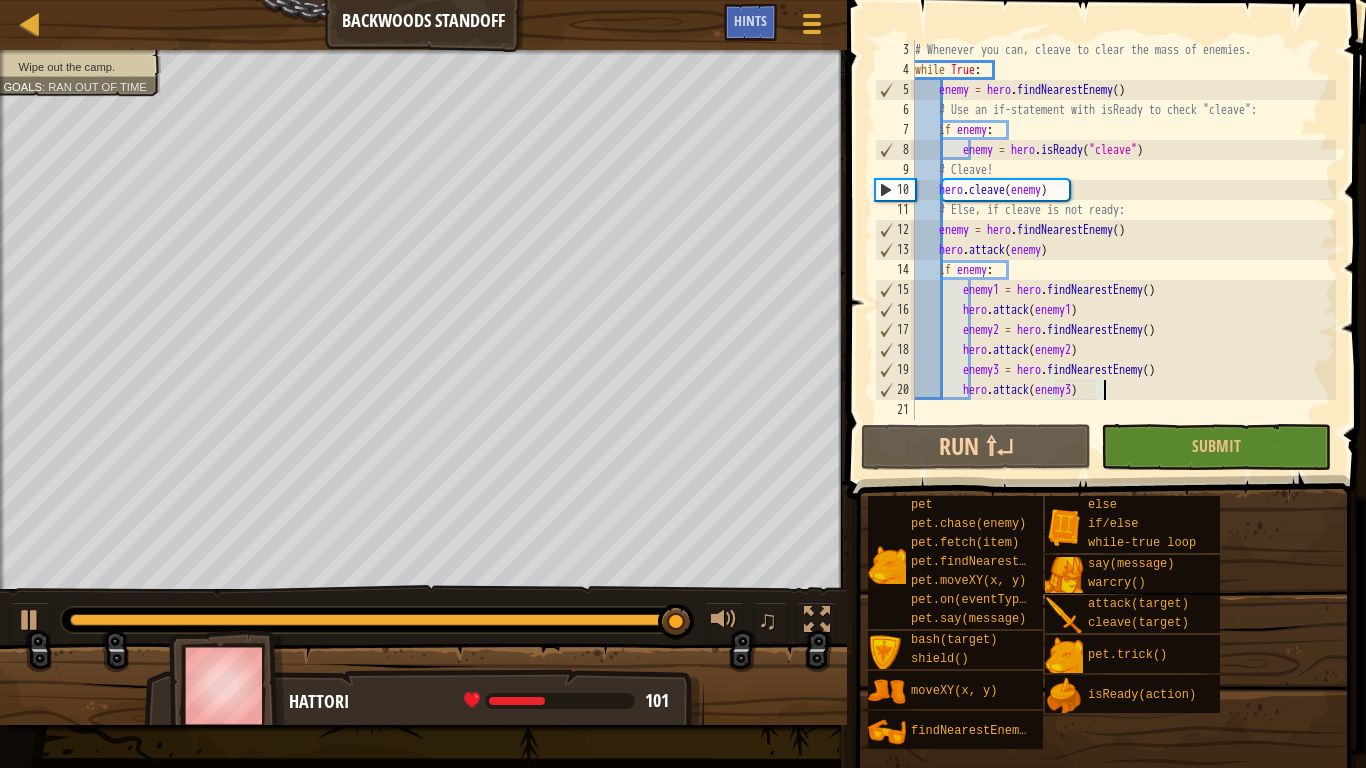 scroll, scrollTop: 9, scrollLeft: 7, axis: both 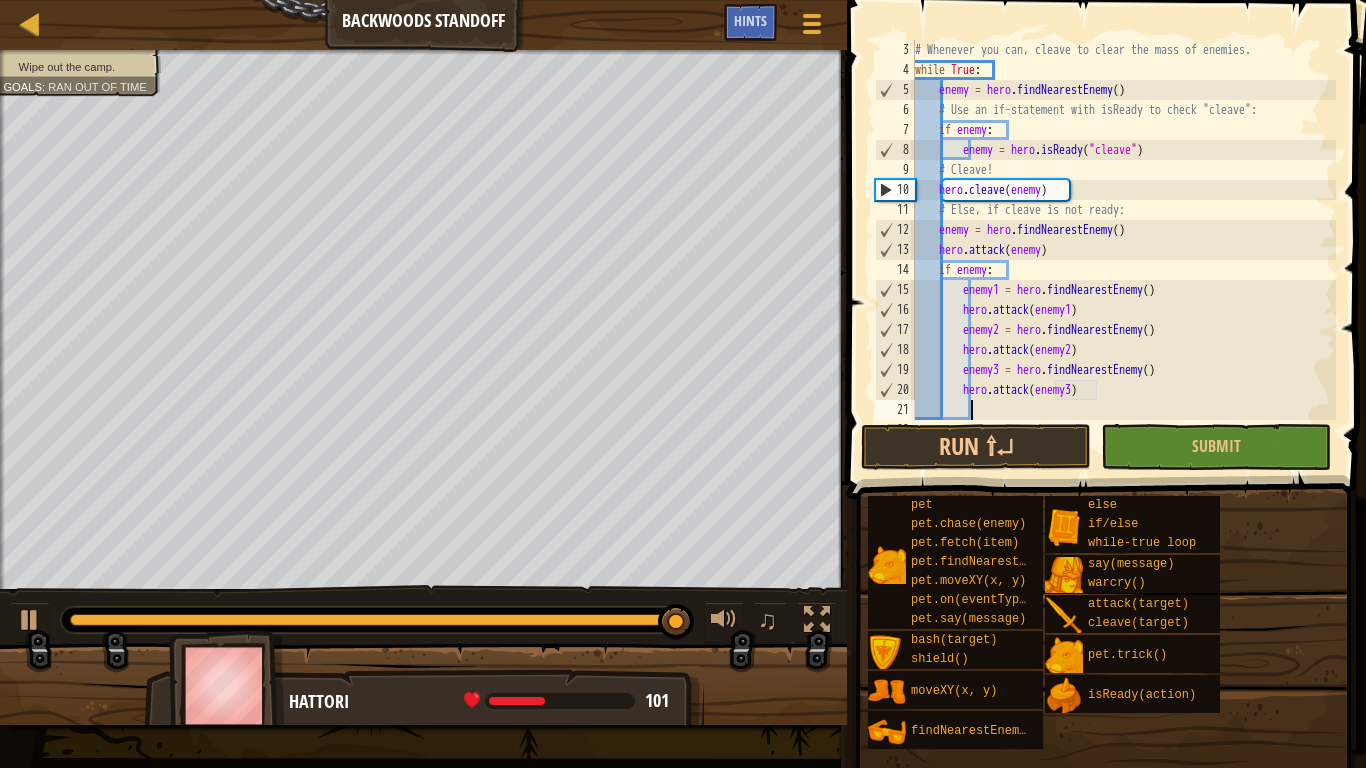 click at bounding box center (1103, 771) 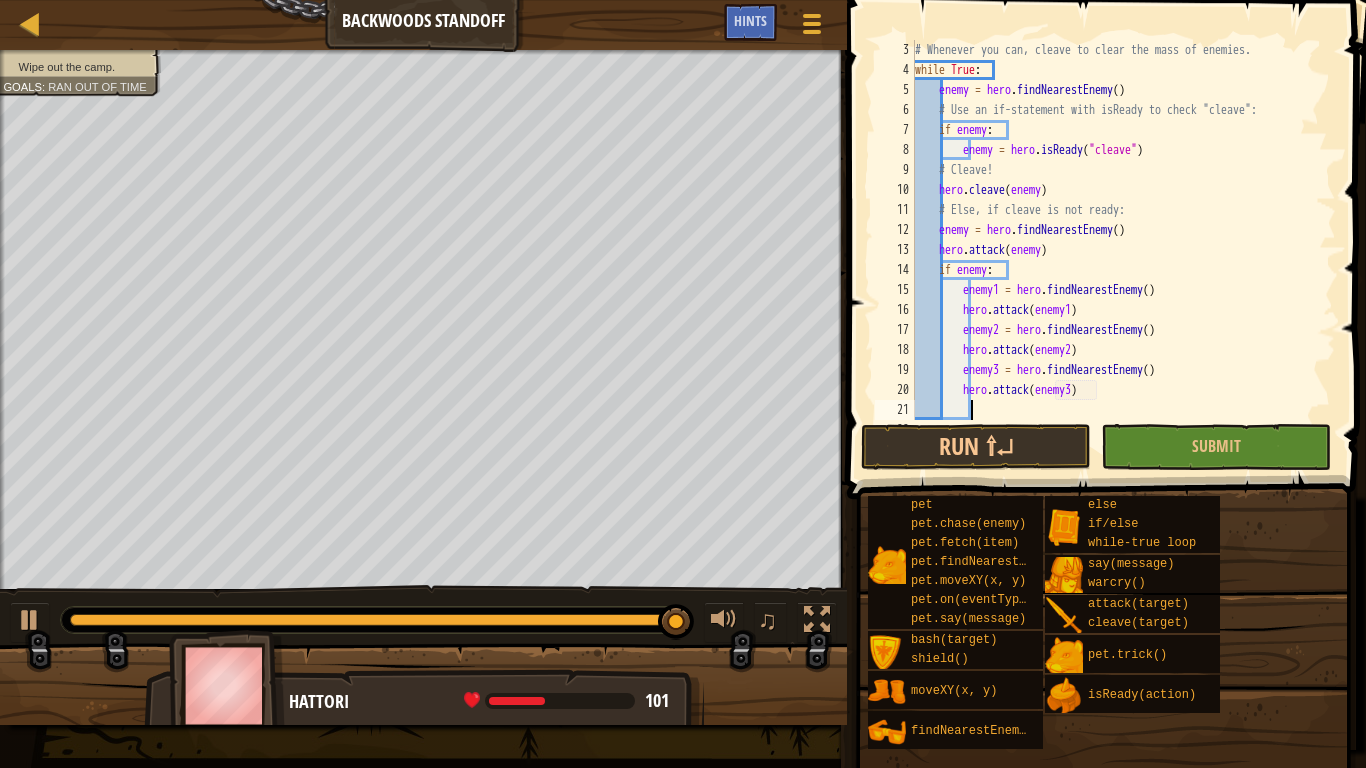 type on "h" 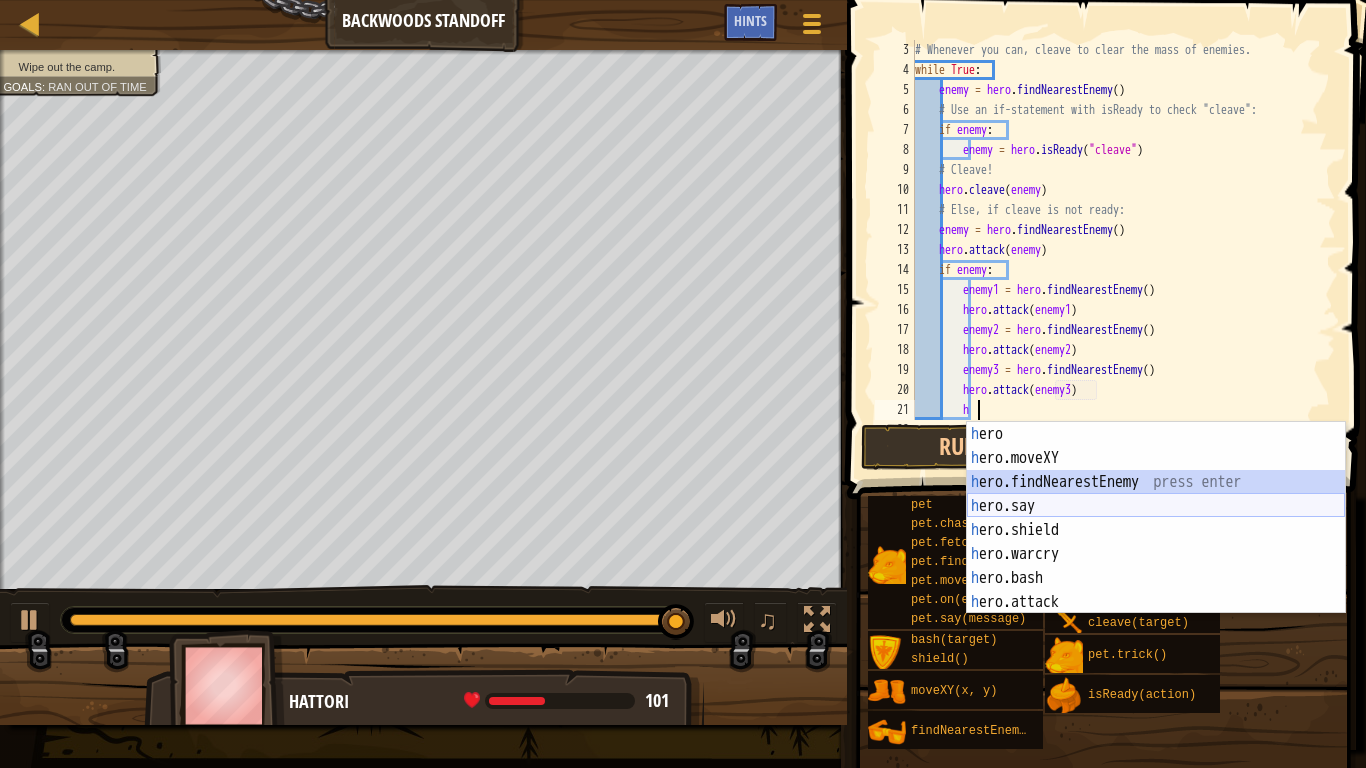 scroll, scrollTop: 9, scrollLeft: 7, axis: both 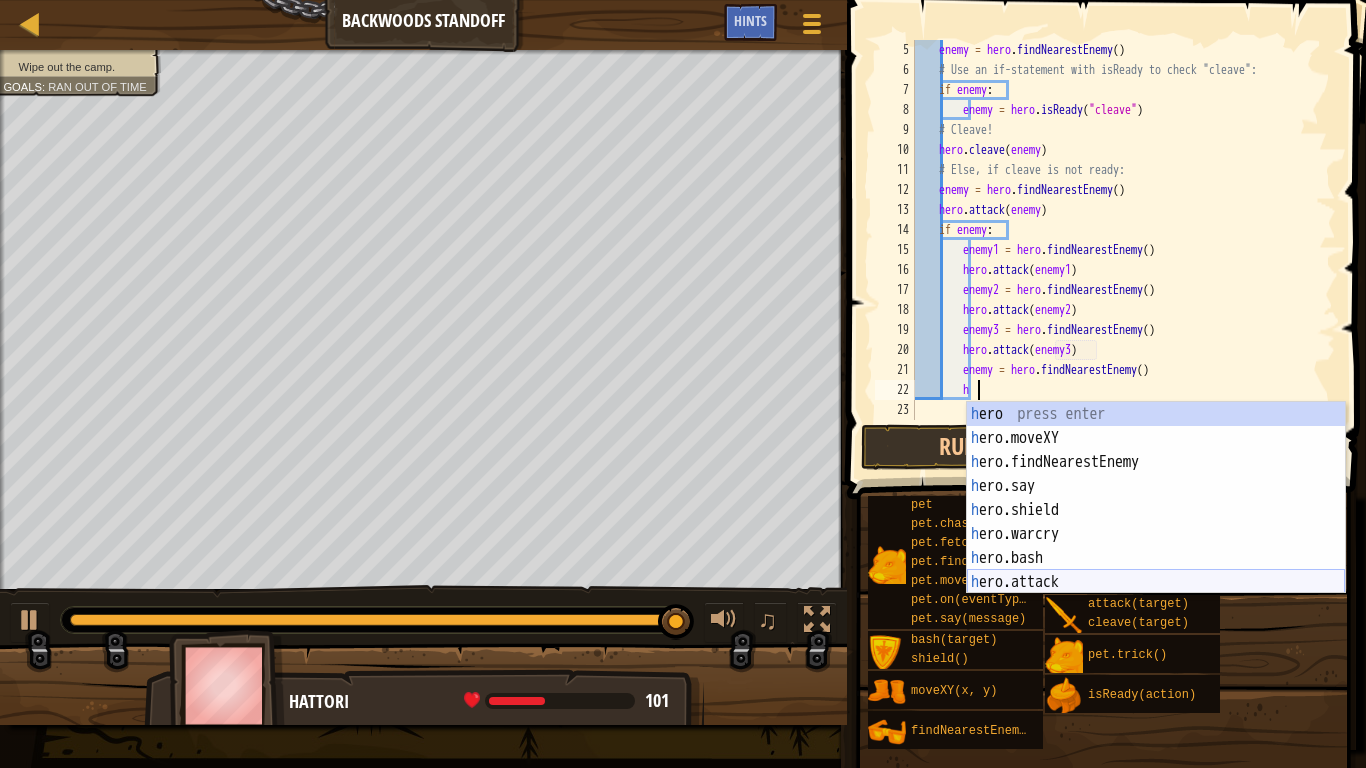 click on "h ero press enter h ero.moveXY press enter h ero.findNearestEnemy press enter h ero.say press enter h ero.shield press enter h ero.warcry press enter h ero.bash press enter h ero.attack press enter h ero.cleave press enter" at bounding box center (1156, 522) 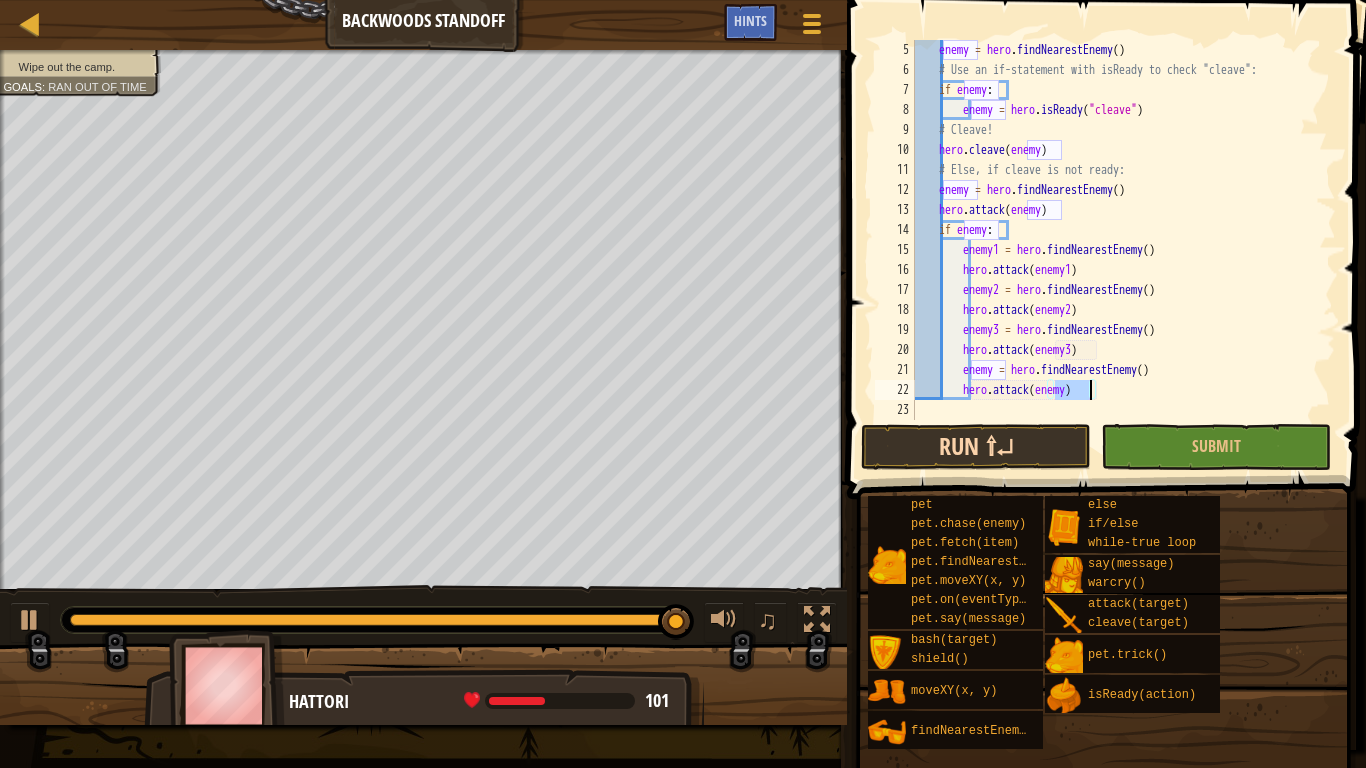 type on "hero.attack(enemy)" 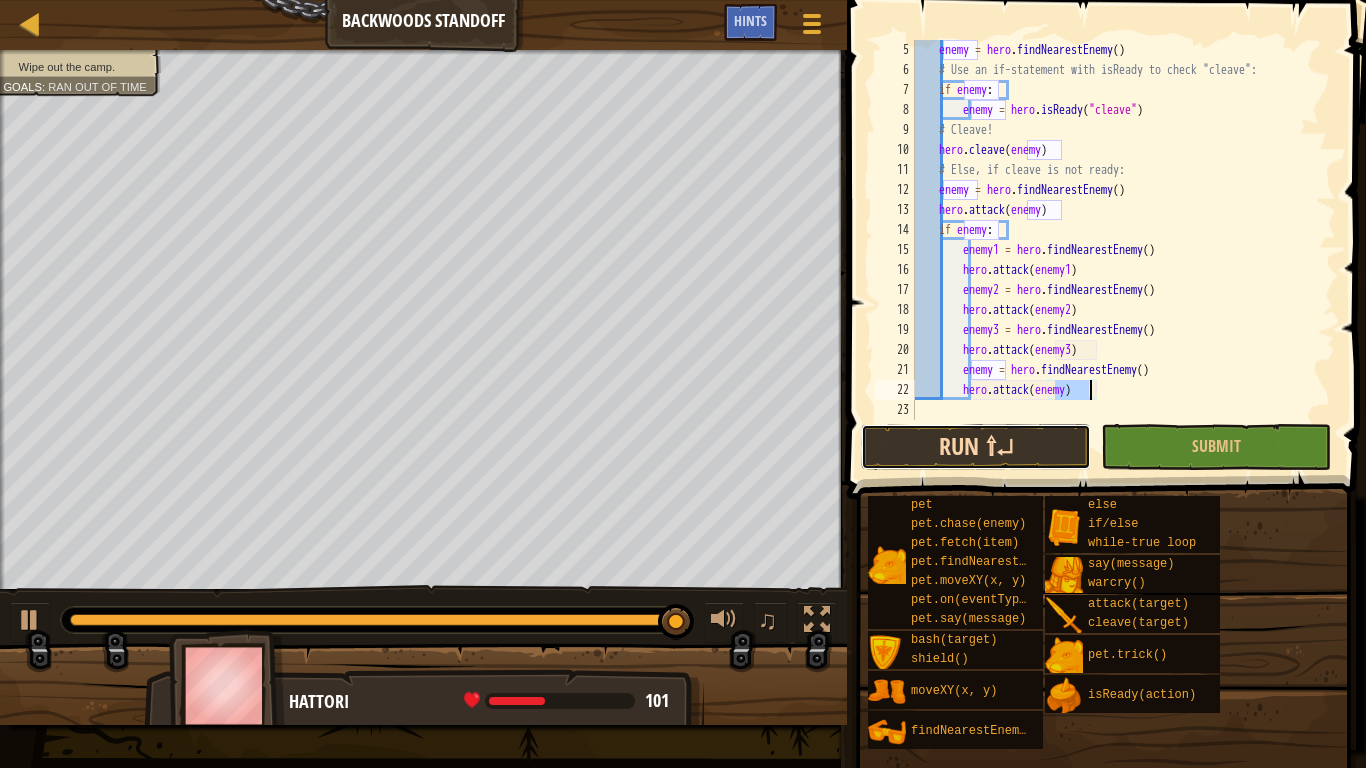 click on "Run ⇧↵" at bounding box center [976, 447] 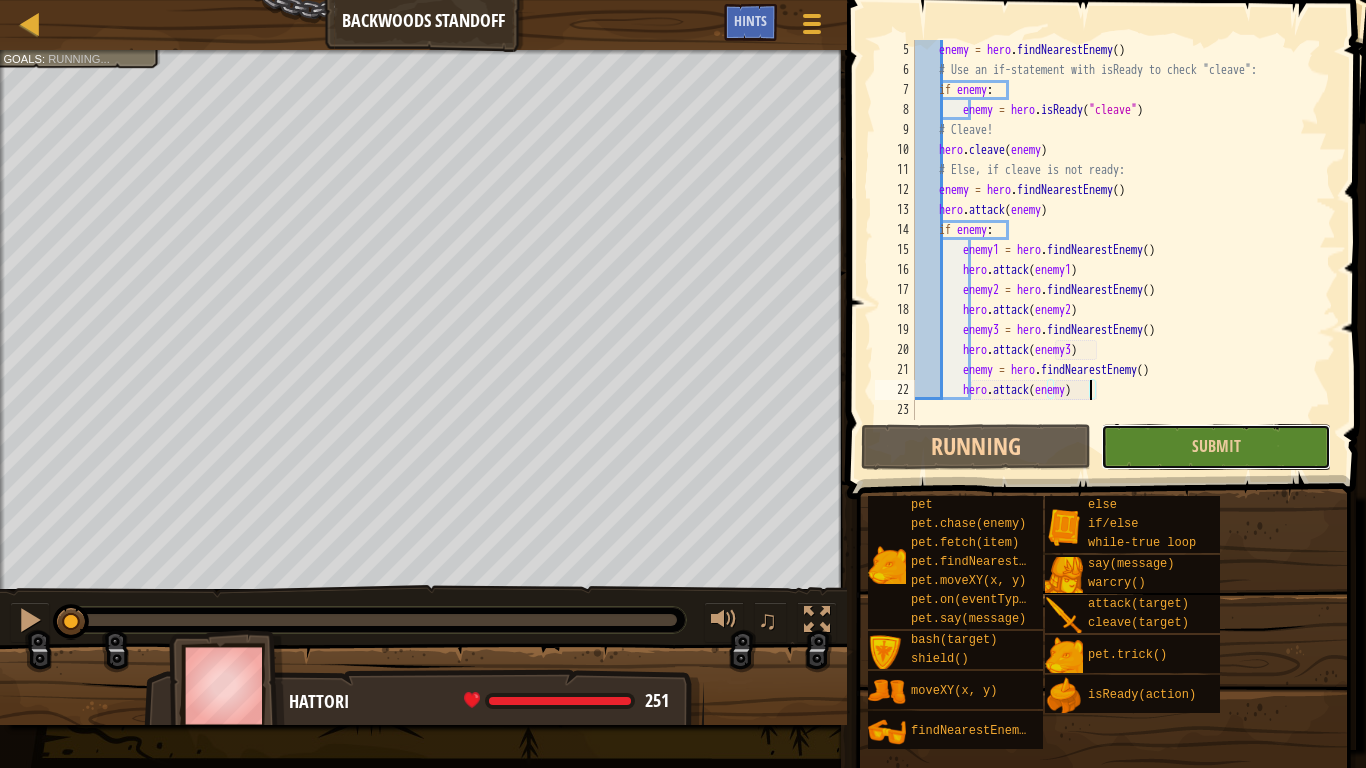 click on "Submit" at bounding box center [1216, 447] 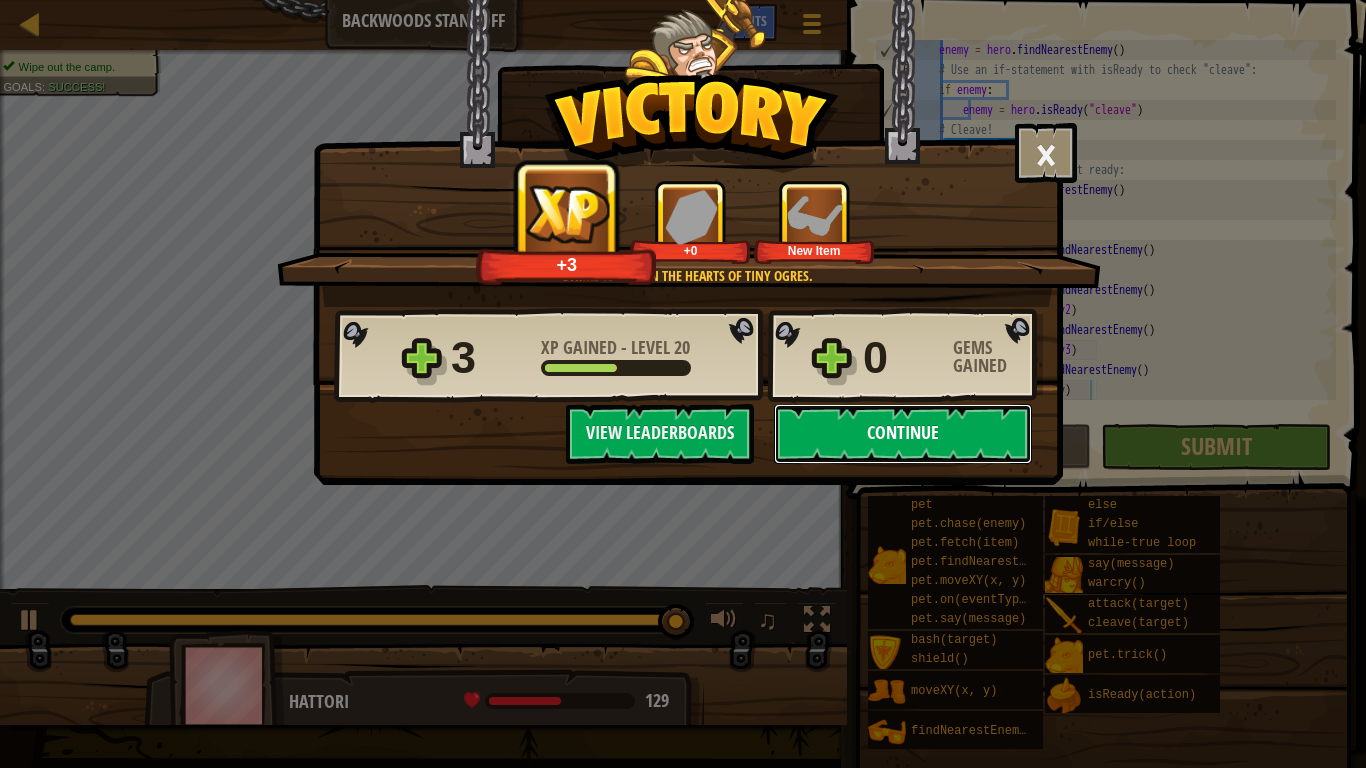 click on "Continue" at bounding box center (903, 434) 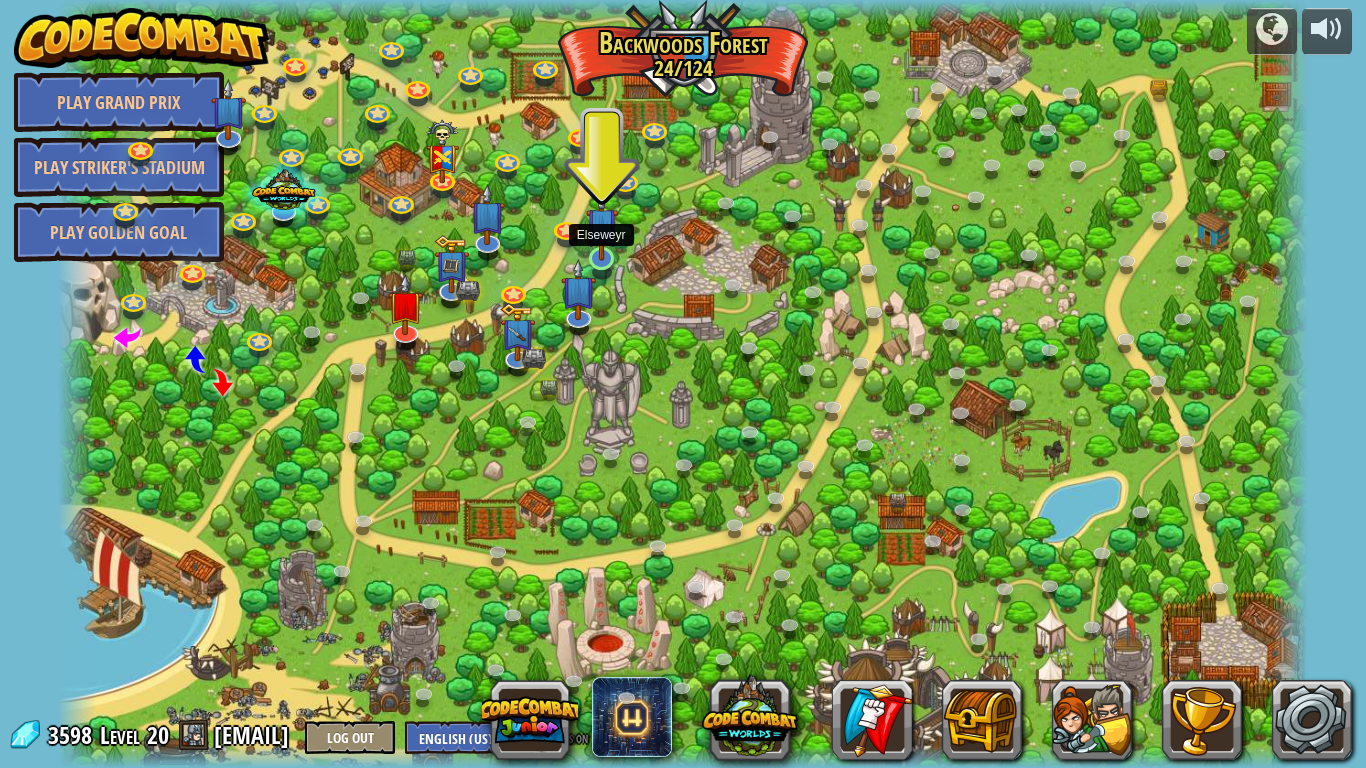 click at bounding box center (602, 224) 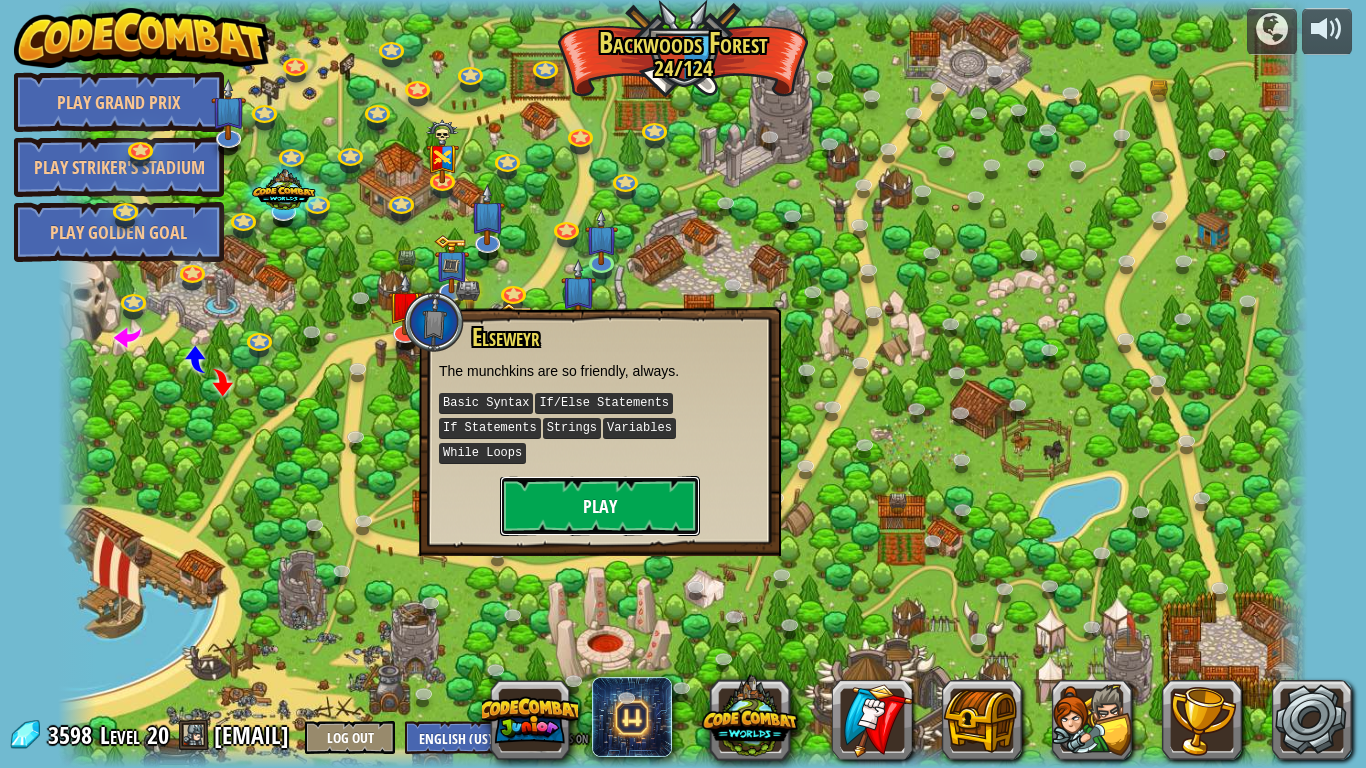 click on "Play" at bounding box center (600, 506) 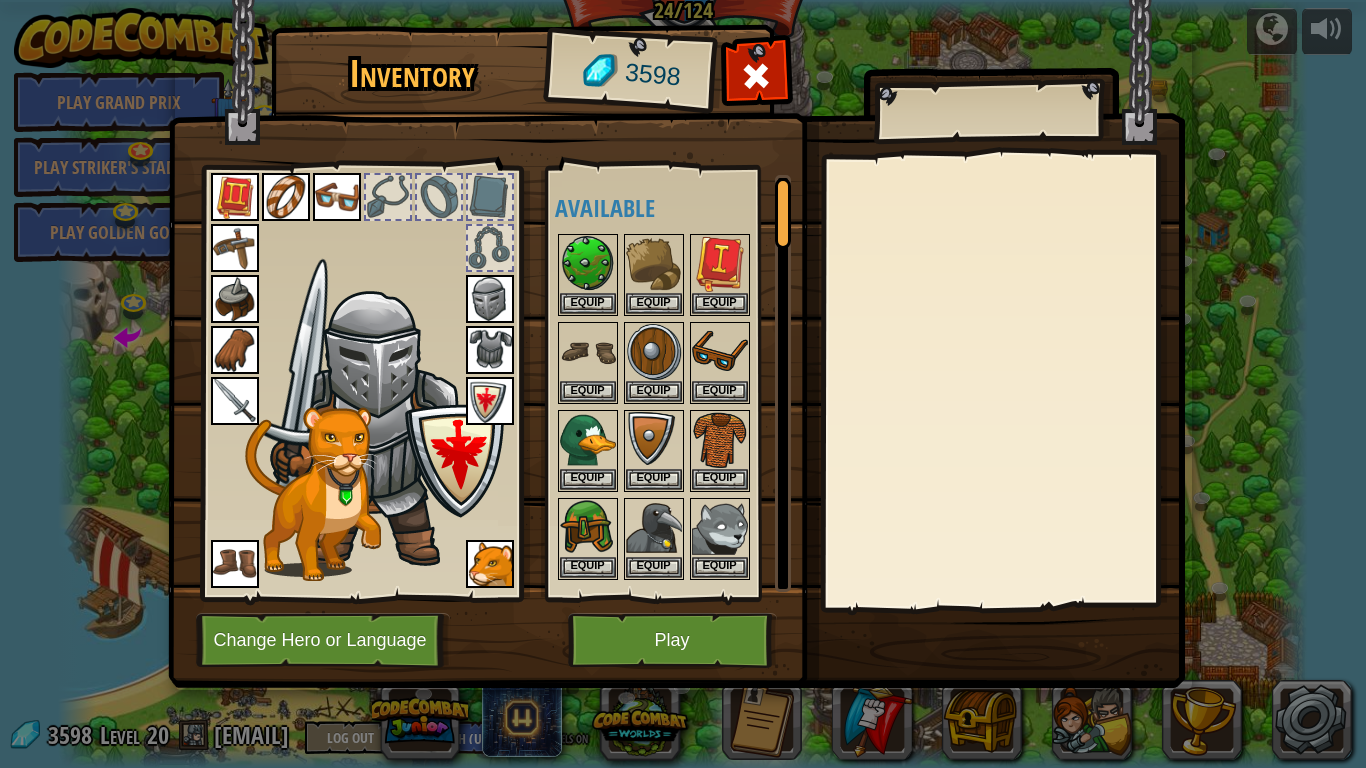 scroll, scrollTop: 10, scrollLeft: 0, axis: vertical 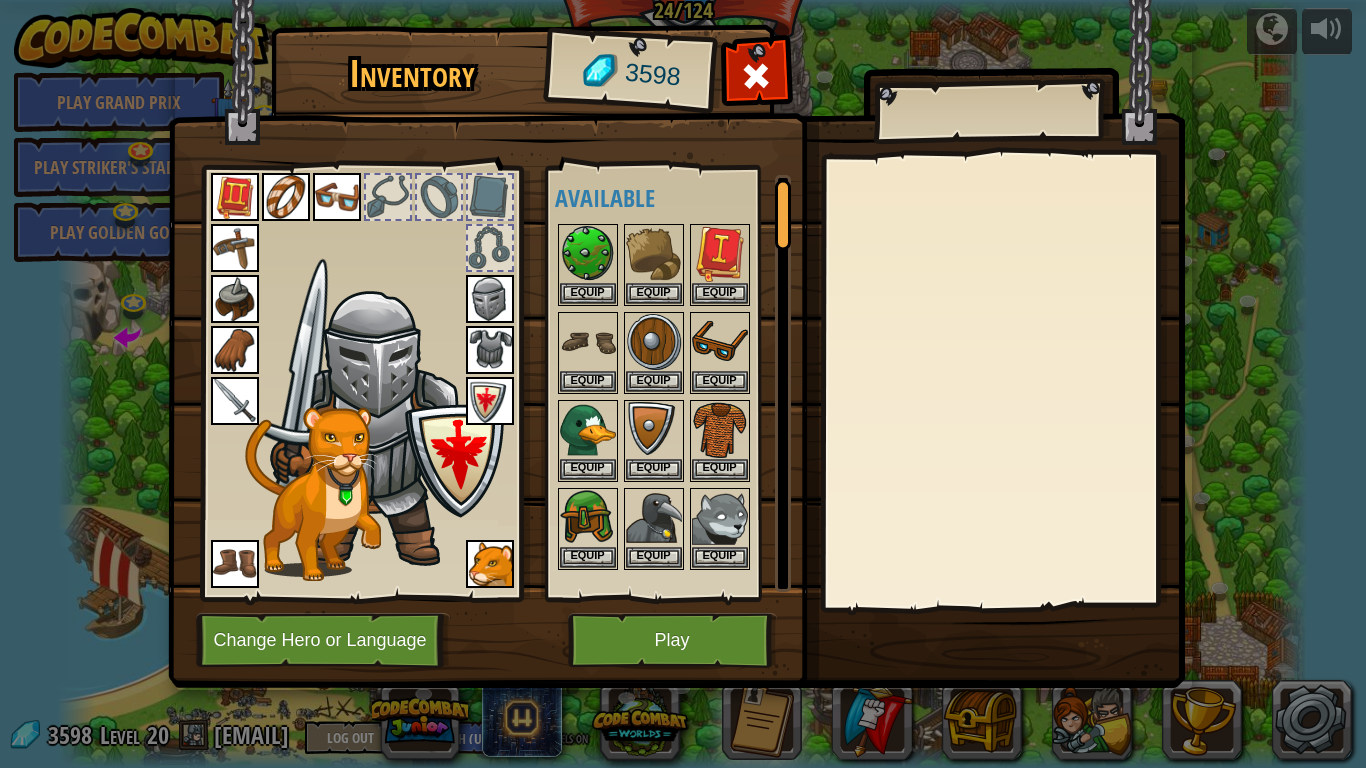 click at bounding box center (490, 197) 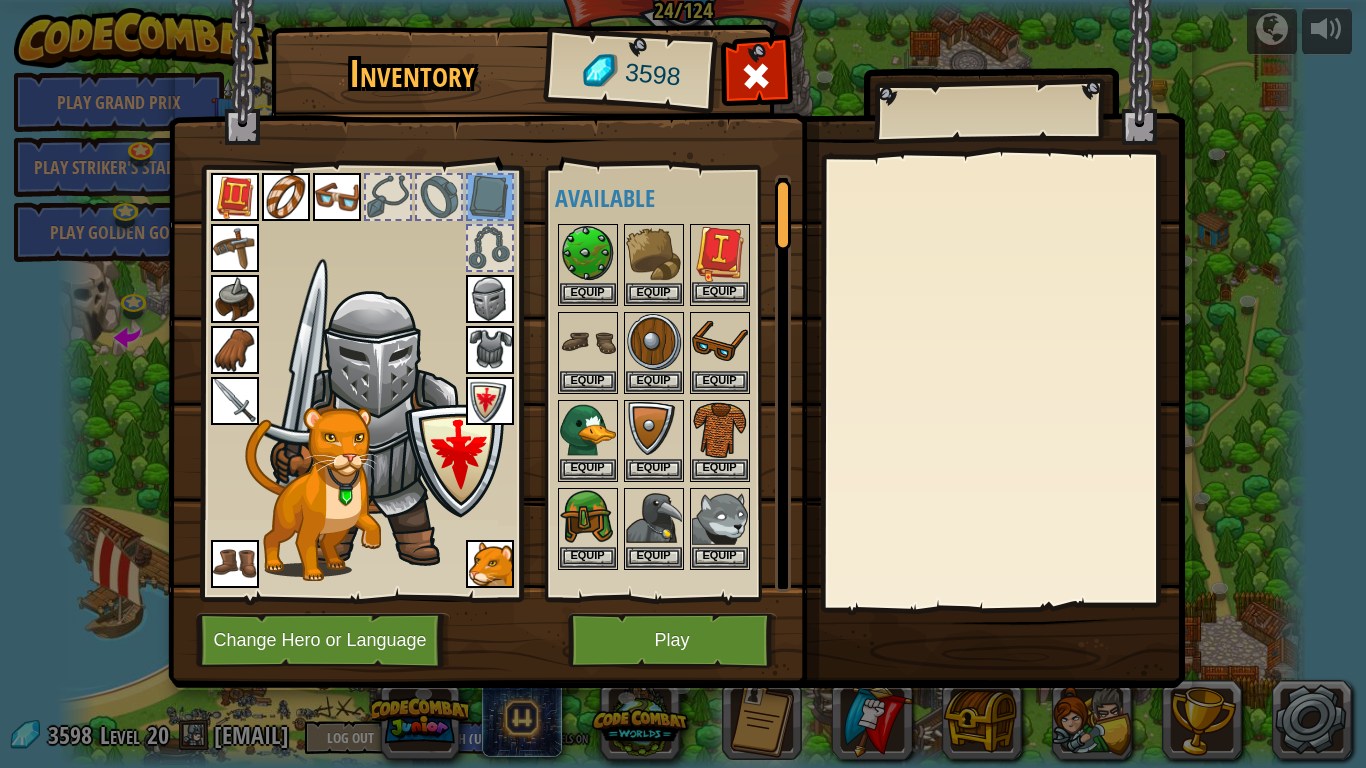 click at bounding box center [720, 254] 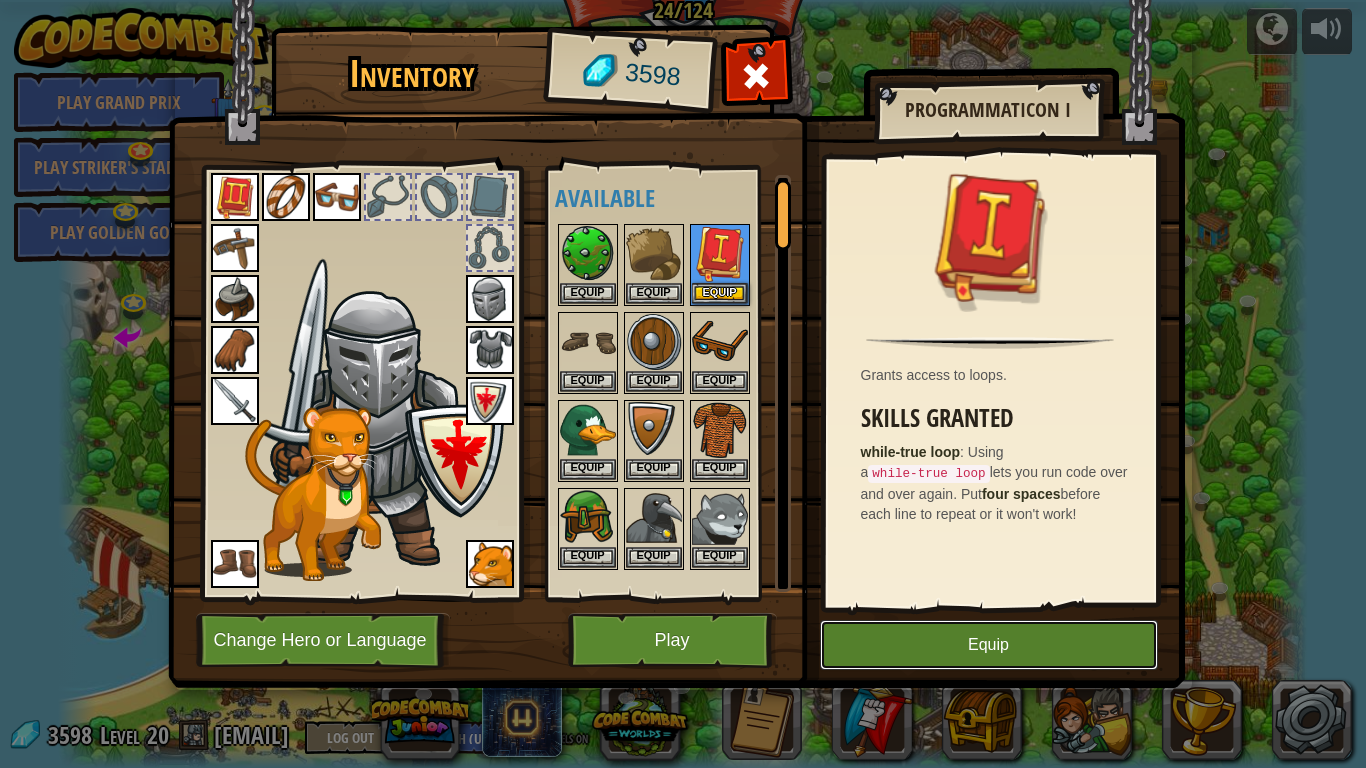 click on "Equip" at bounding box center (989, 645) 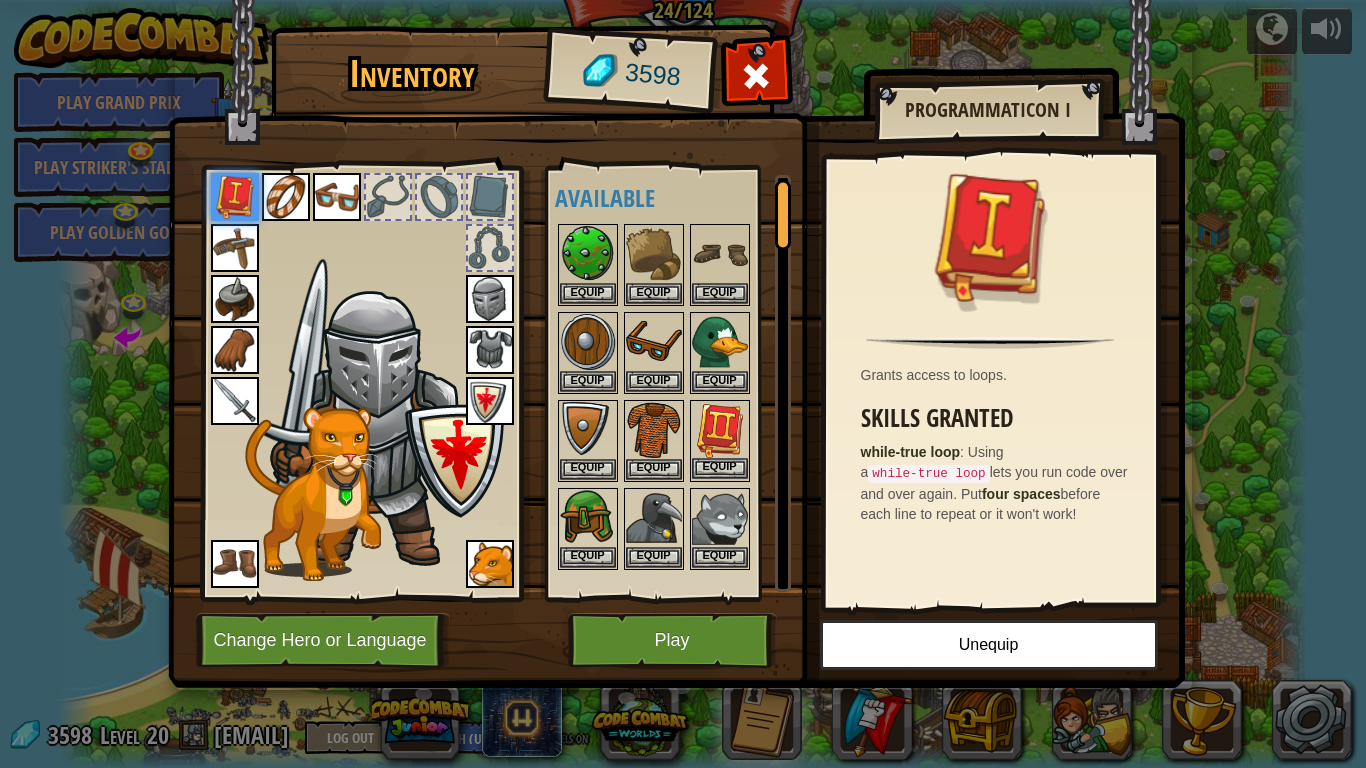 click at bounding box center (720, 430) 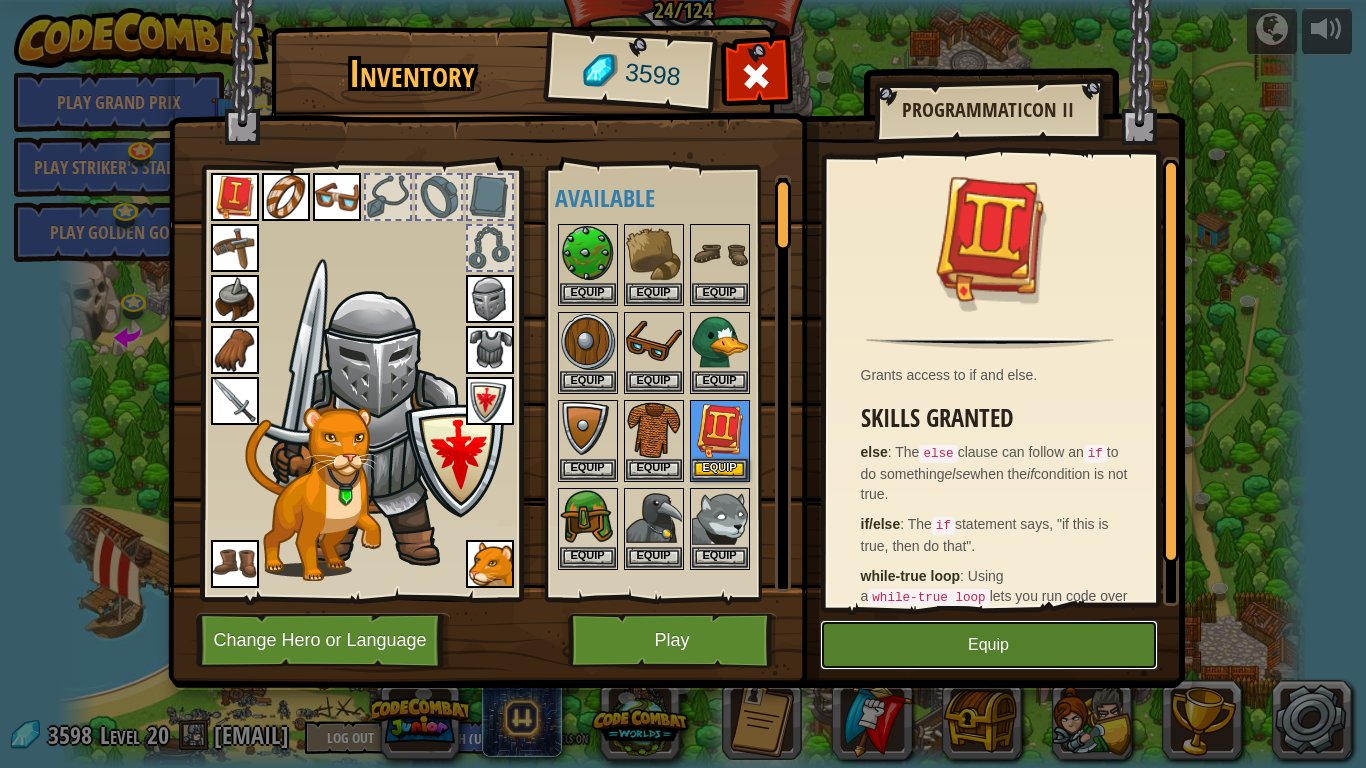 click on "Equip" at bounding box center [989, 645] 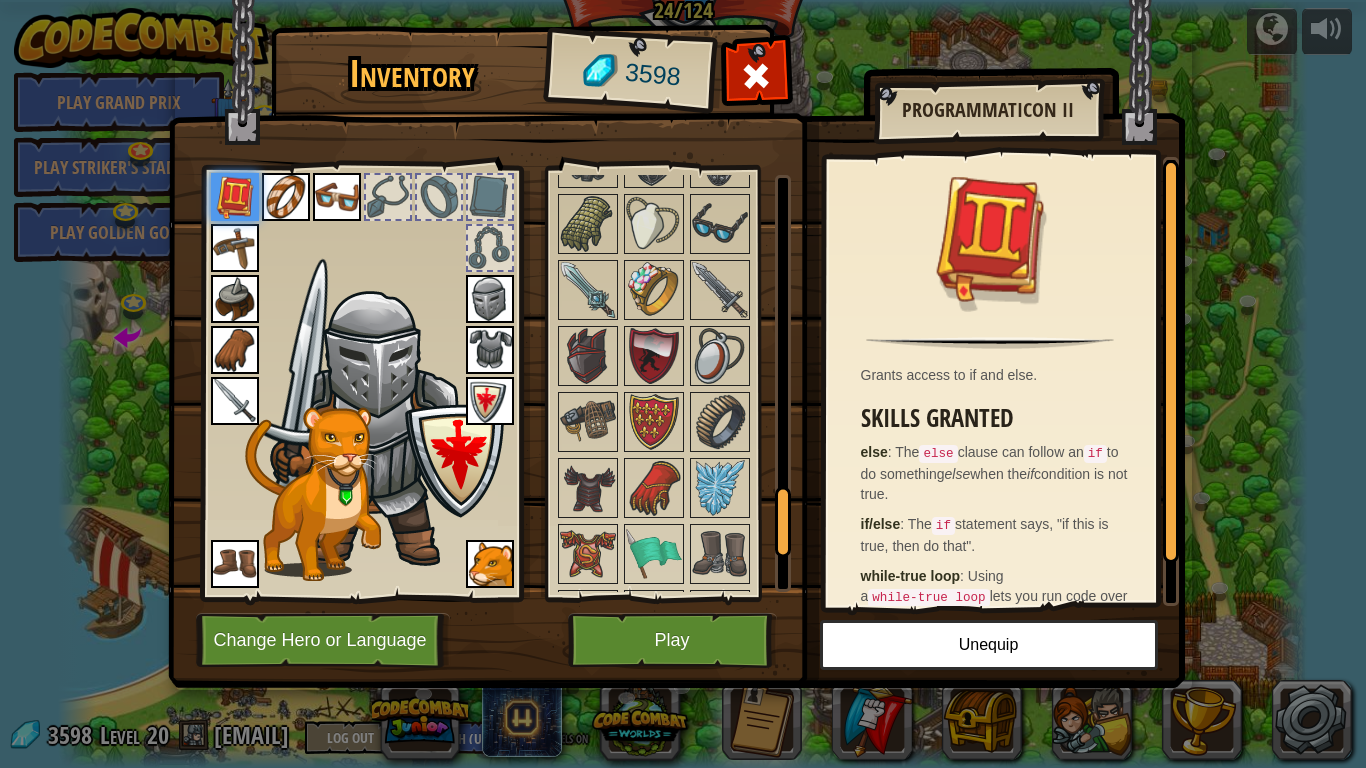 scroll, scrollTop: 2061, scrollLeft: 0, axis: vertical 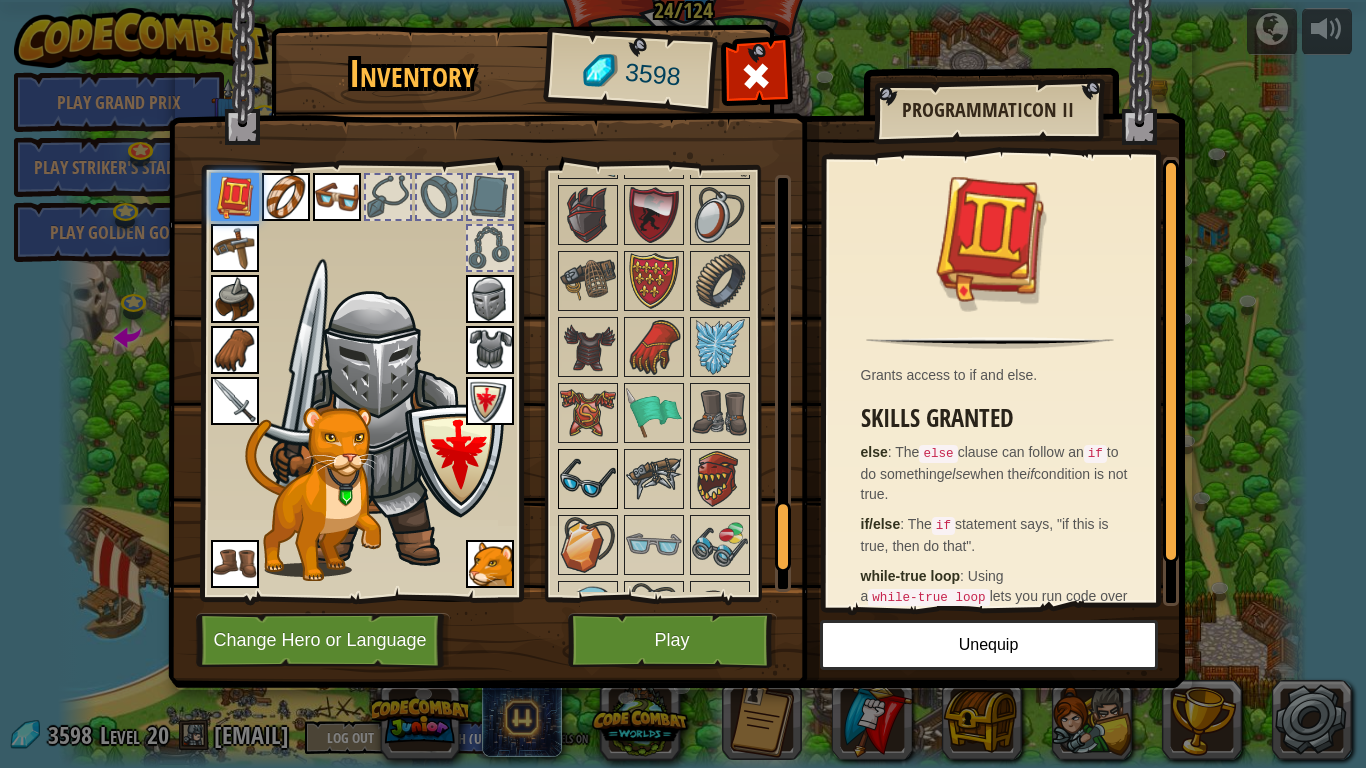 click at bounding box center (588, 479) 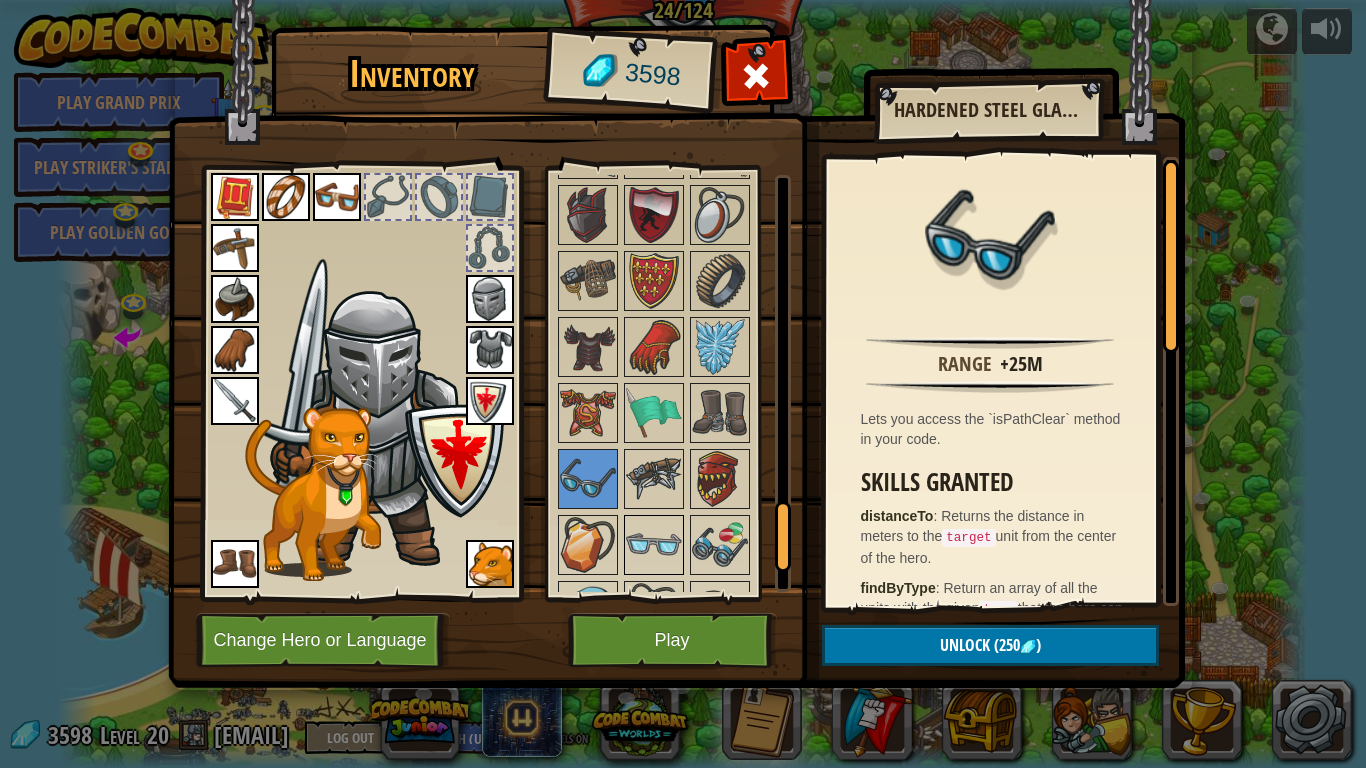 click at bounding box center [654, 545] 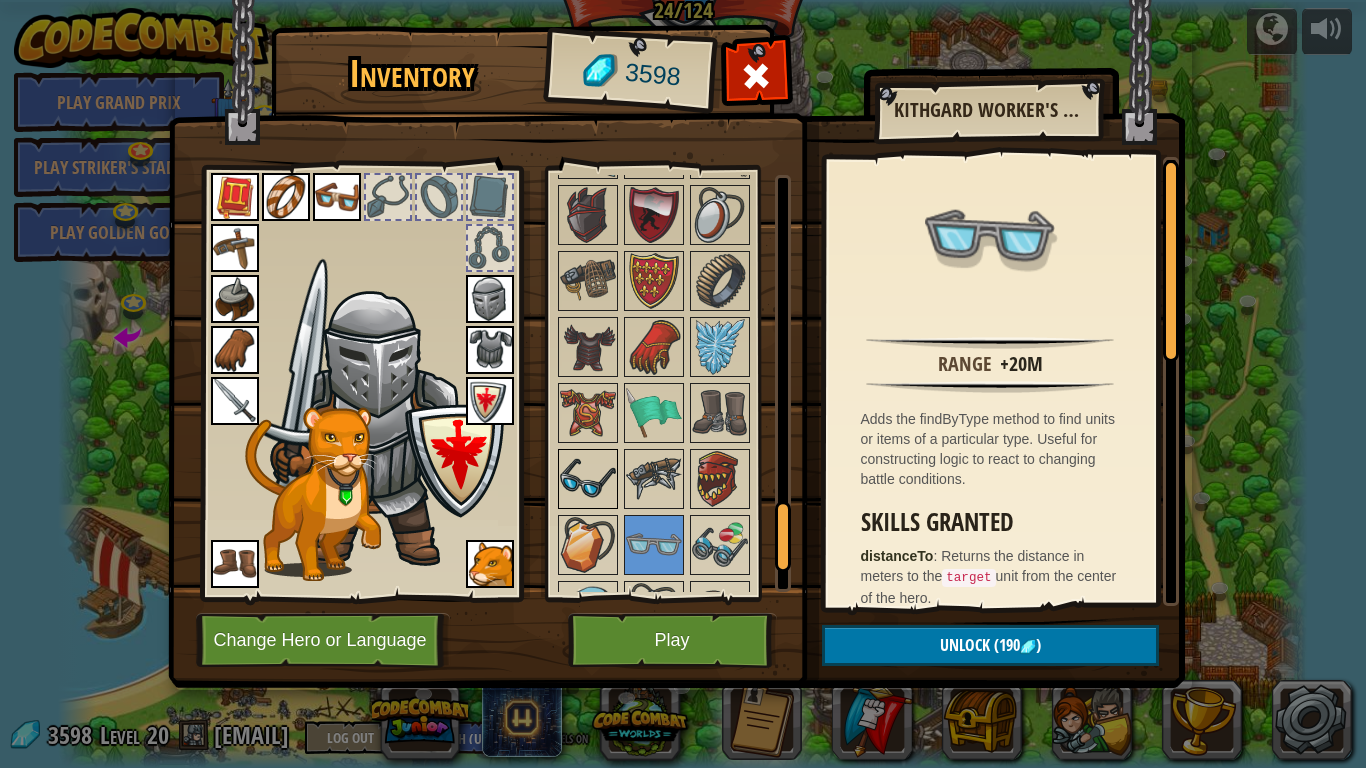 click at bounding box center [588, 479] 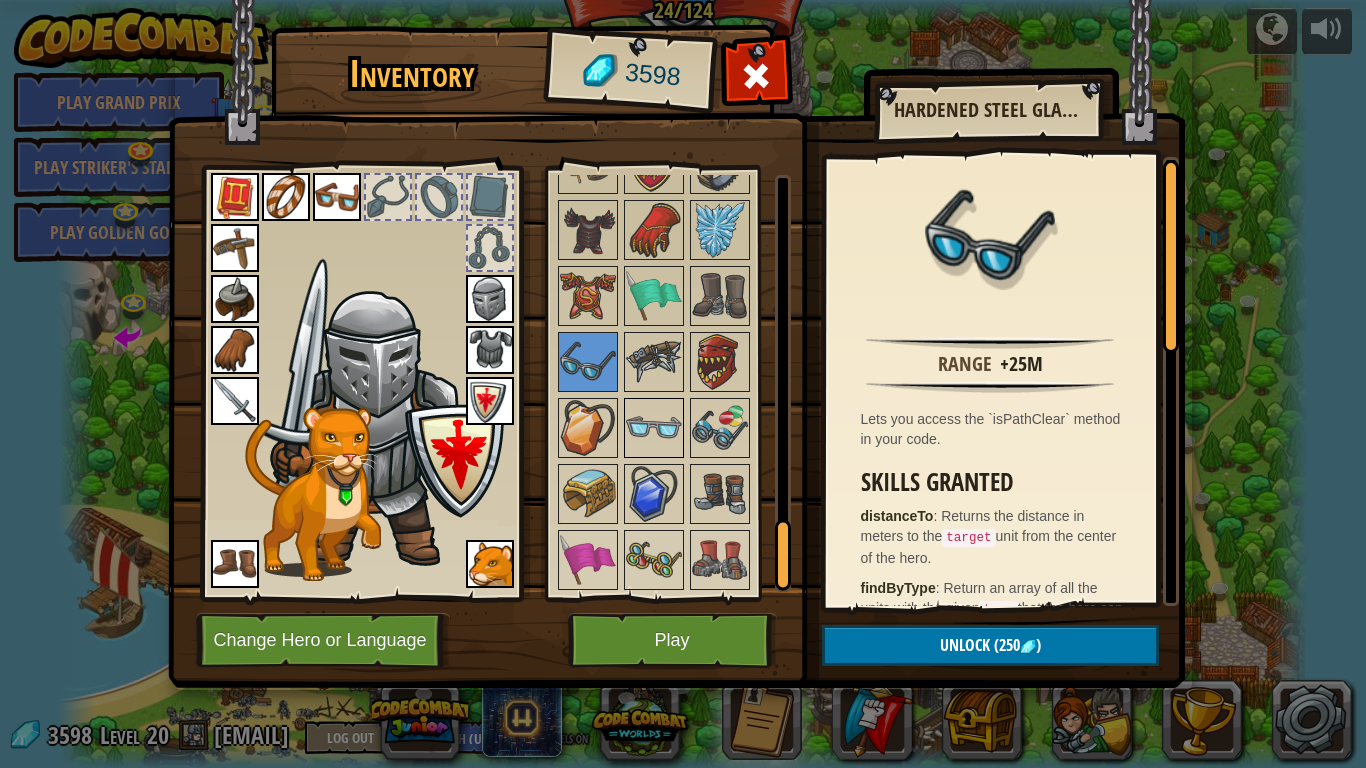 click at bounding box center [654, 428] 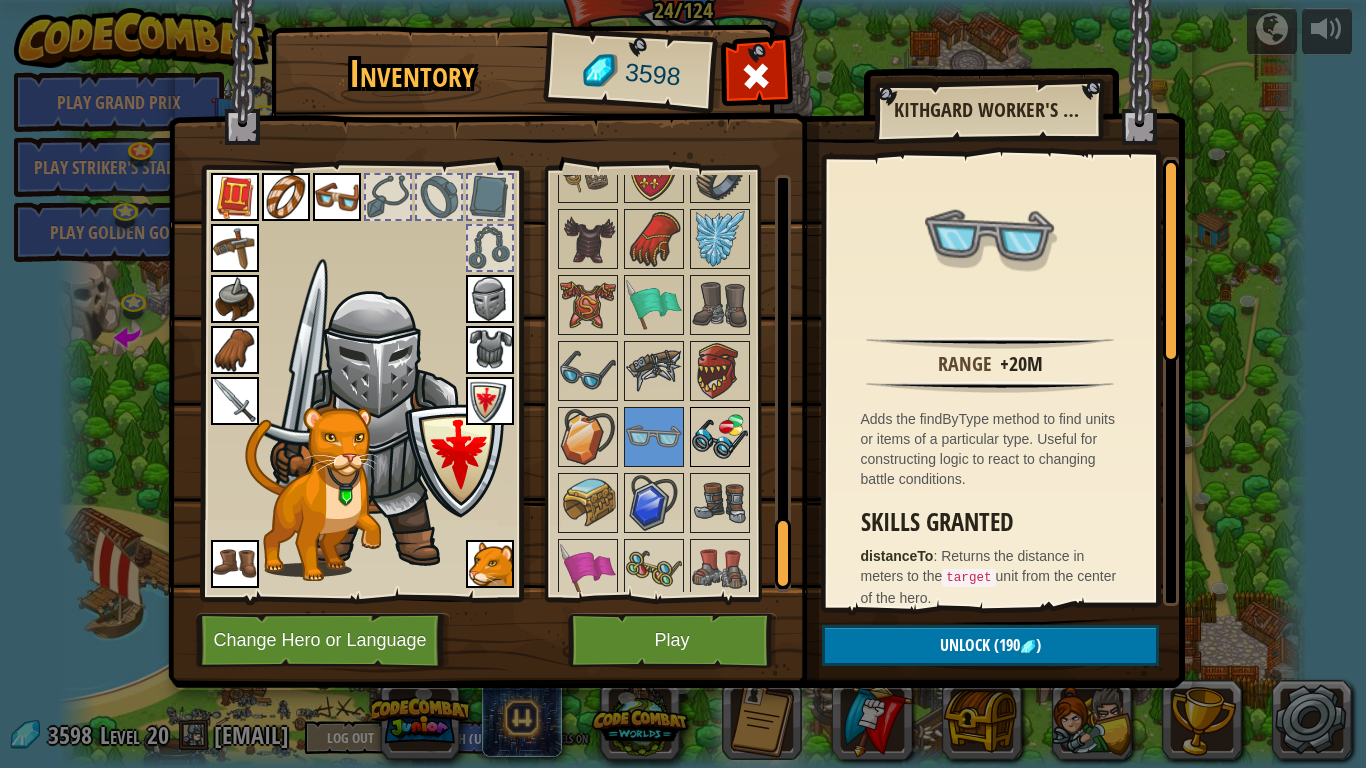 click at bounding box center (720, 437) 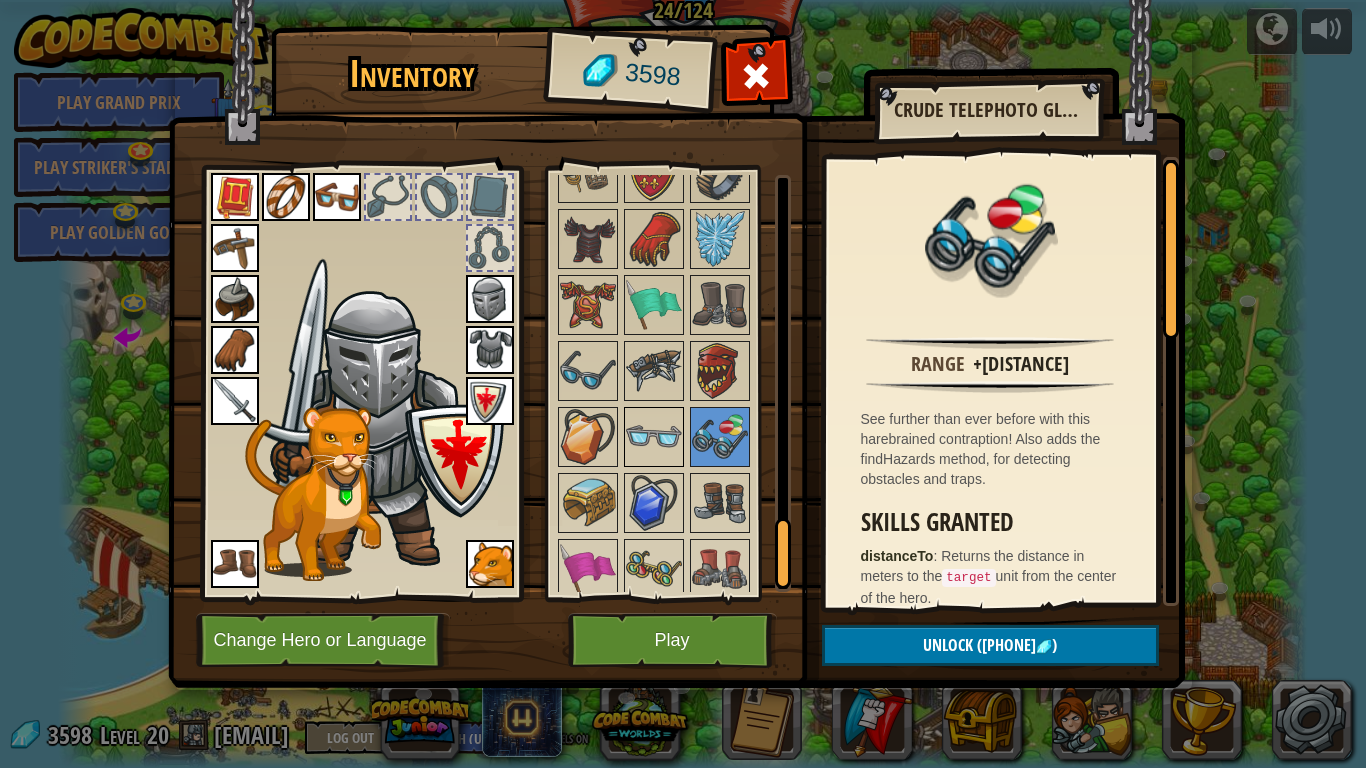 drag, startPoint x: 659, startPoint y: 437, endPoint x: 673, endPoint y: 448, distance: 17.804493 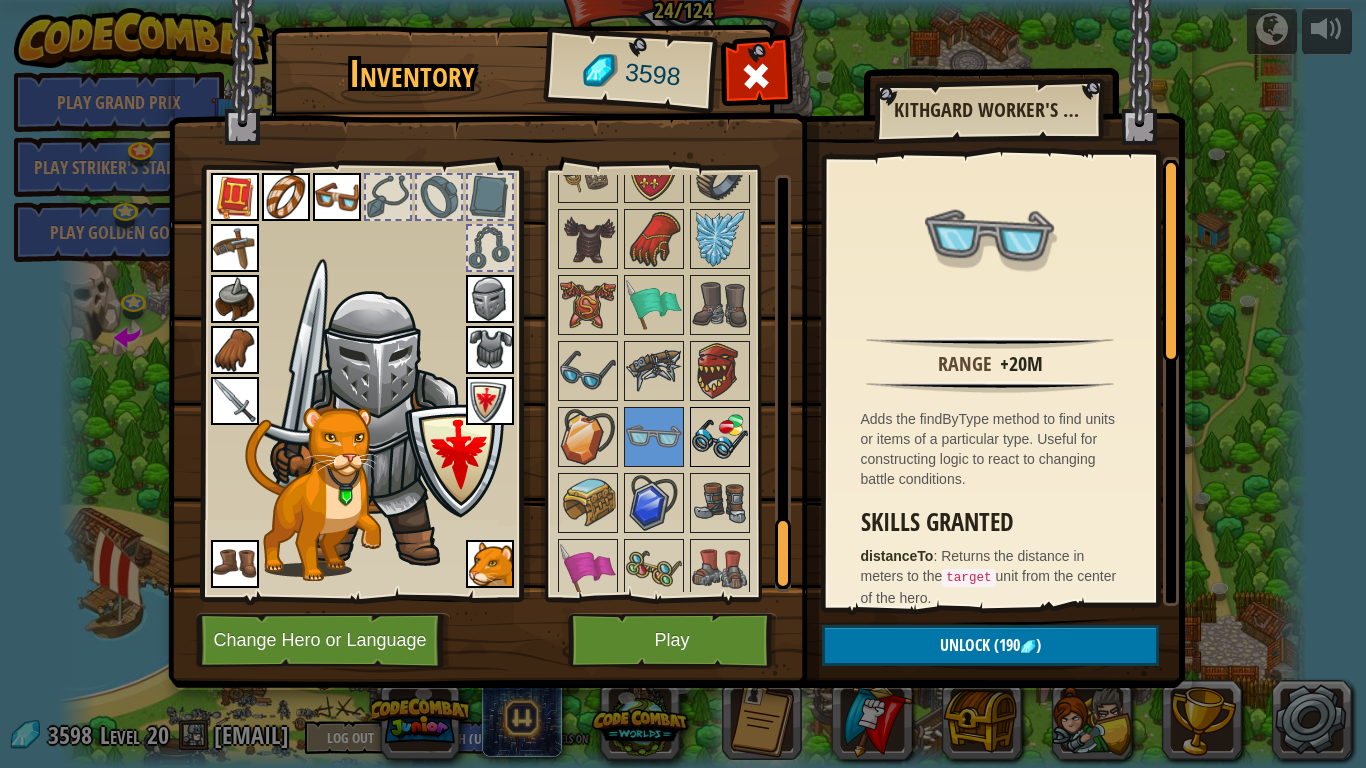 click at bounding box center [720, 437] 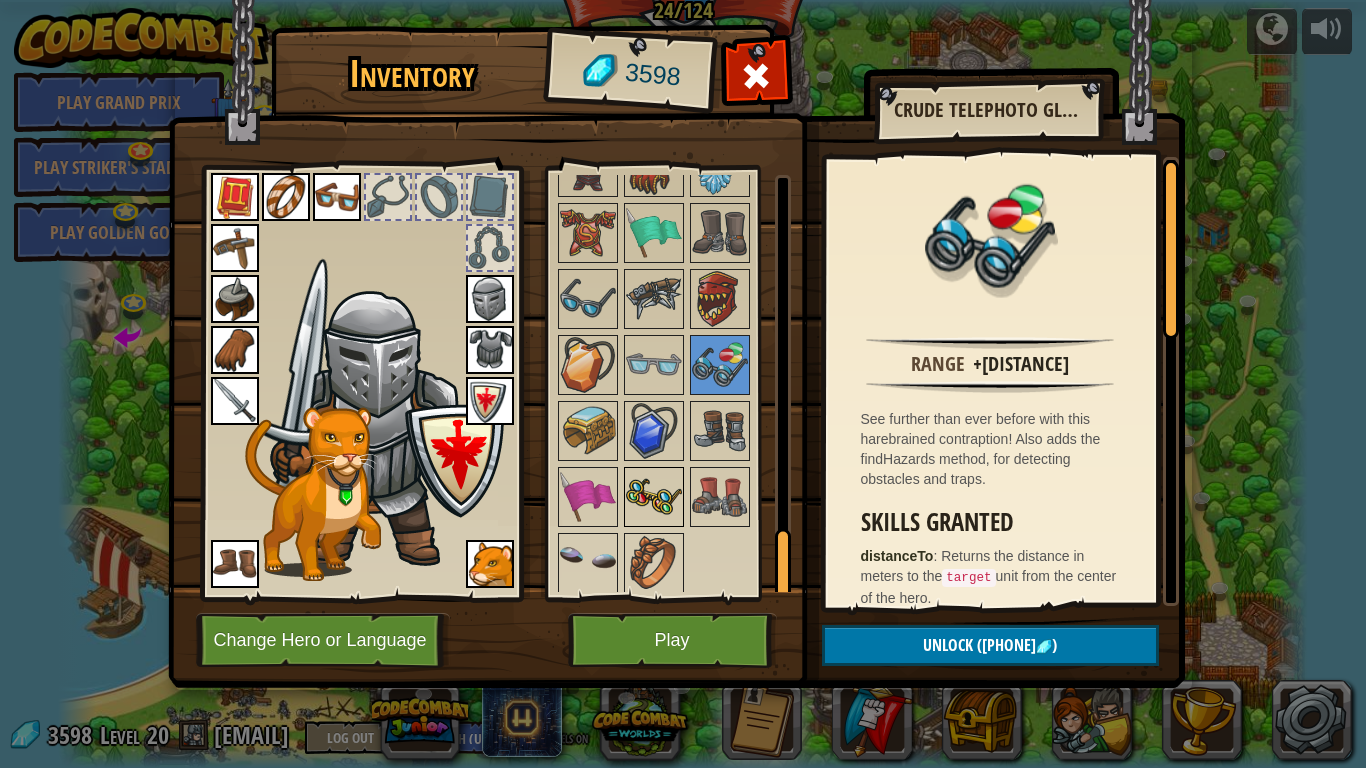 scroll, scrollTop: 2236, scrollLeft: 0, axis: vertical 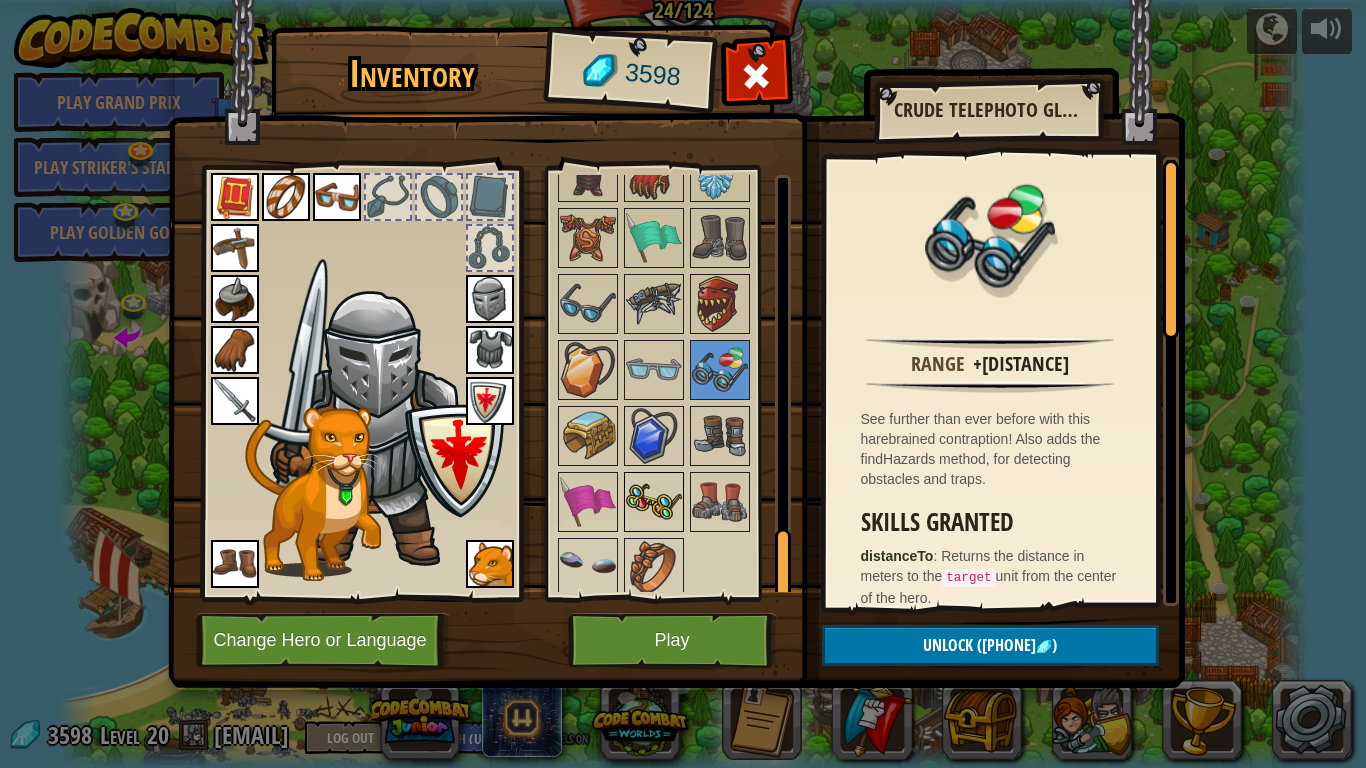 click at bounding box center (654, 502) 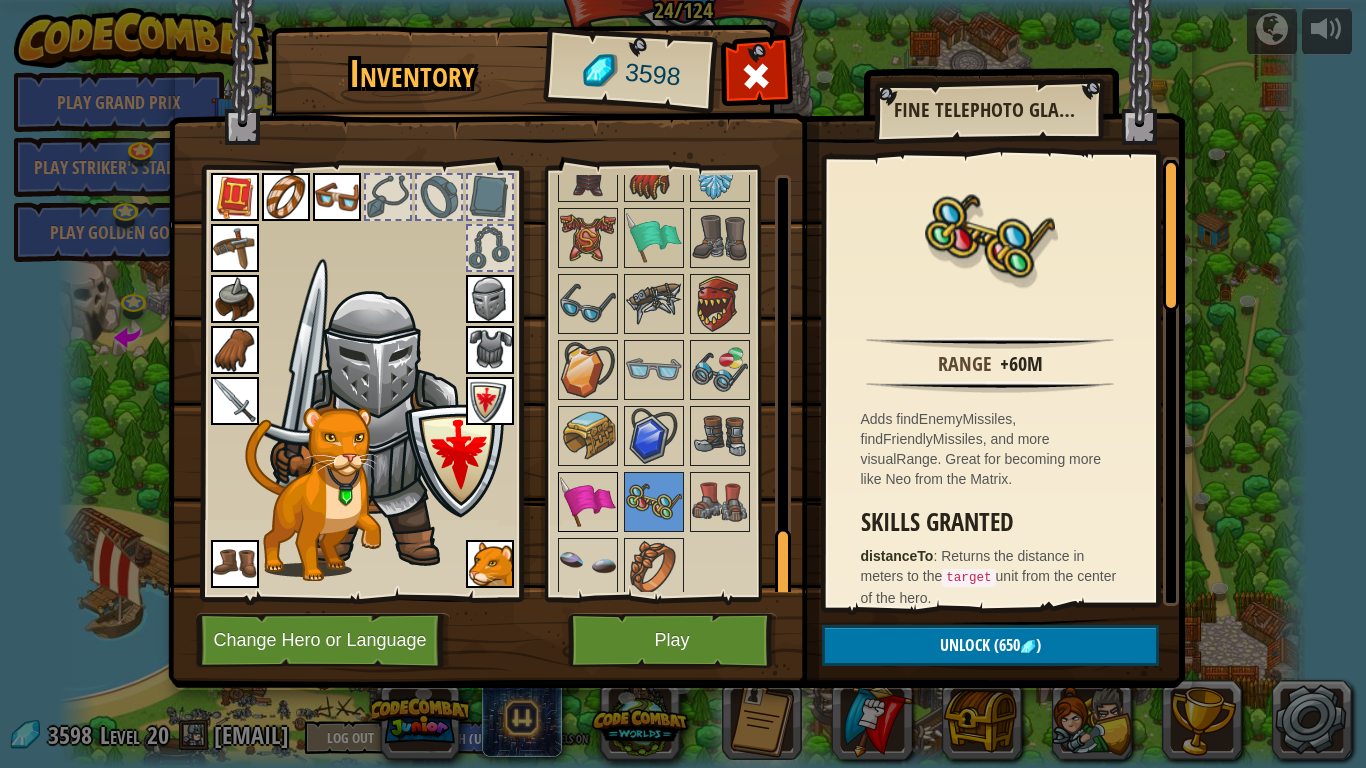 click at bounding box center [588, 502] 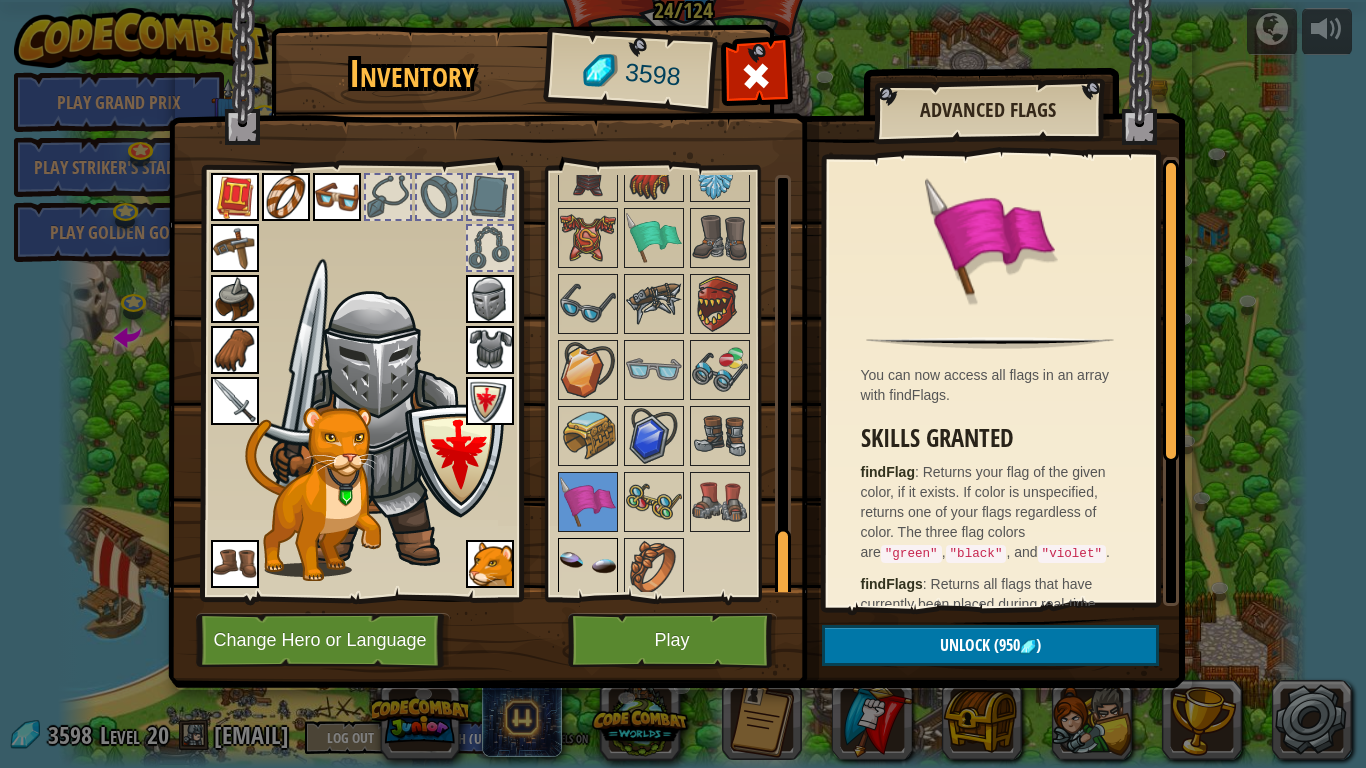 click at bounding box center (588, 568) 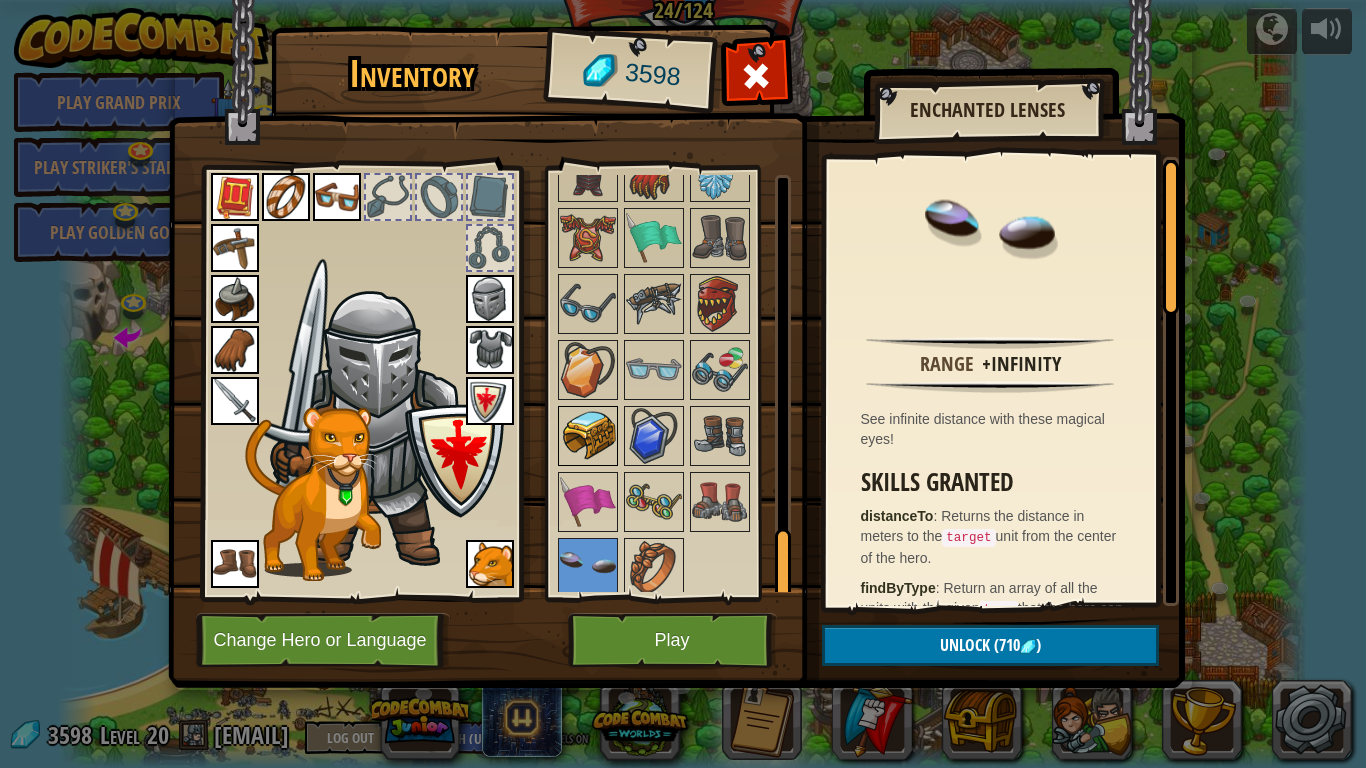 click at bounding box center (588, 436) 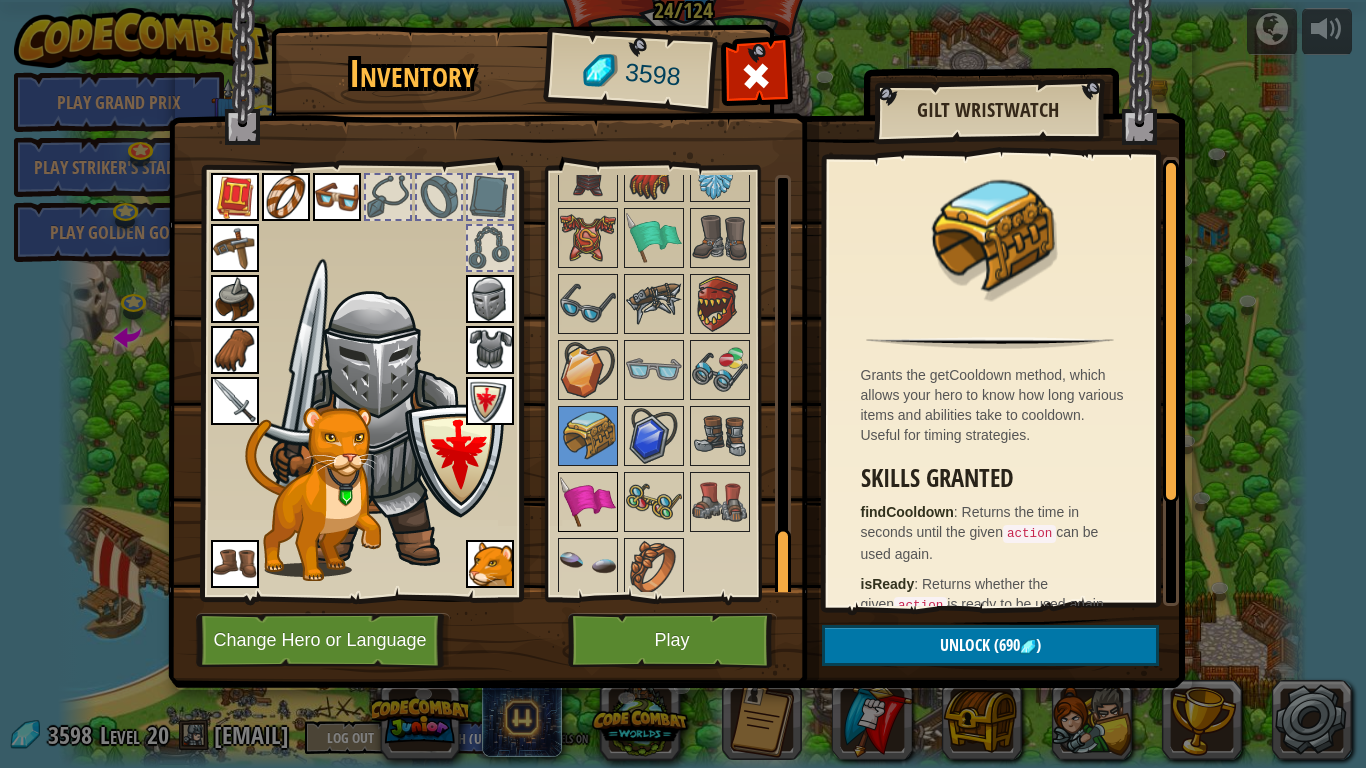 click at bounding box center [588, 502] 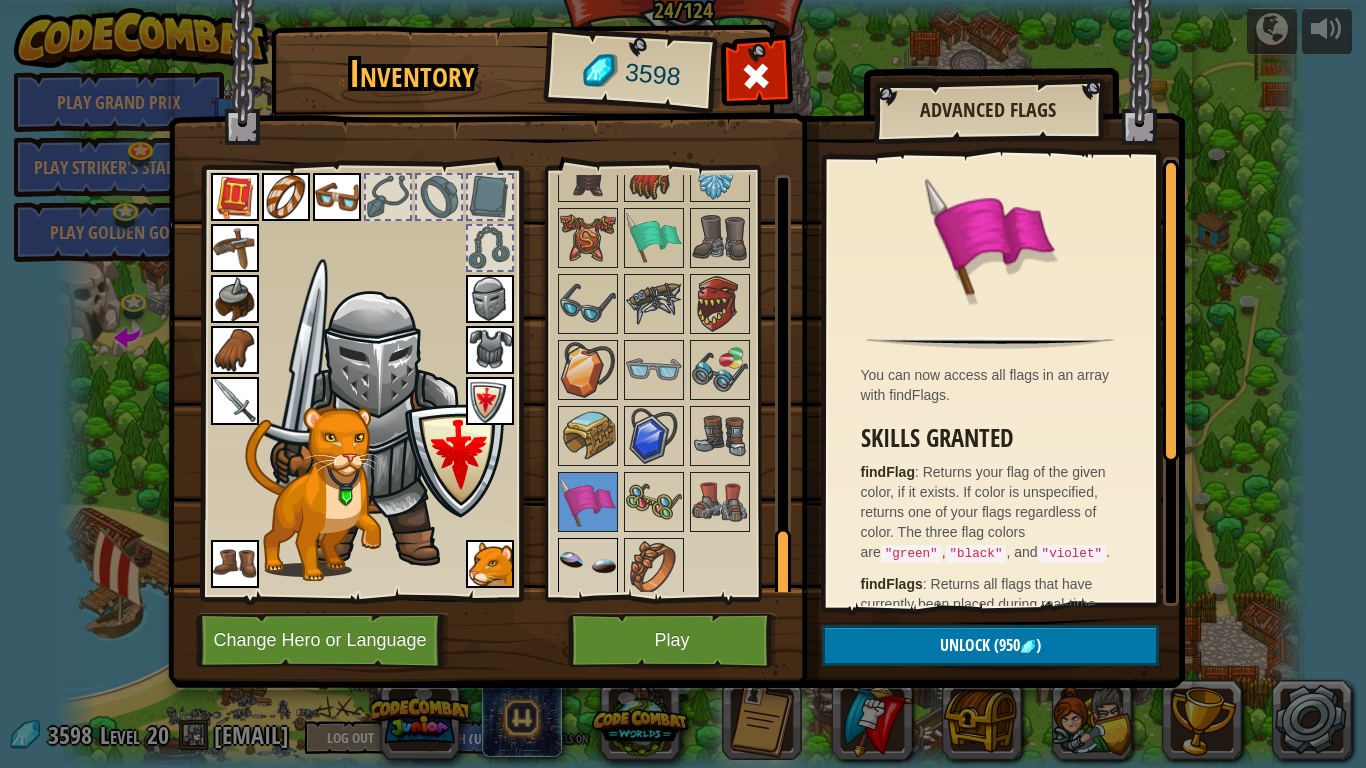 click at bounding box center (588, 568) 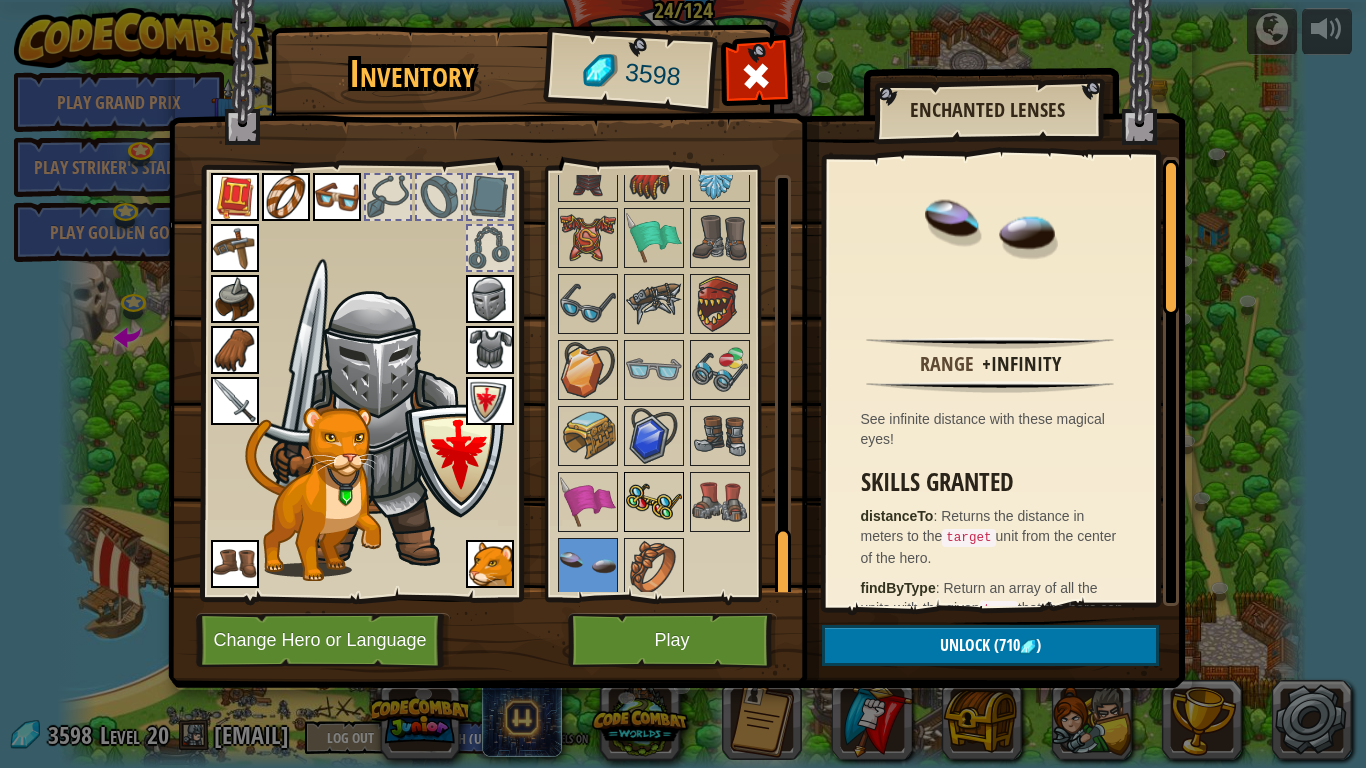 drag, startPoint x: 558, startPoint y: 544, endPoint x: 670, endPoint y: 486, distance: 126.12692 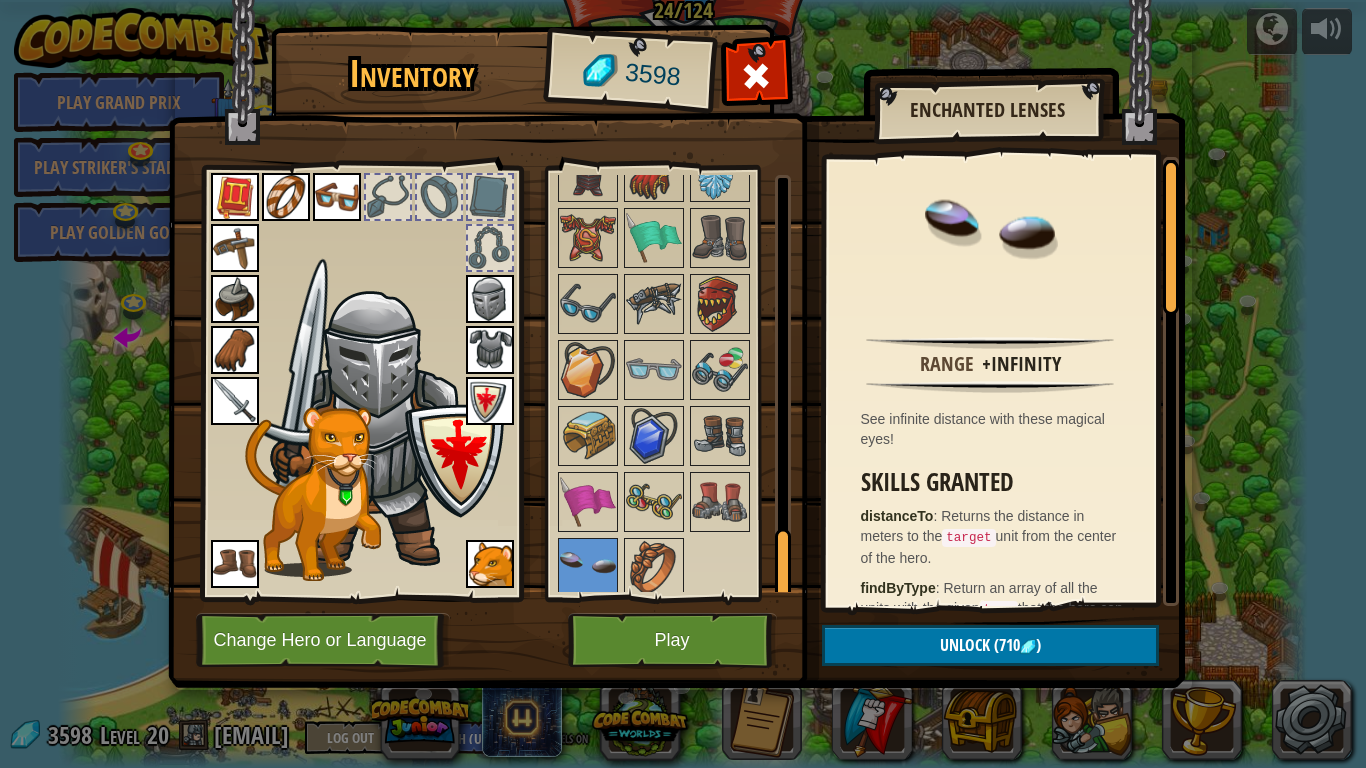 drag, startPoint x: 362, startPoint y: 325, endPoint x: 407, endPoint y: 415, distance: 100.62306 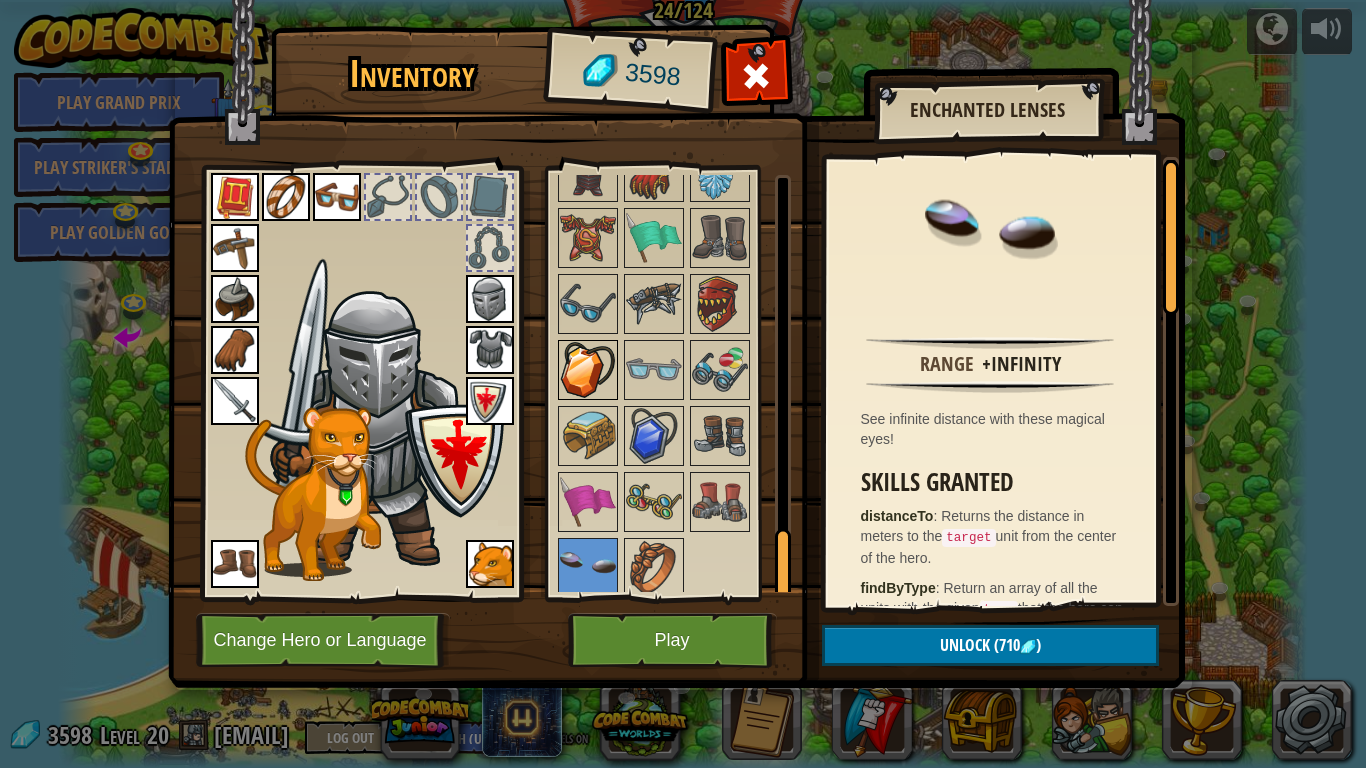 click at bounding box center (588, 370) 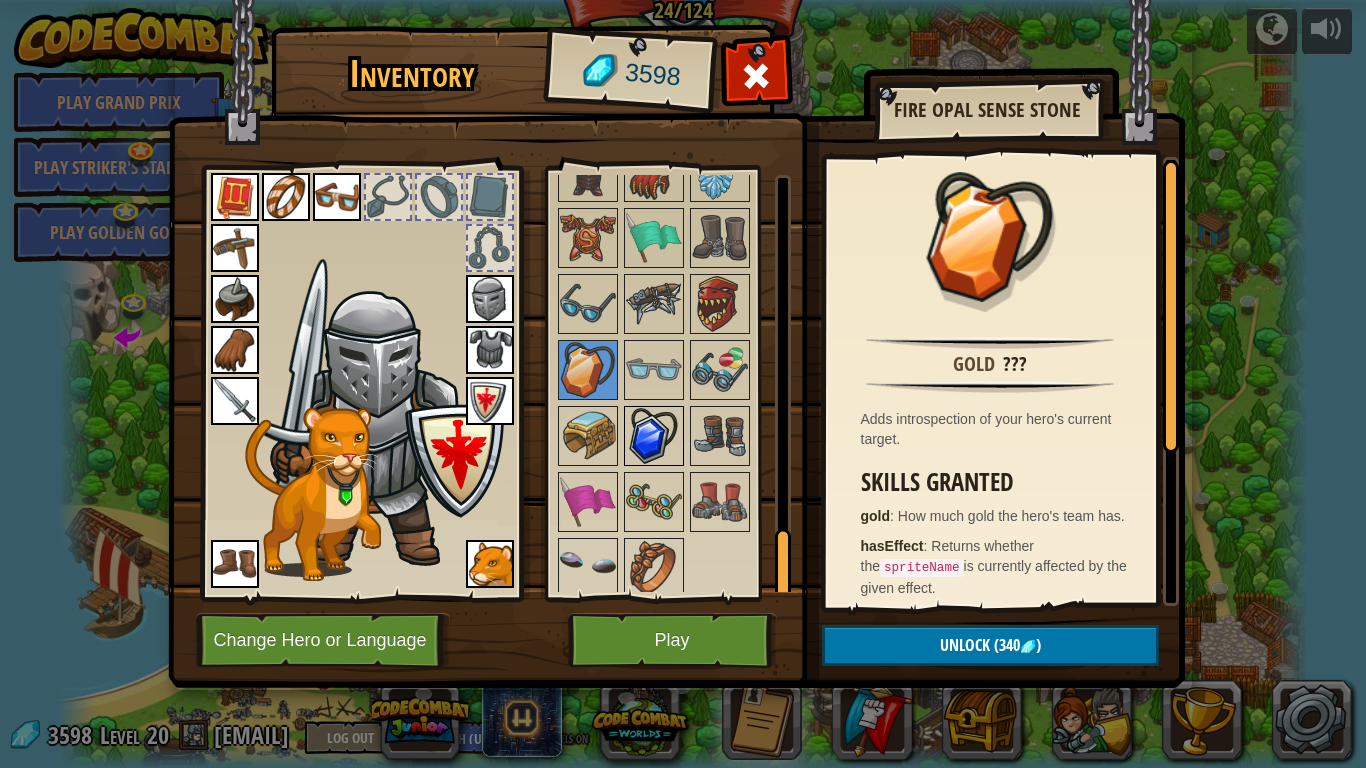 click at bounding box center (654, 436) 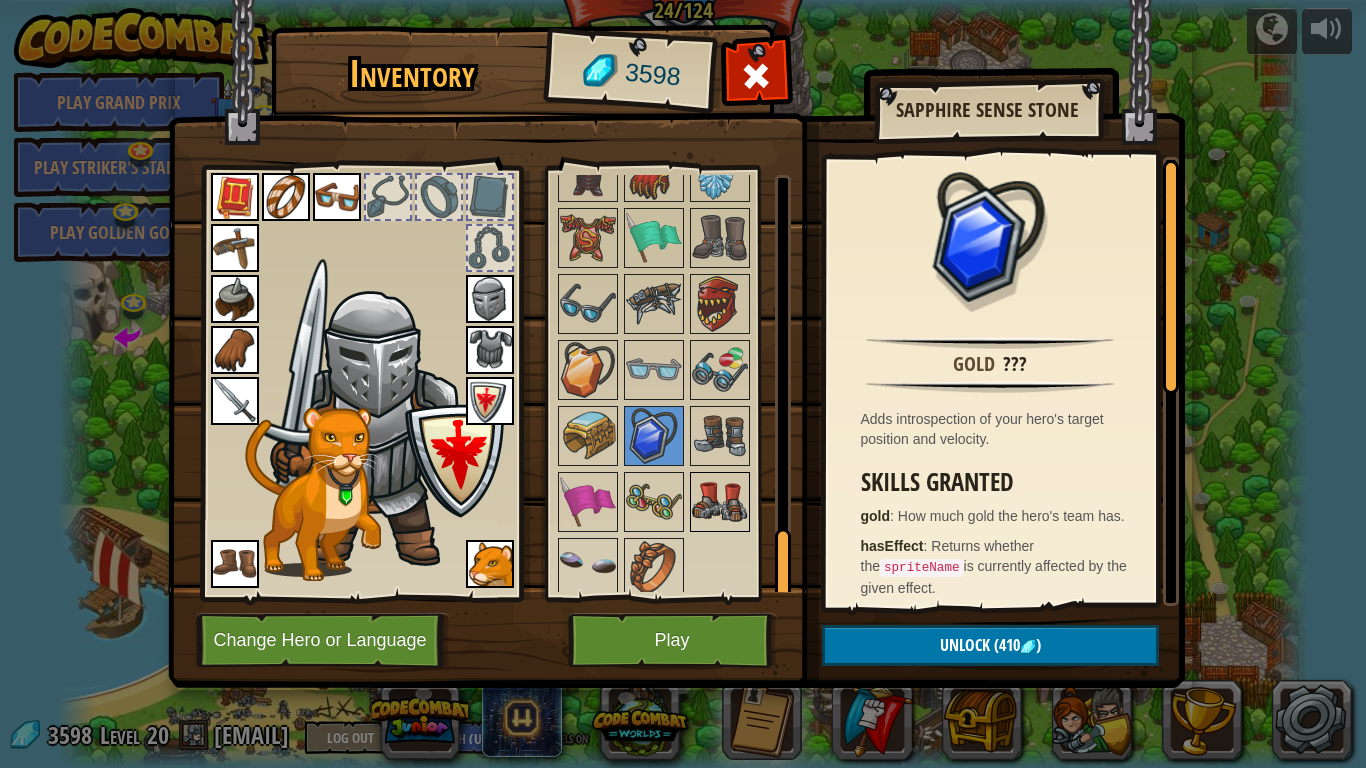 click at bounding box center [720, 502] 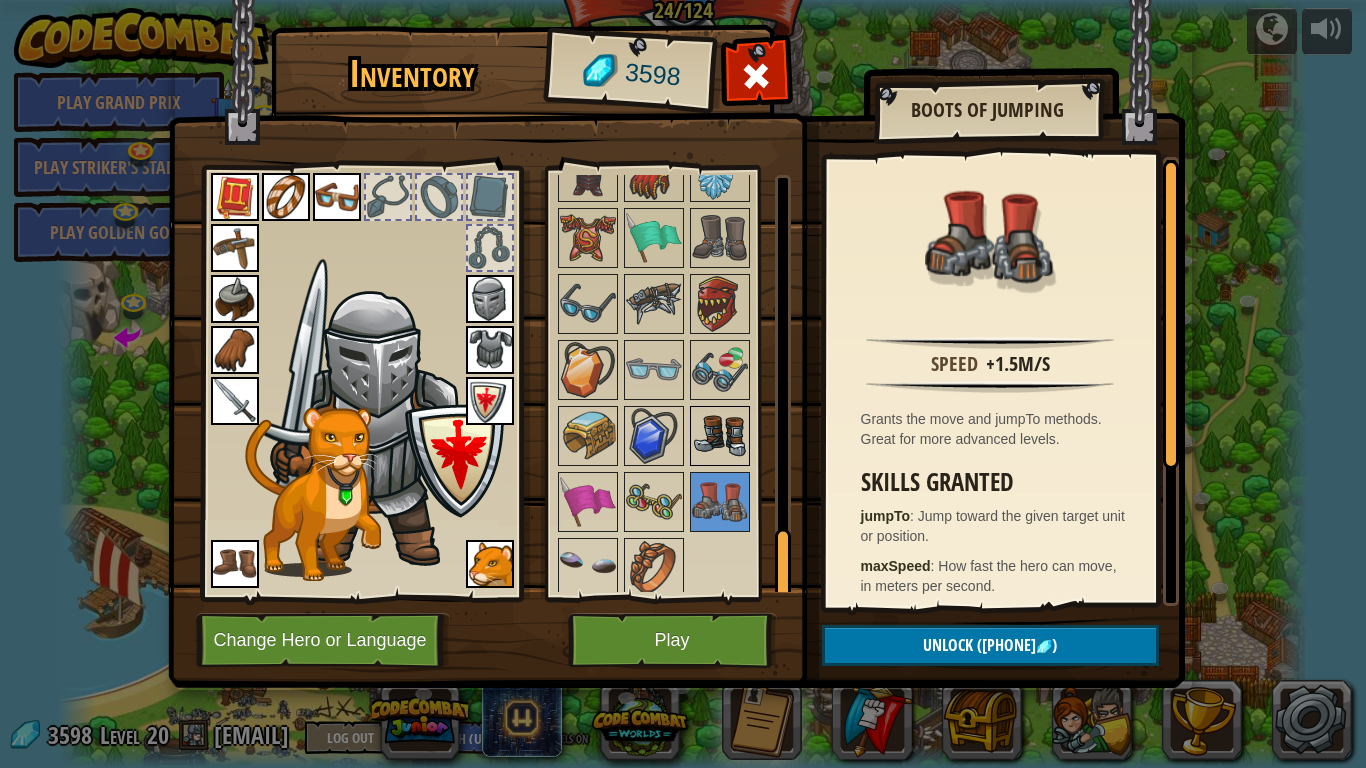 click at bounding box center [720, 436] 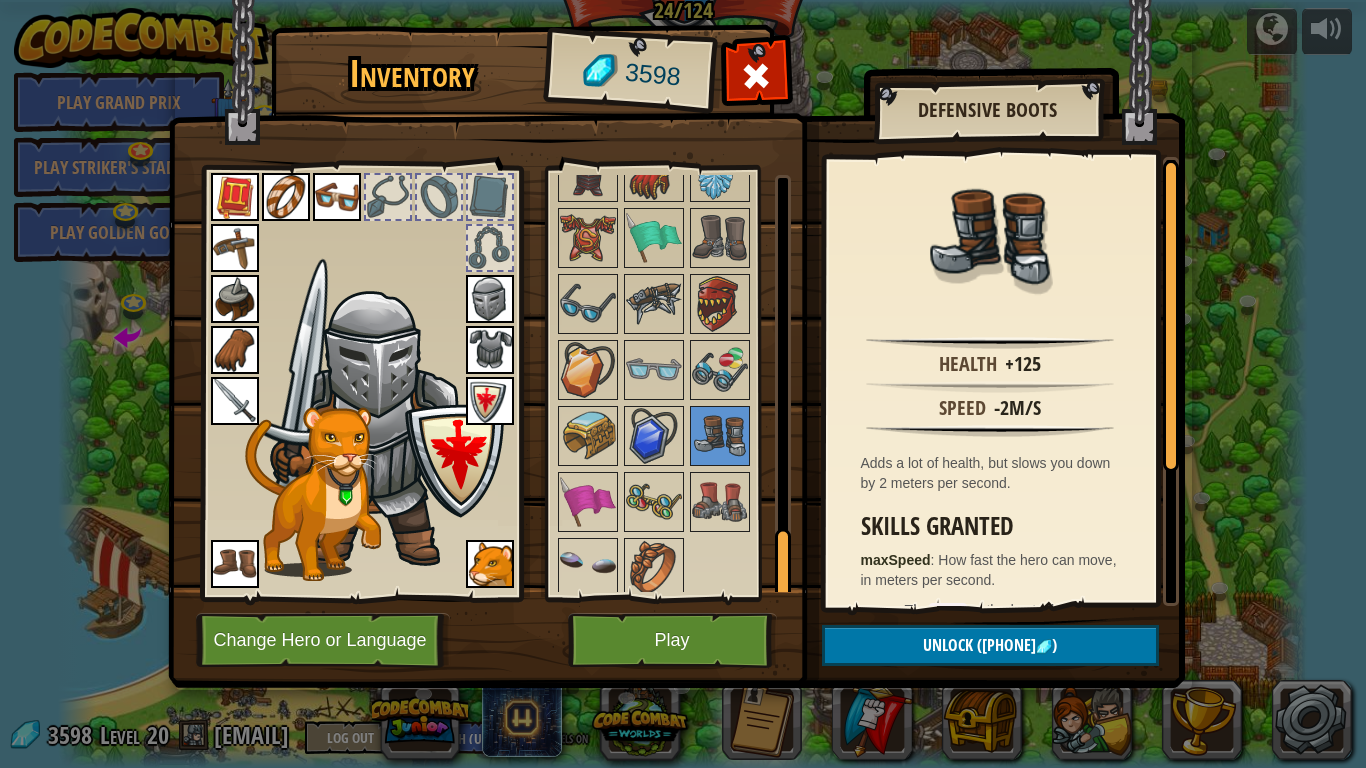click at bounding box center [673, -389] 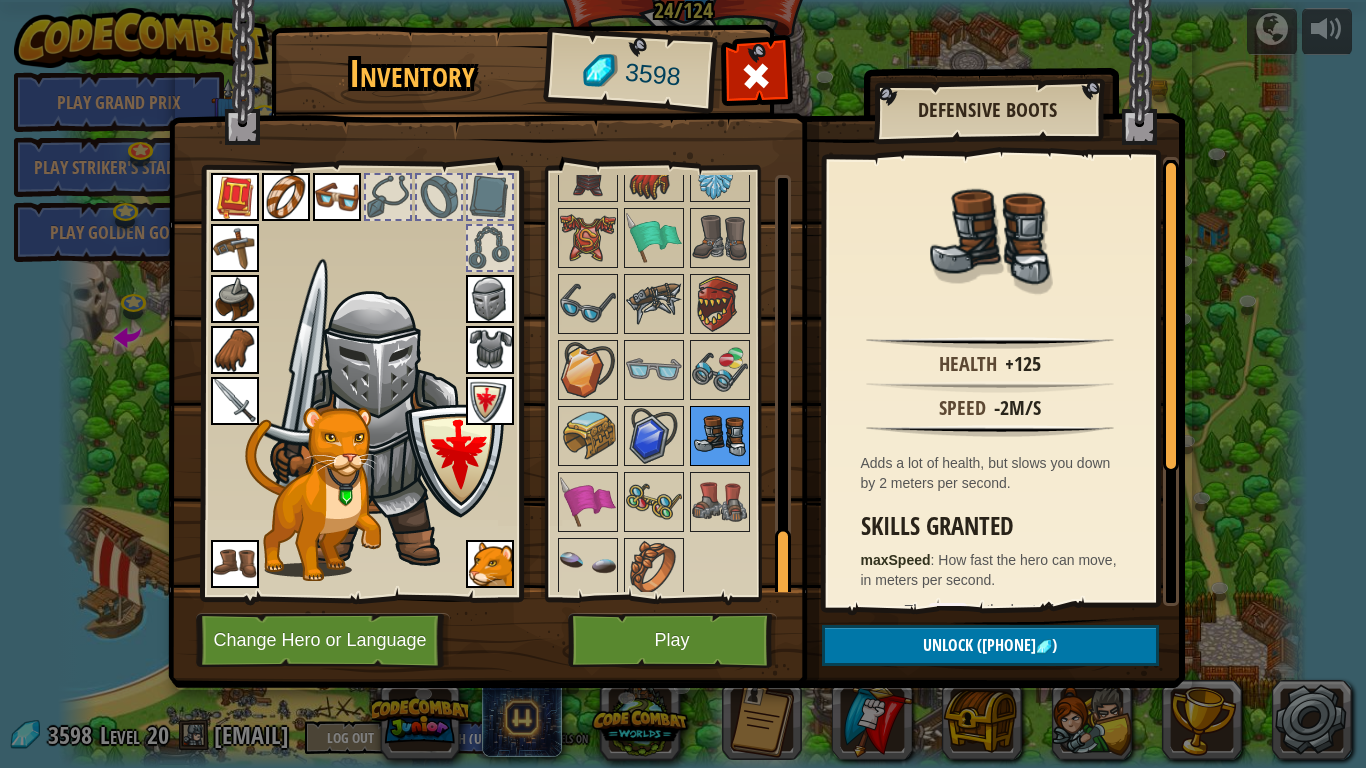 click at bounding box center [720, 436] 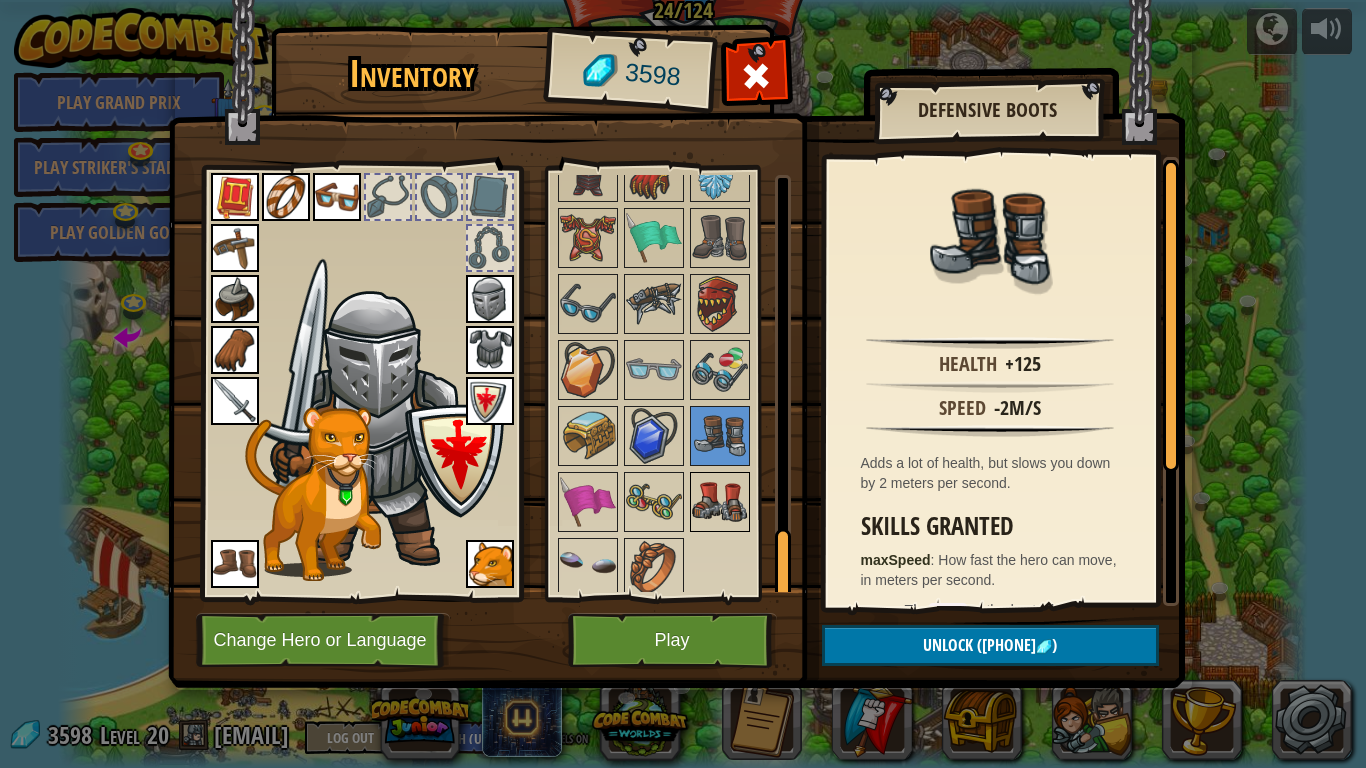 drag, startPoint x: 715, startPoint y: 477, endPoint x: 711, endPoint y: 504, distance: 27.294687 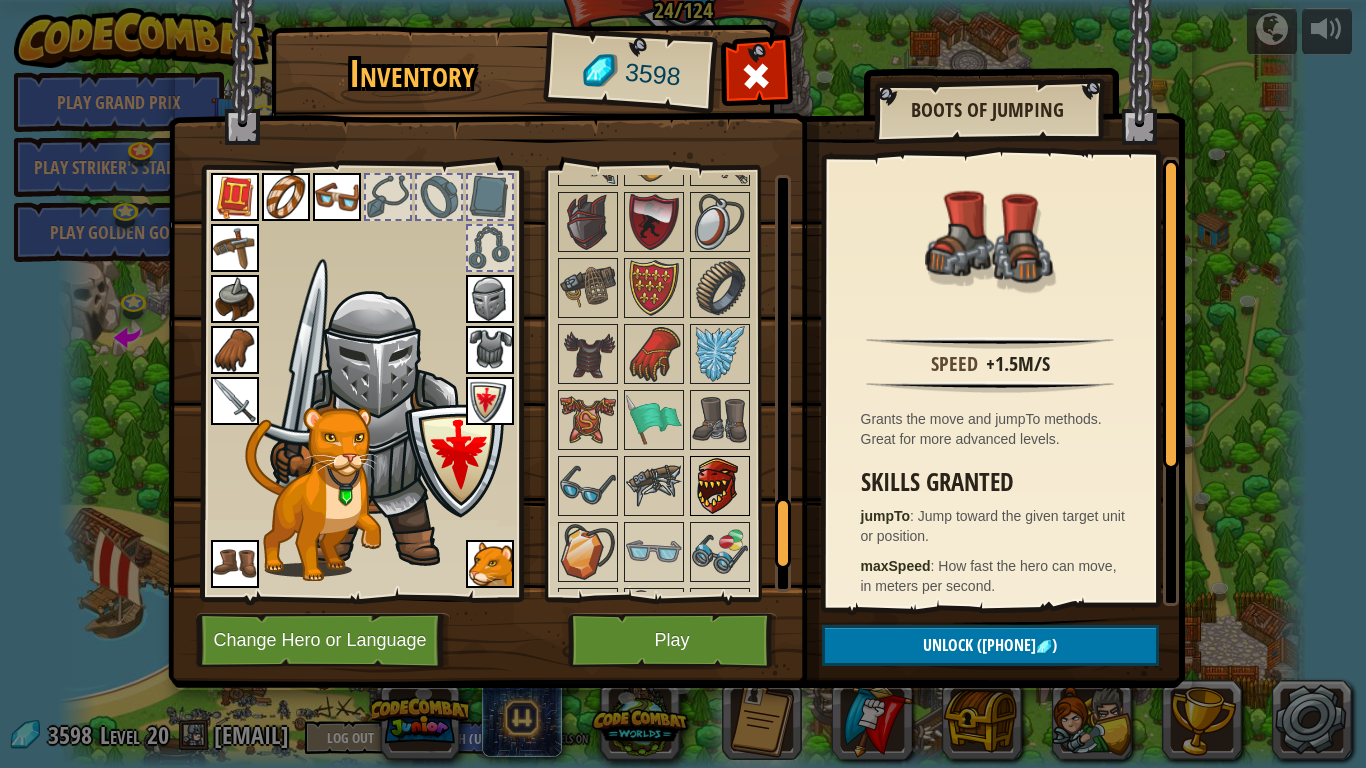scroll, scrollTop: 2029, scrollLeft: 0, axis: vertical 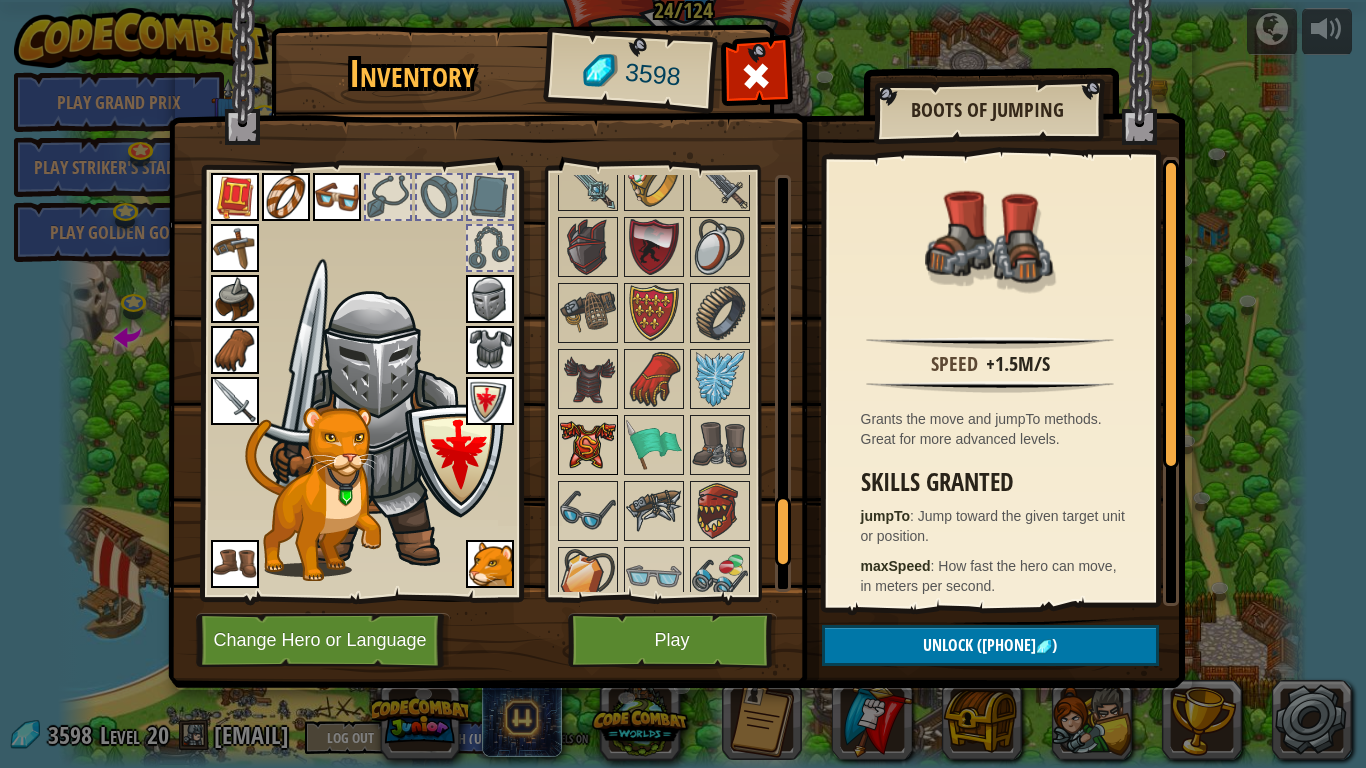 drag, startPoint x: 568, startPoint y: 462, endPoint x: 598, endPoint y: 440, distance: 37.202152 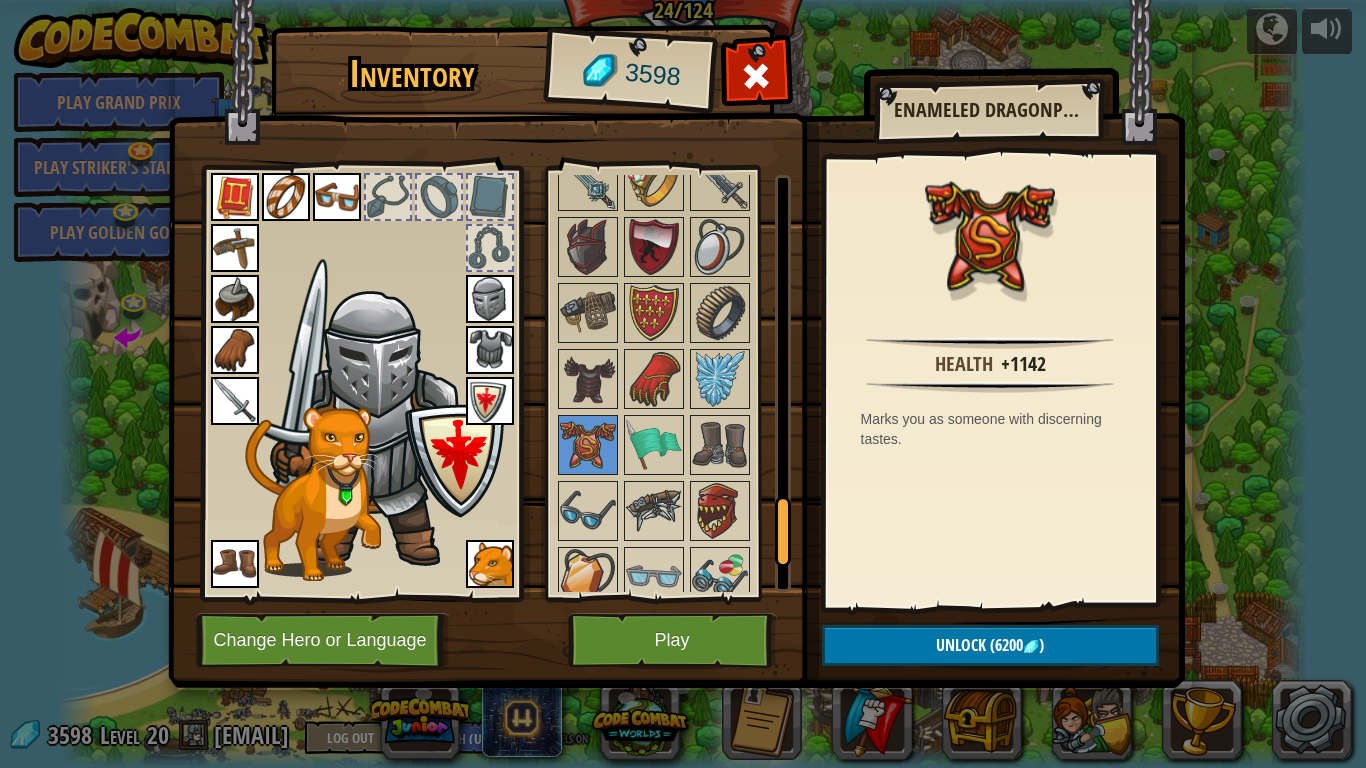 drag, startPoint x: 659, startPoint y: 412, endPoint x: 1106, endPoint y: 287, distance: 464.14868 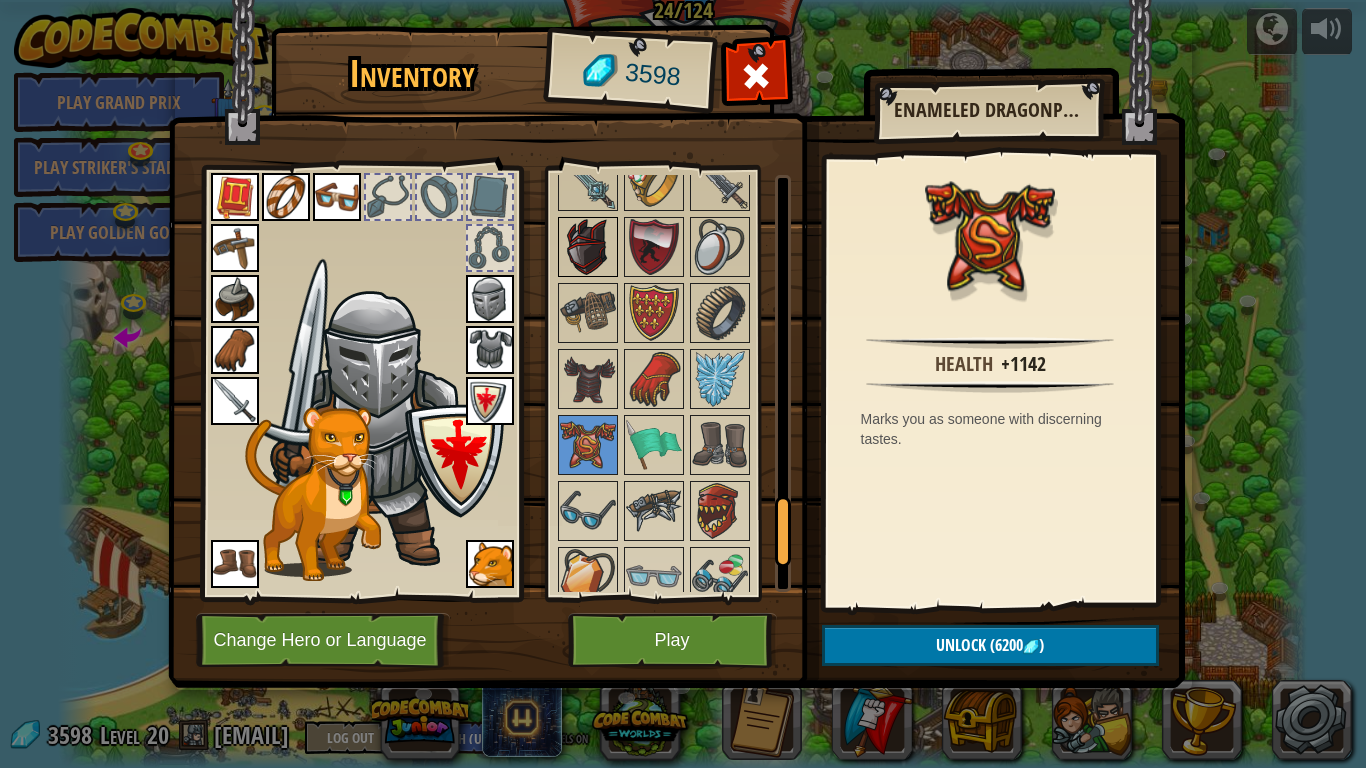 click at bounding box center (588, 247) 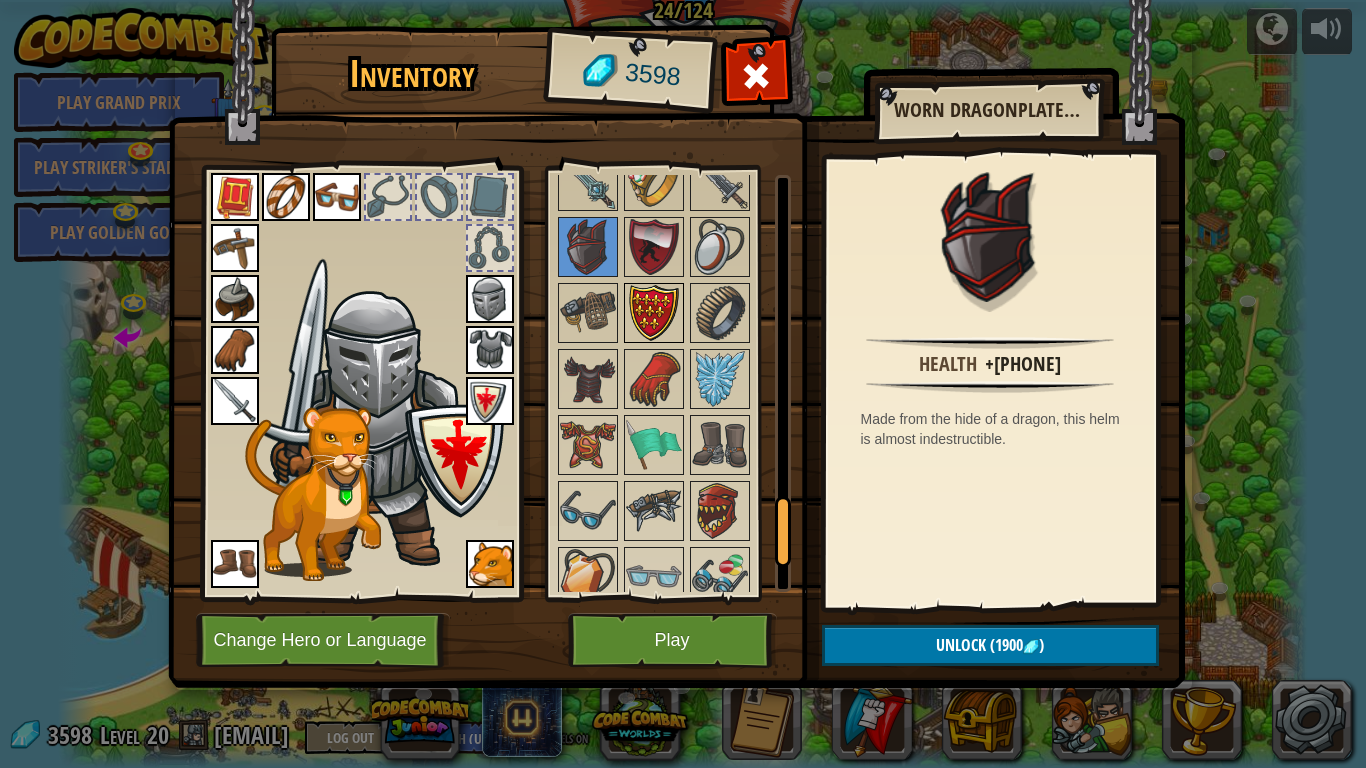 drag, startPoint x: 668, startPoint y: 349, endPoint x: 657, endPoint y: 340, distance: 14.21267 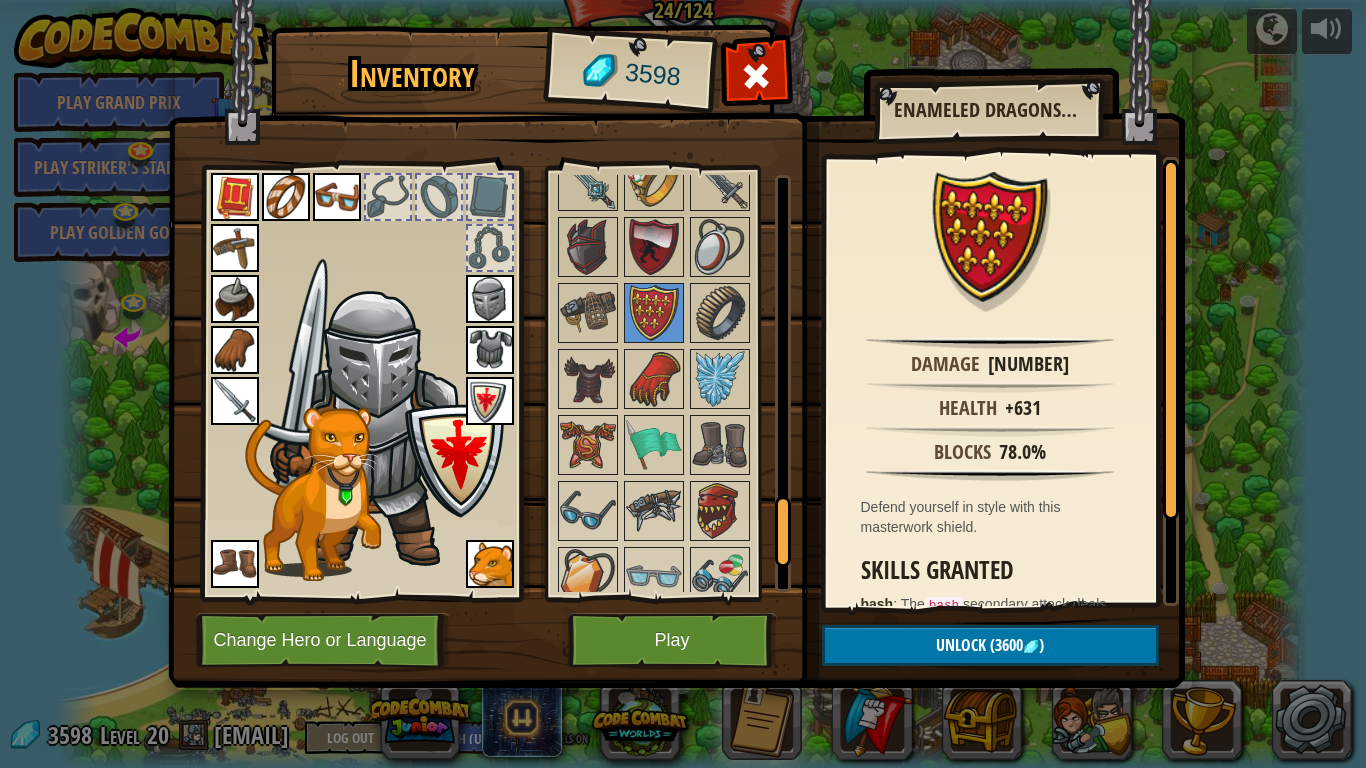 drag, startPoint x: 601, startPoint y: 330, endPoint x: 599, endPoint y: 280, distance: 50.039986 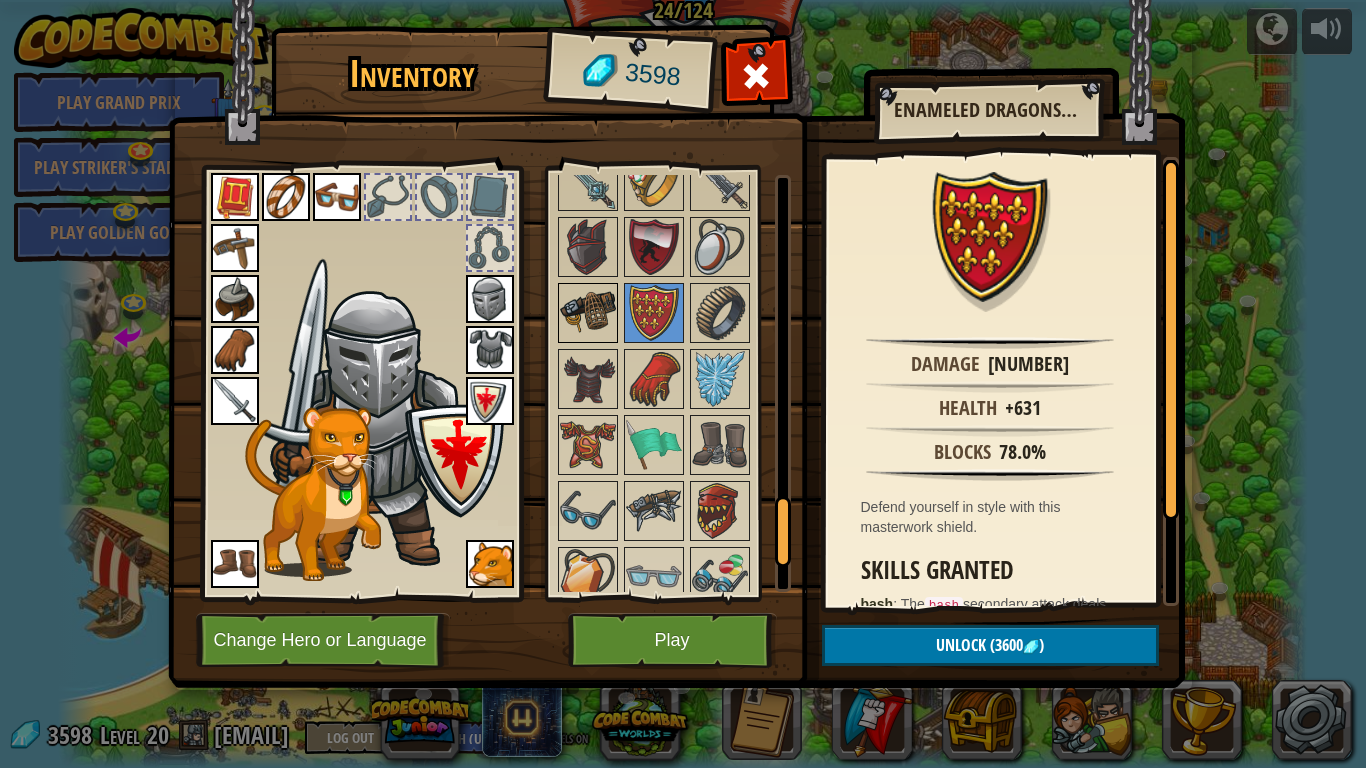 click at bounding box center [588, 313] 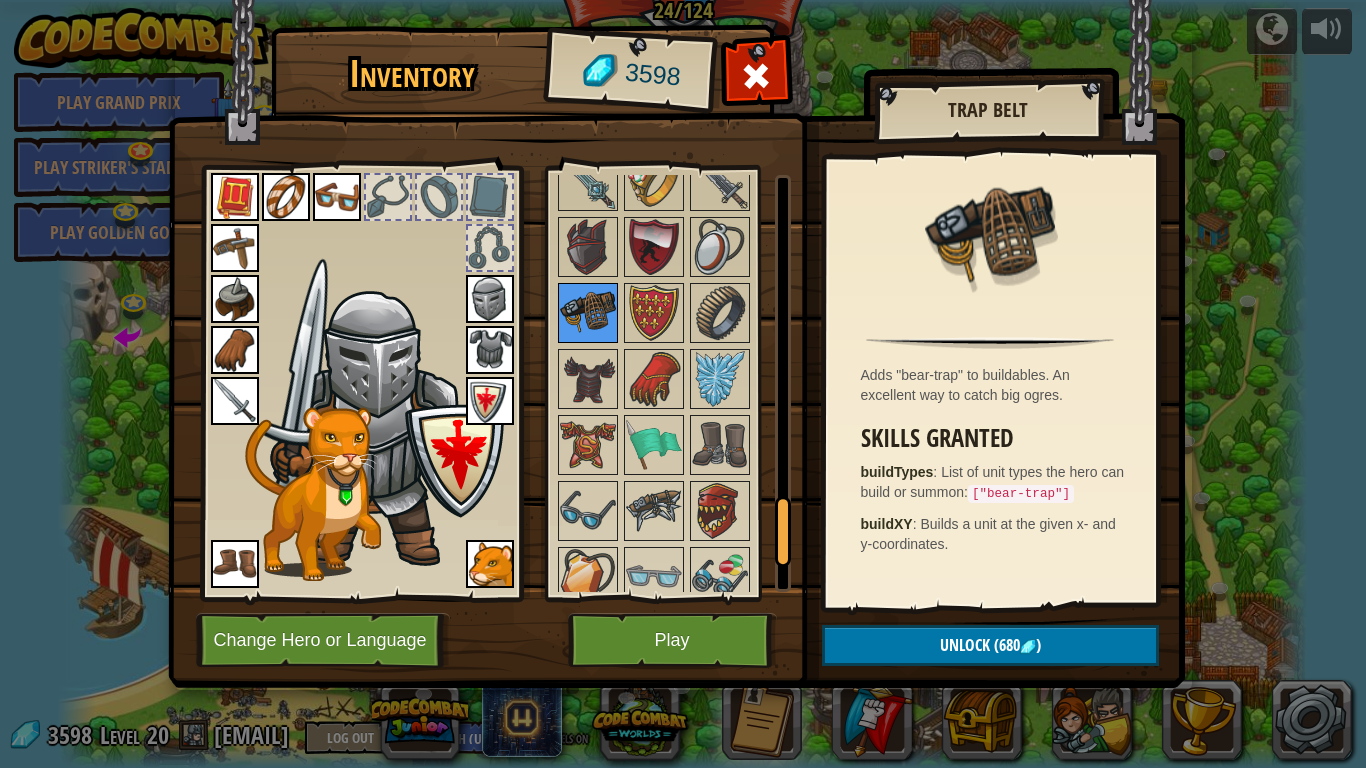 click at bounding box center [588, 313] 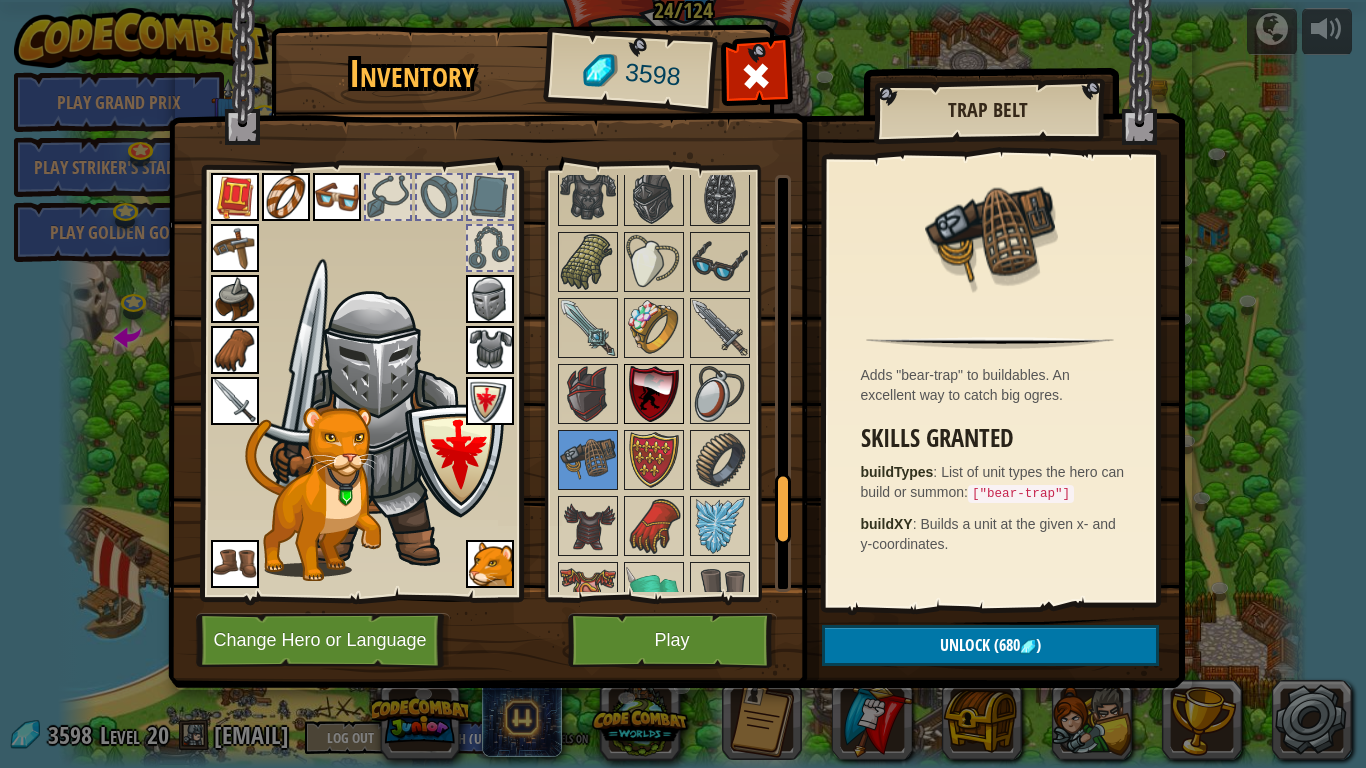scroll, scrollTop: 1863, scrollLeft: 0, axis: vertical 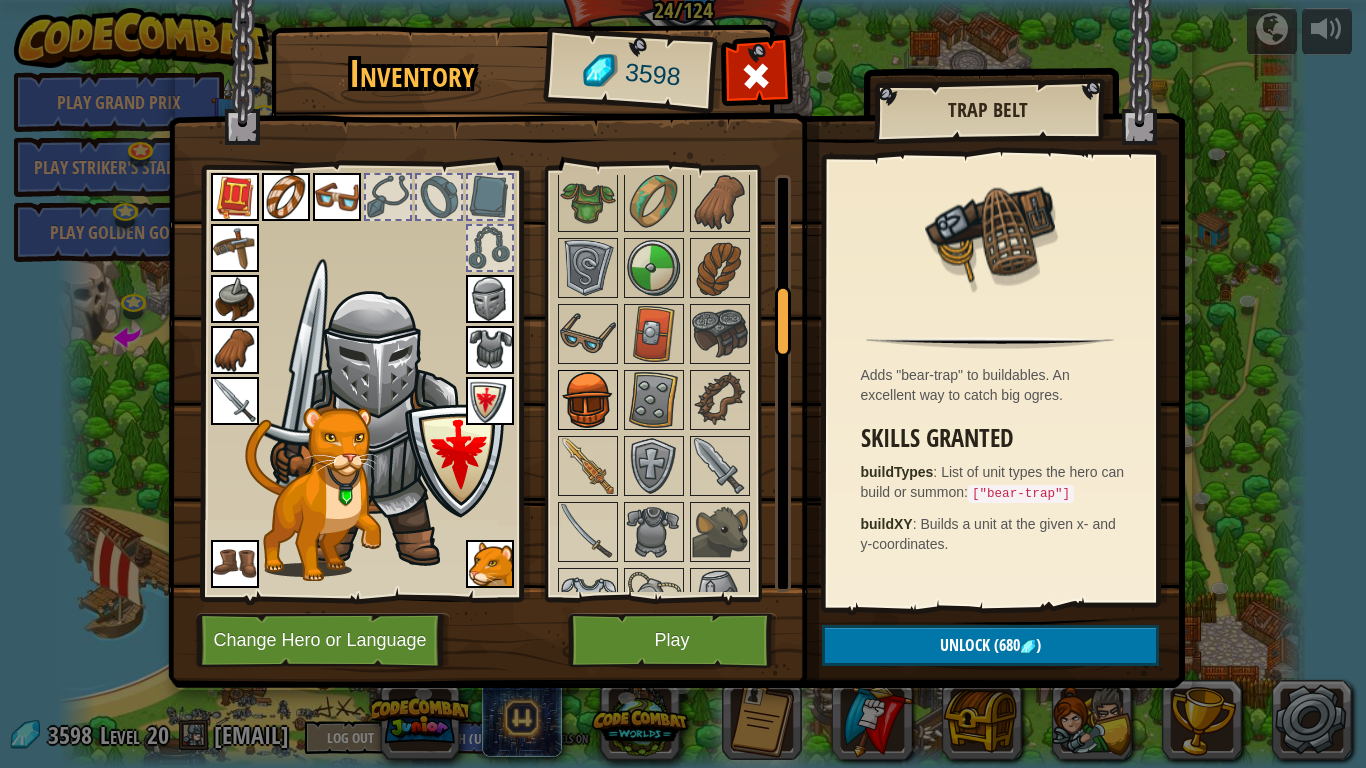 click at bounding box center [588, 202] 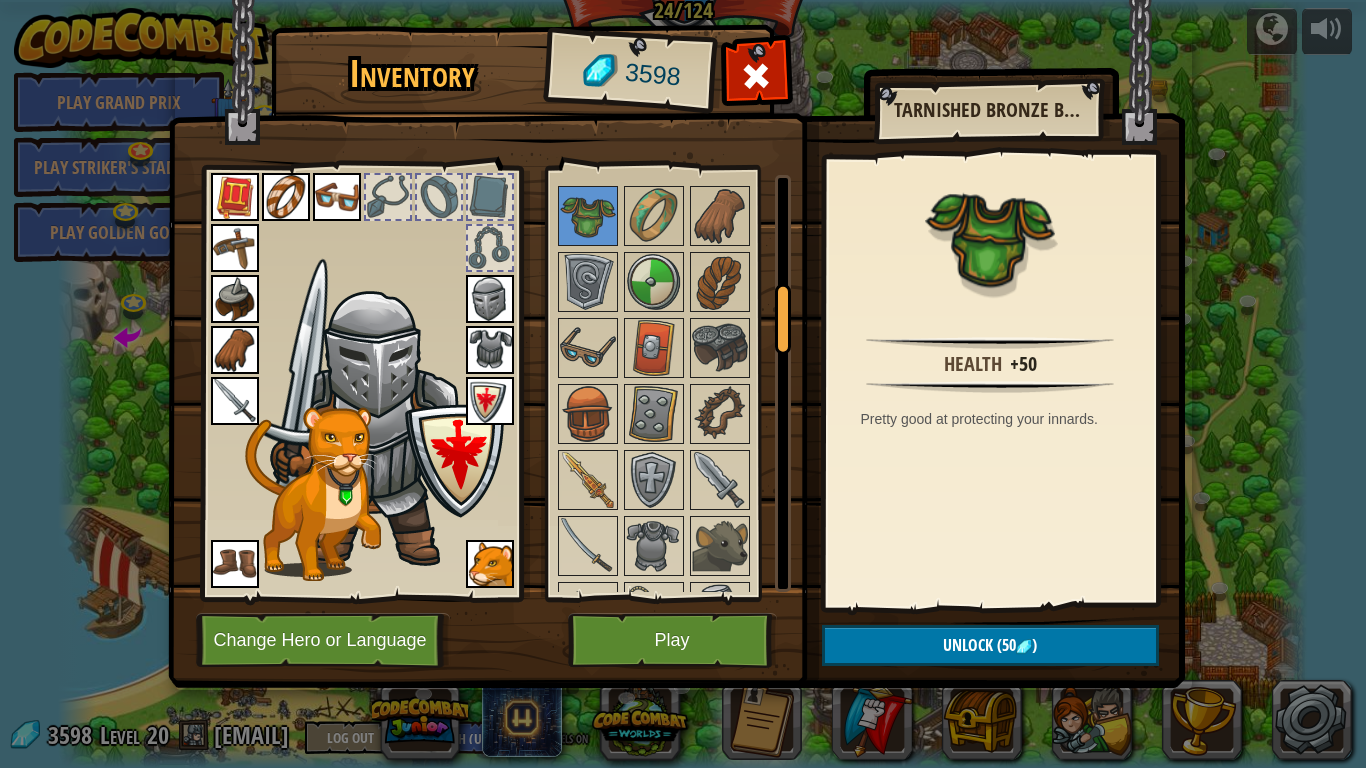 drag, startPoint x: 604, startPoint y: 244, endPoint x: 618, endPoint y: 260, distance: 21.260292 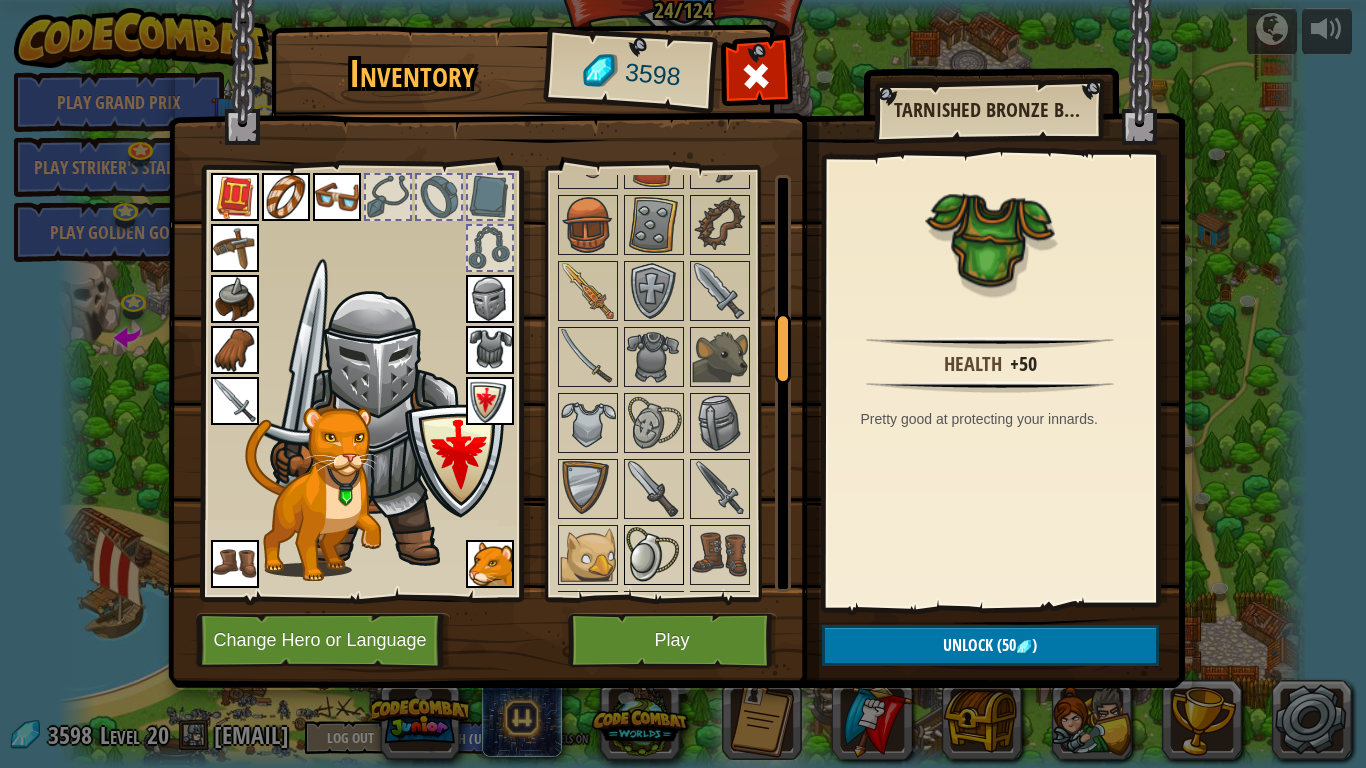 scroll, scrollTop: 862, scrollLeft: 0, axis: vertical 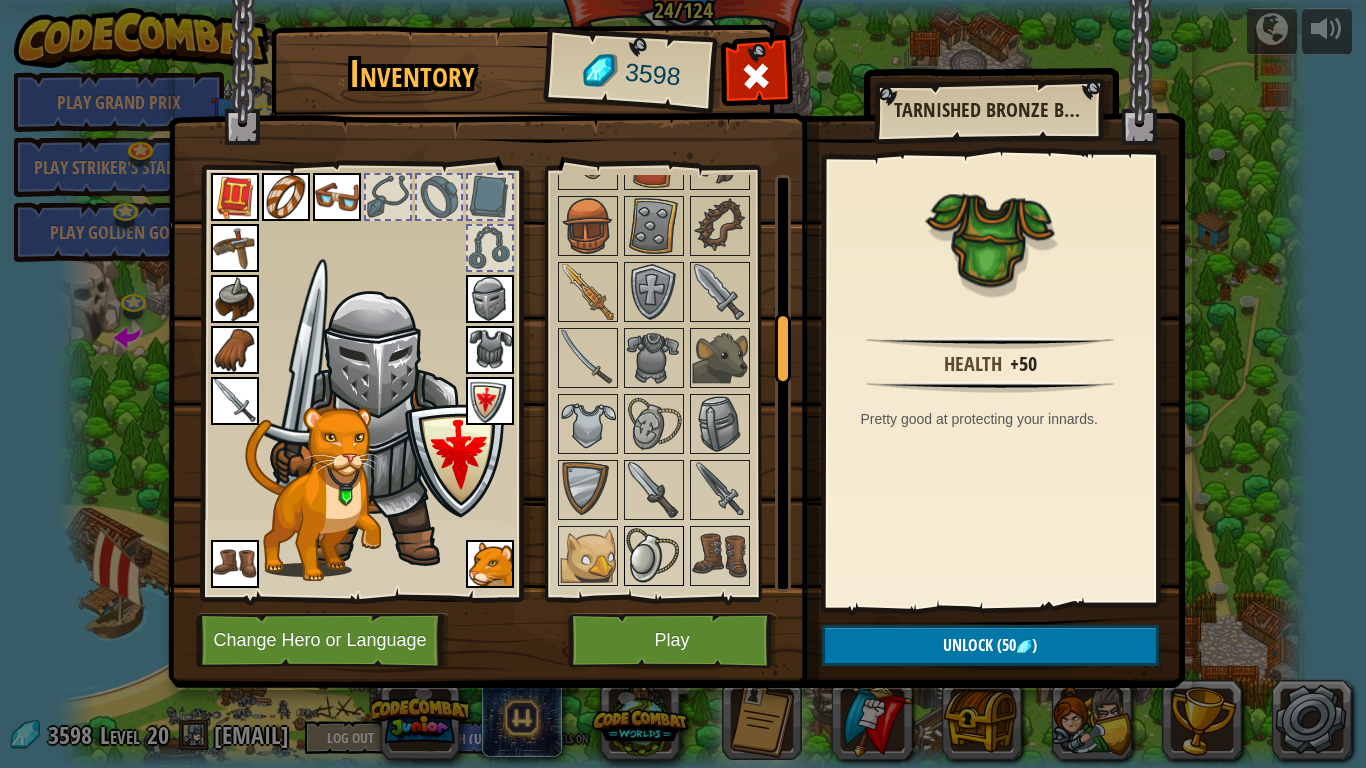 click at bounding box center [654, 358] 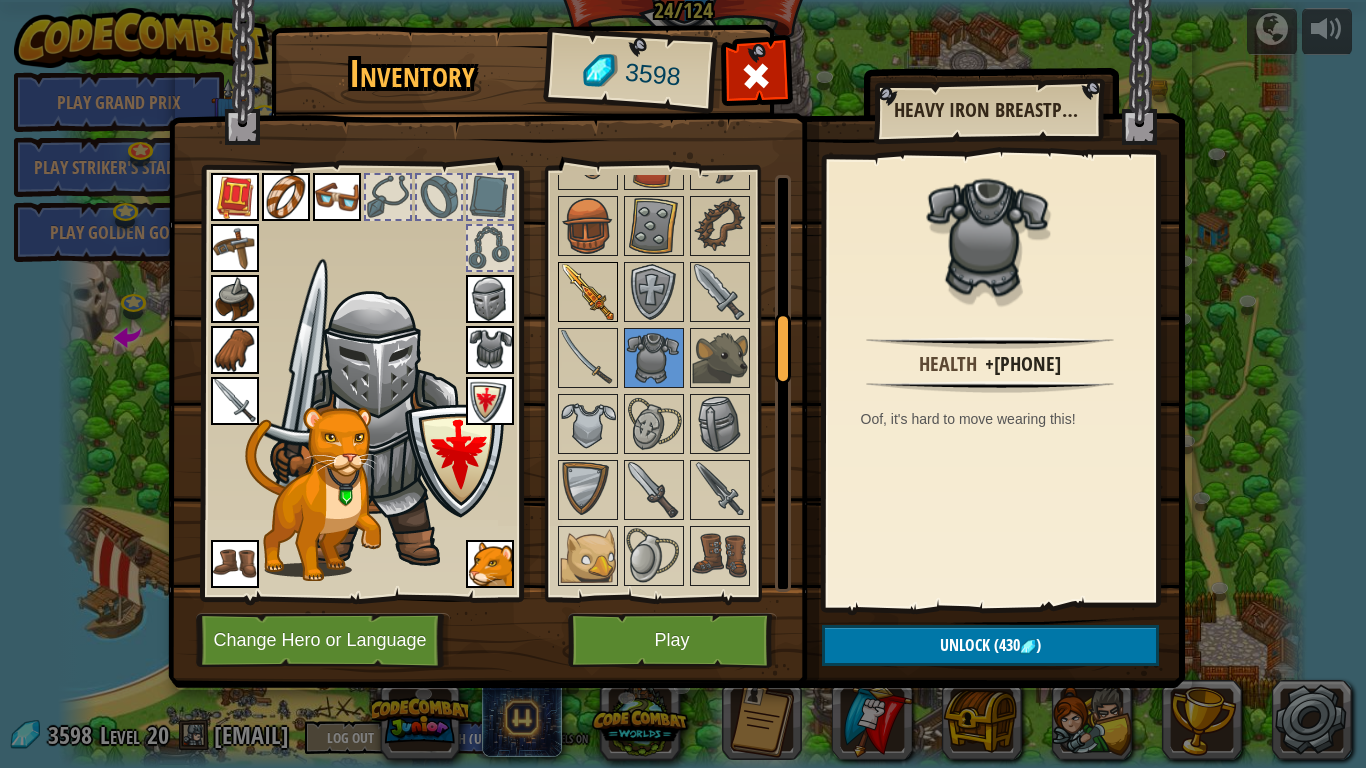 click at bounding box center (588, 292) 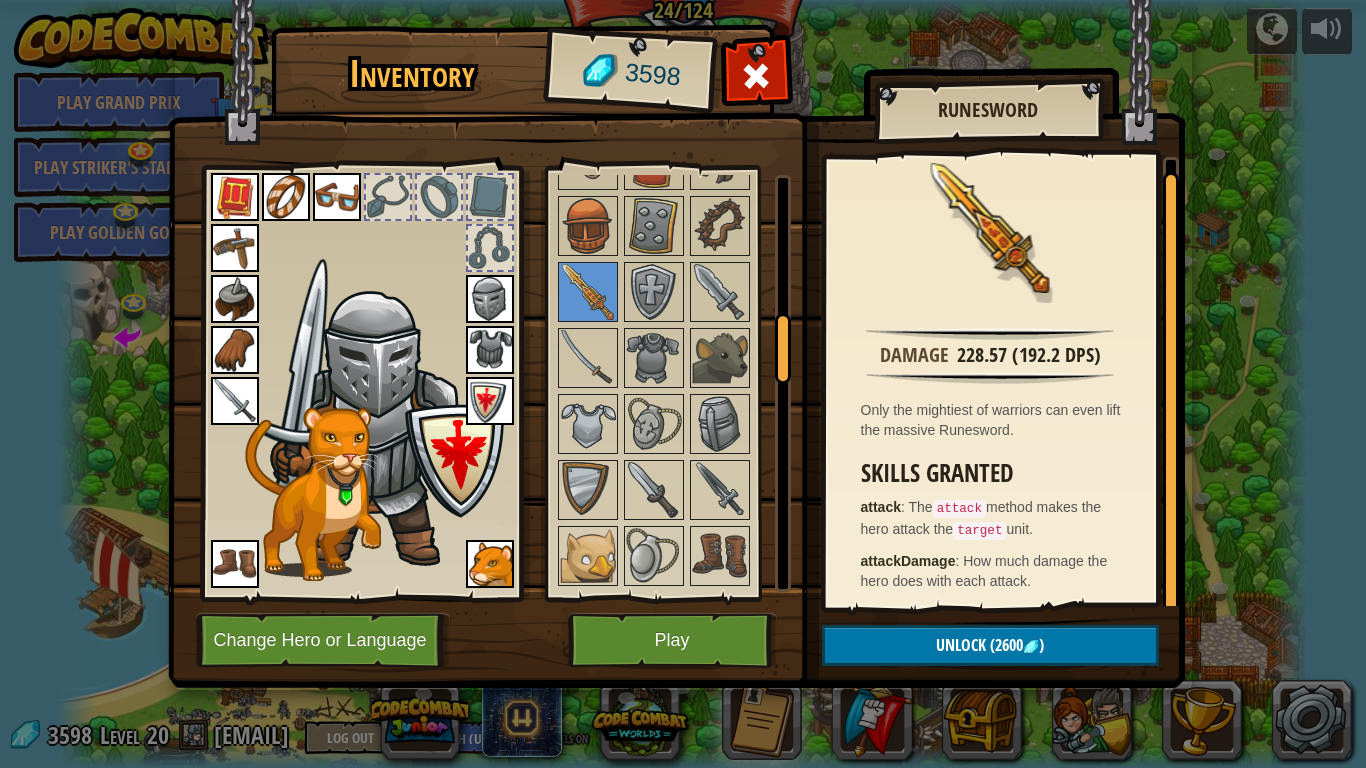 scroll, scrollTop: 12, scrollLeft: 0, axis: vertical 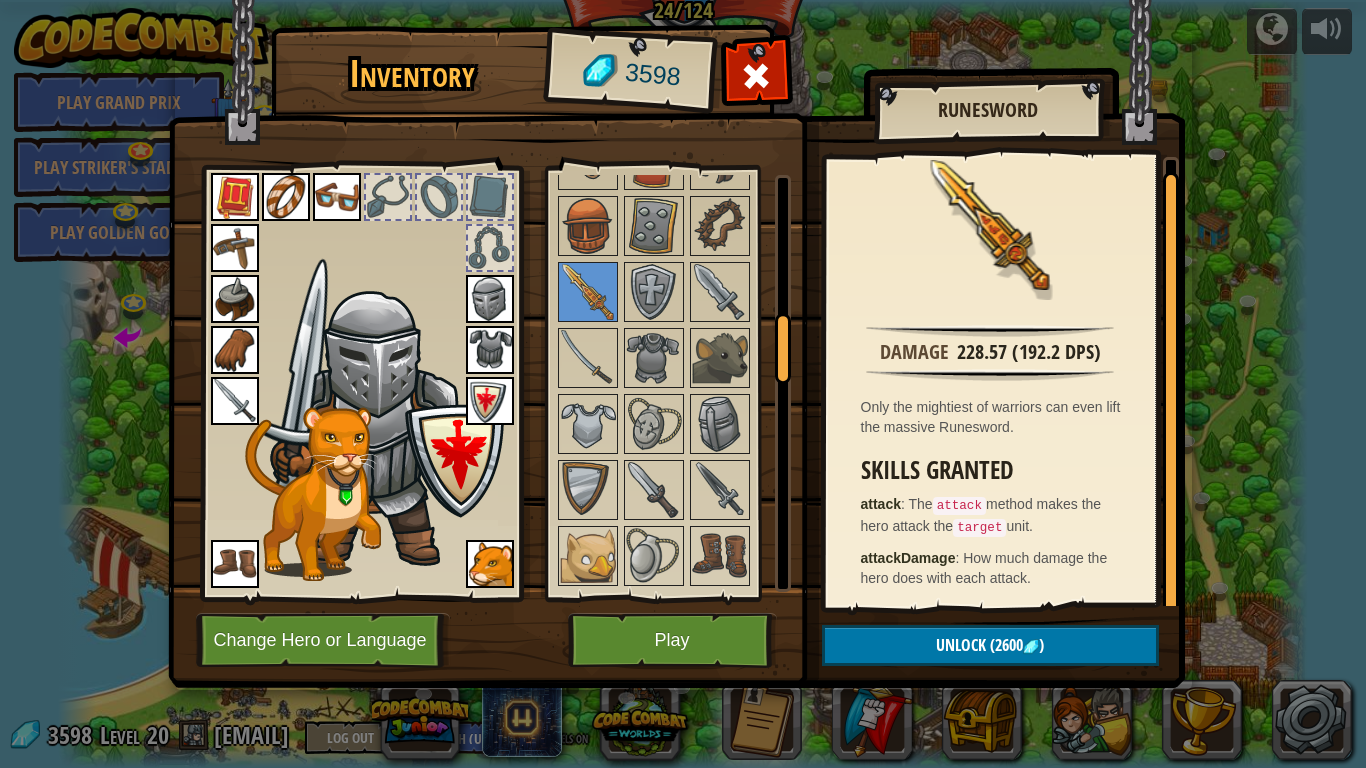 click on "attack : The  attack  method makes the hero attack the  target  unit." at bounding box center [995, 516] 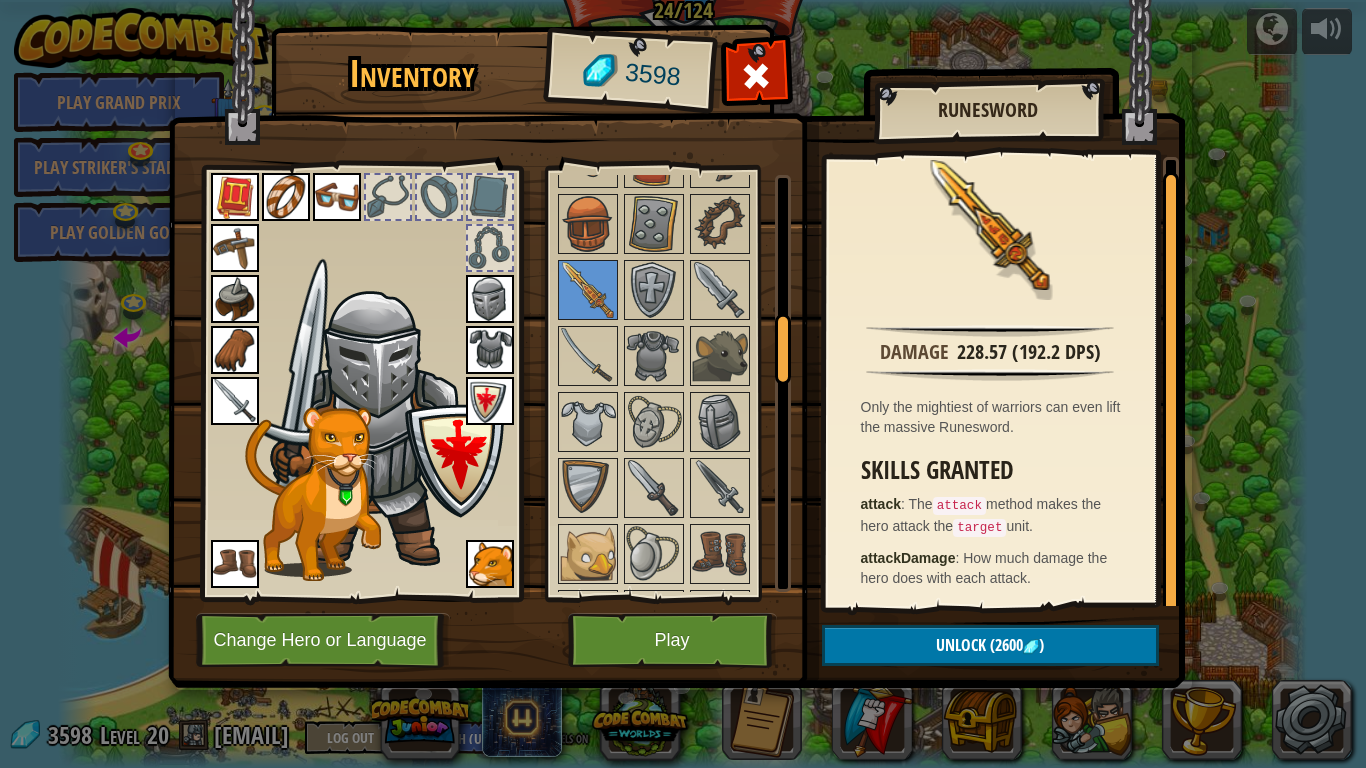 scroll, scrollTop: 866, scrollLeft: 0, axis: vertical 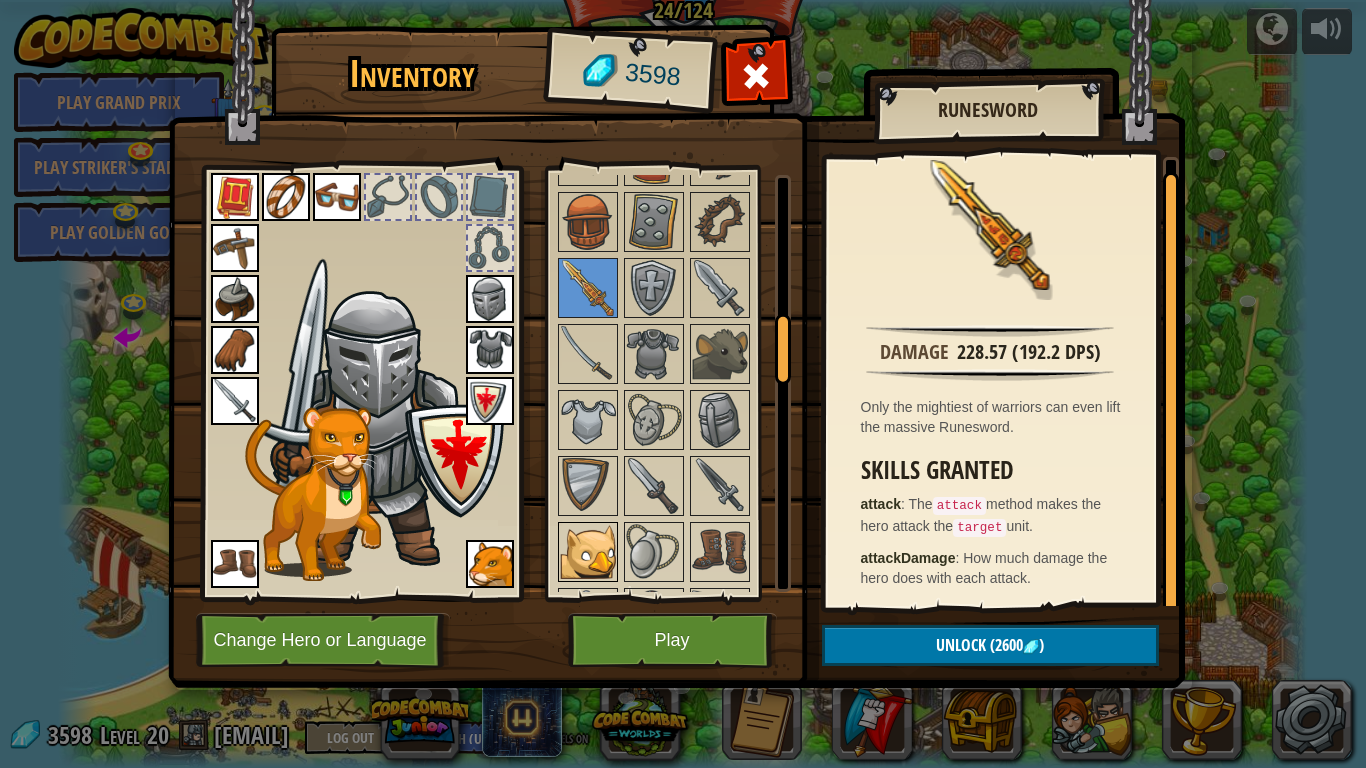 click at bounding box center (588, 552) 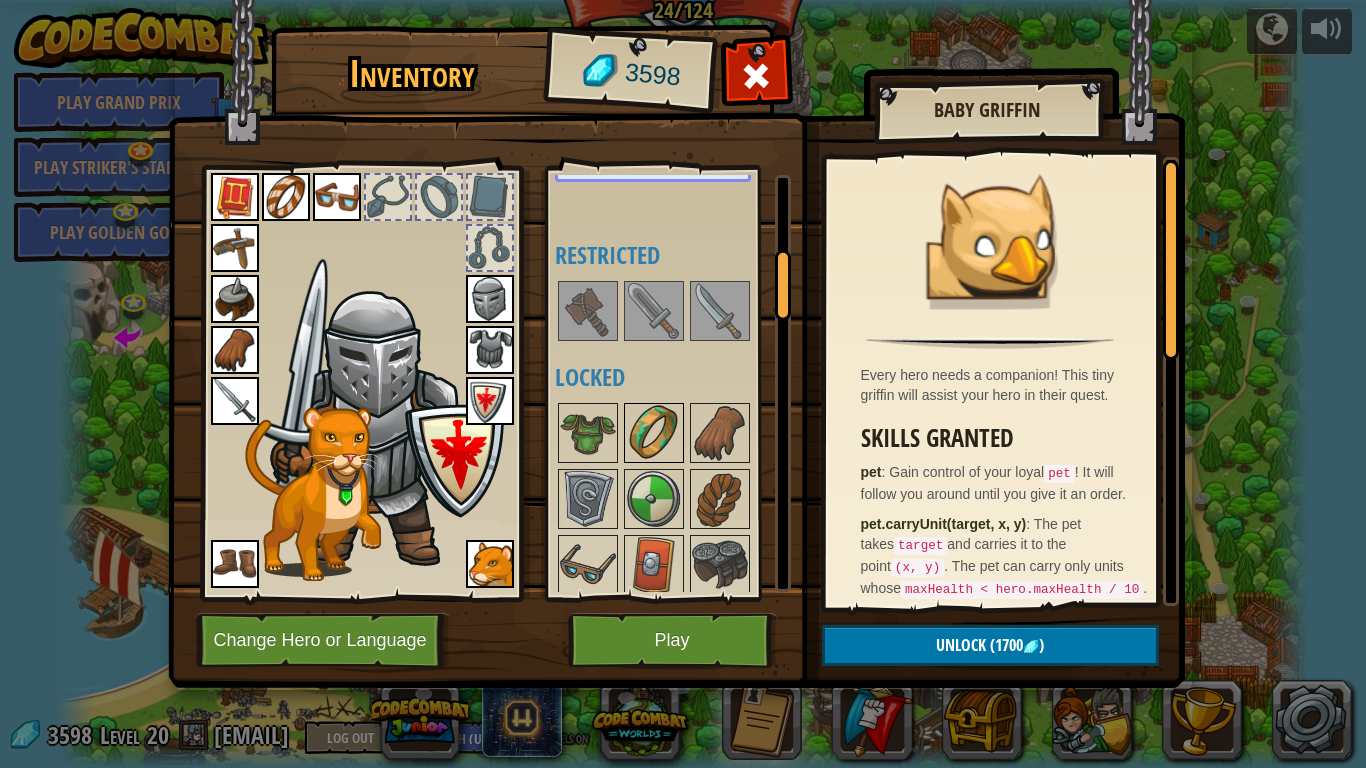 scroll, scrollTop: 458, scrollLeft: 0, axis: vertical 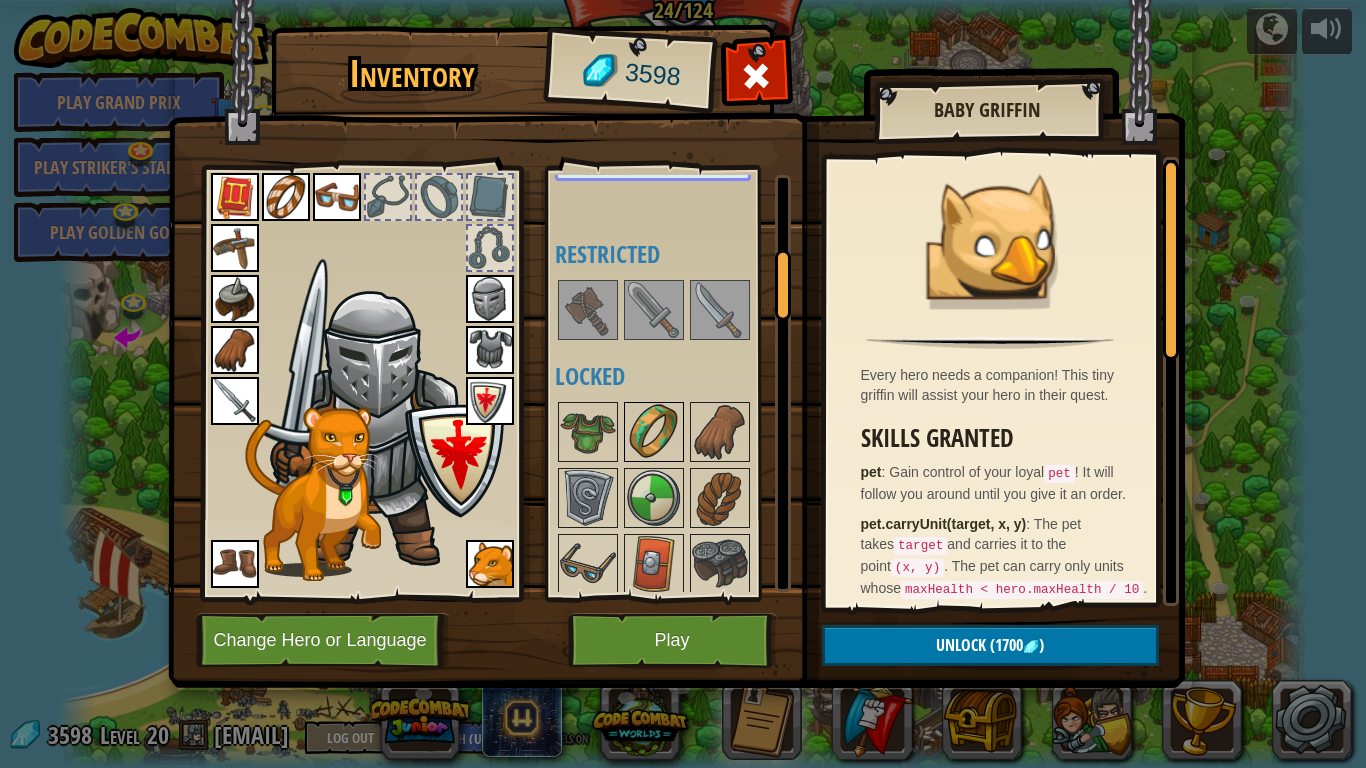 click at bounding box center [654, 432] 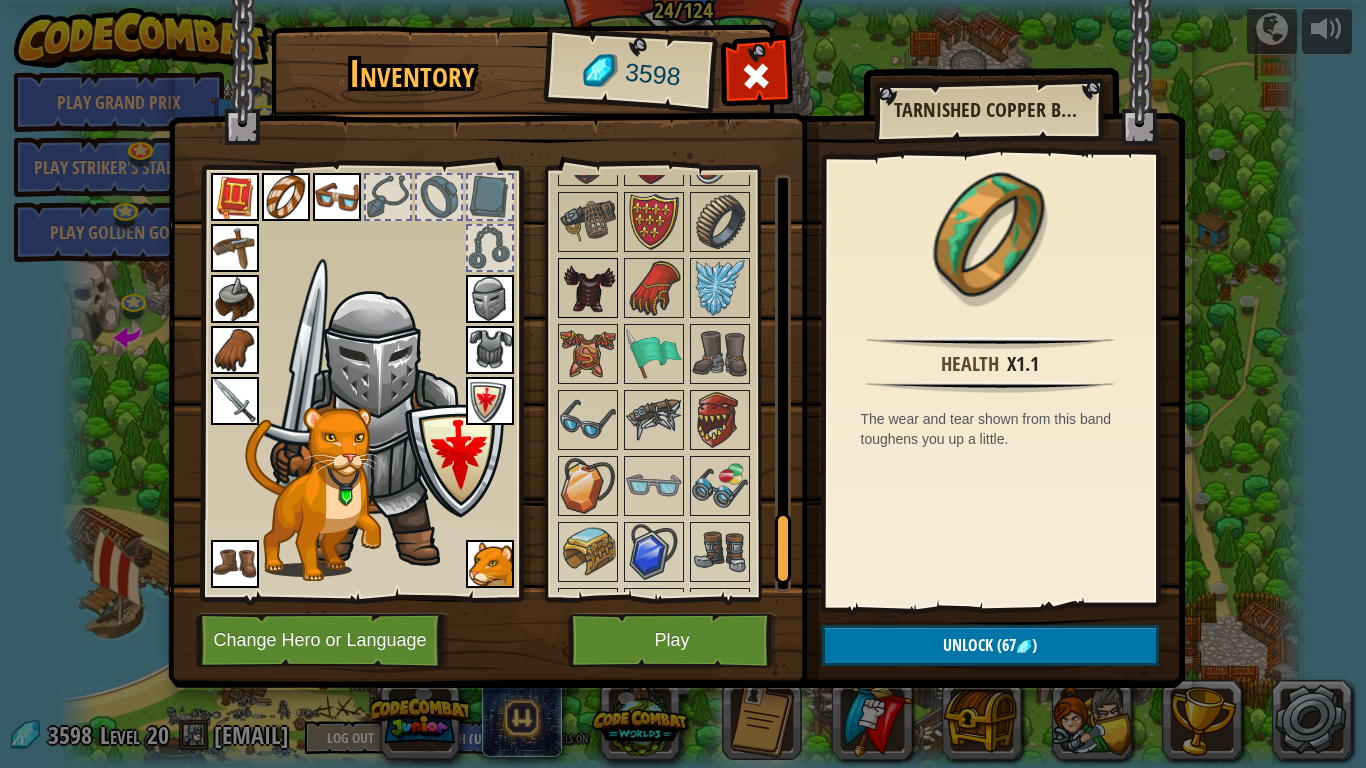 scroll, scrollTop: 2245, scrollLeft: 0, axis: vertical 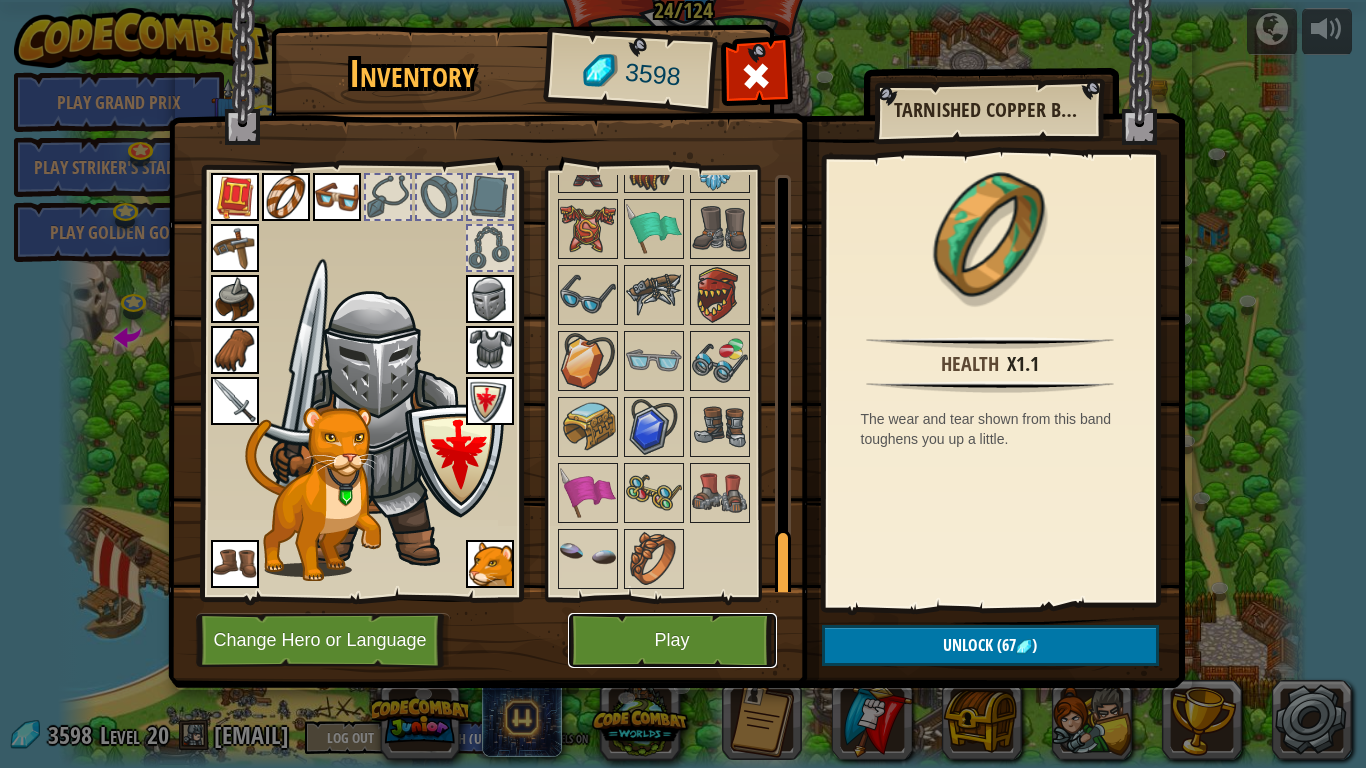 click on "Play" at bounding box center [672, 640] 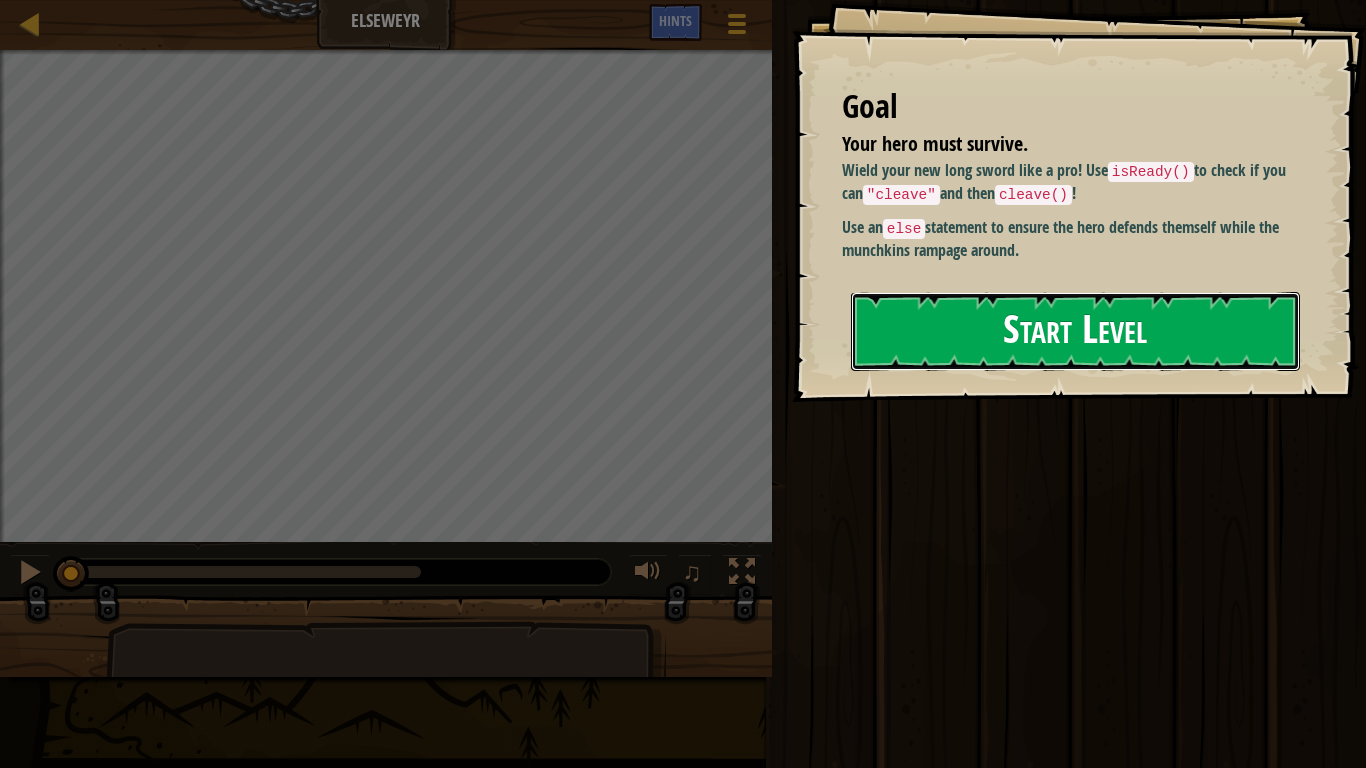 click on "Start Level" at bounding box center (1075, 331) 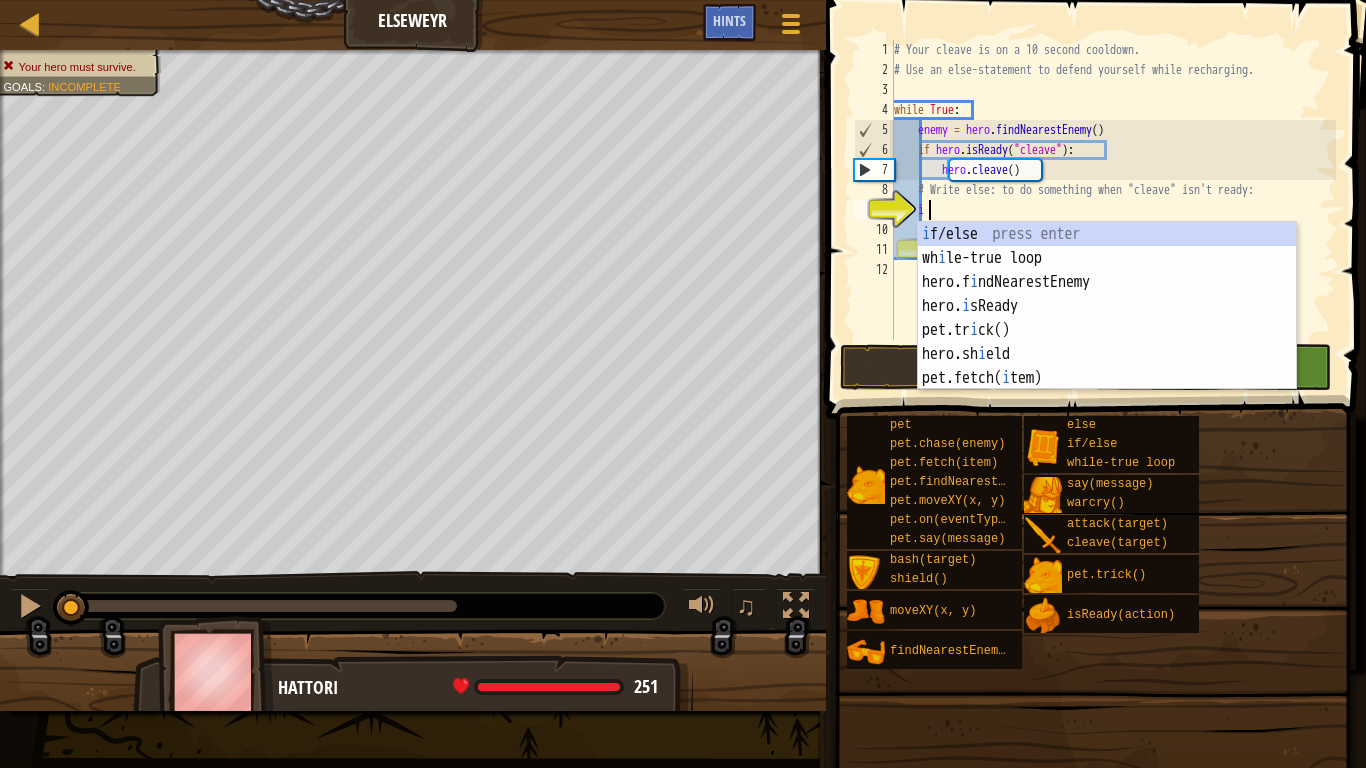 scroll, scrollTop: 9, scrollLeft: 4, axis: both 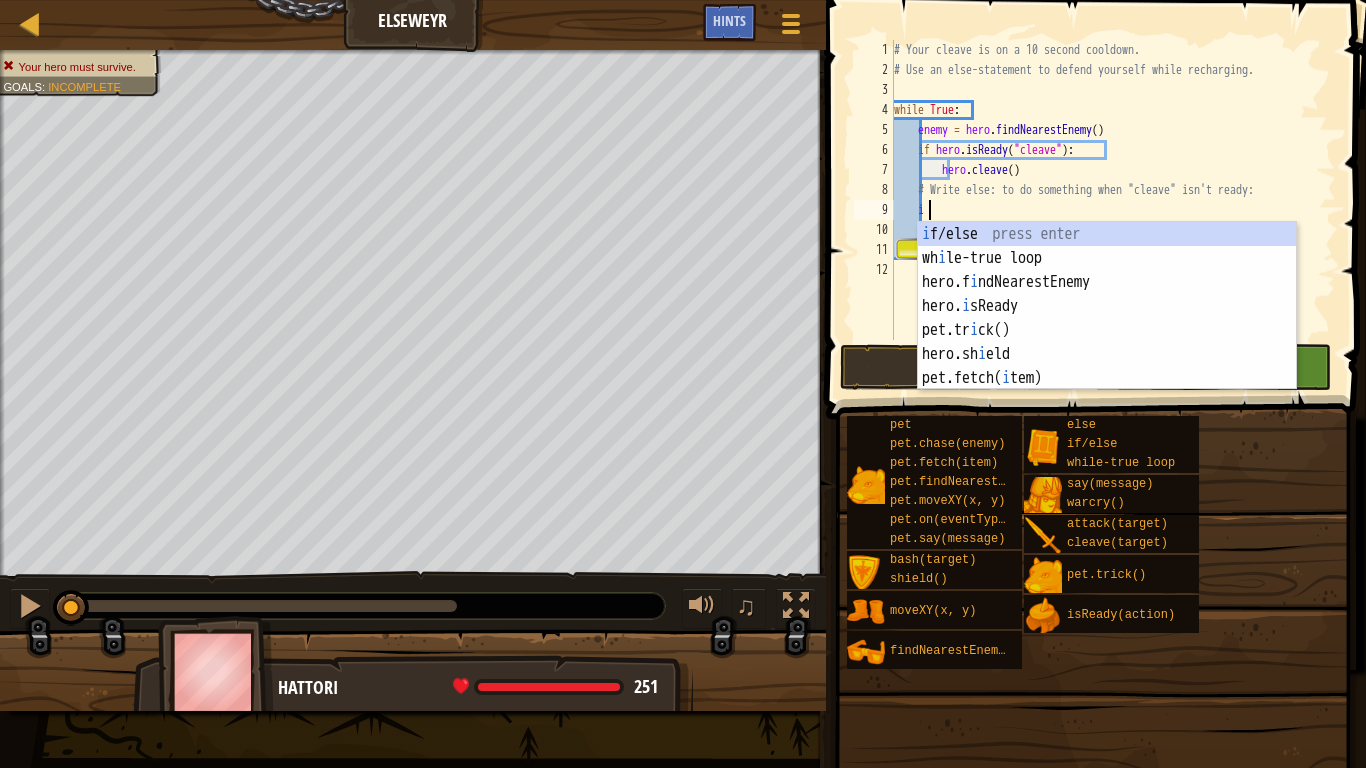 type on "if enemy:" 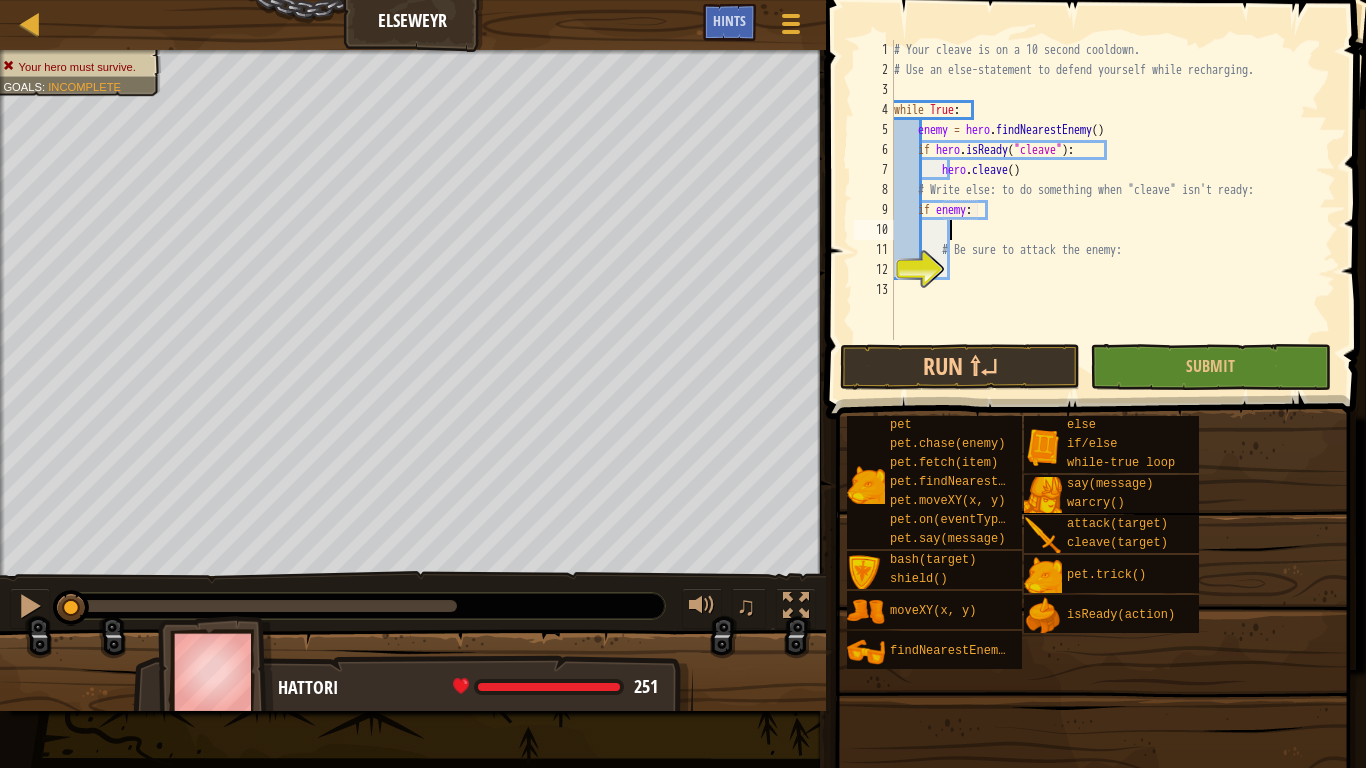 type on "h" 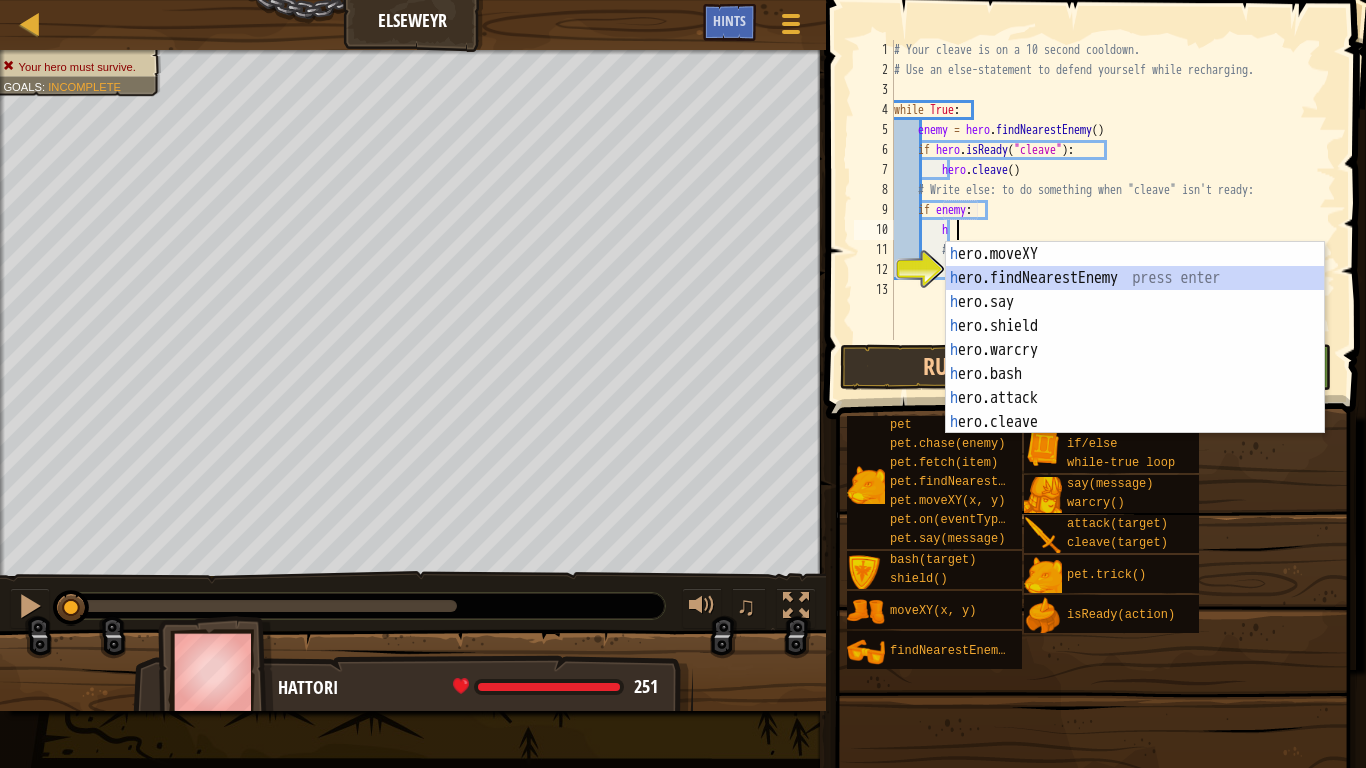 click on "h ero.moveXY press enter h ero.findNearestEnemy press enter h ero.say press enter h ero.shield press enter h ero.warcry press enter h ero.bash press enter h ero.attack press enter h ero.cleave press enter h ero.isReady press enter" at bounding box center [1135, 362] 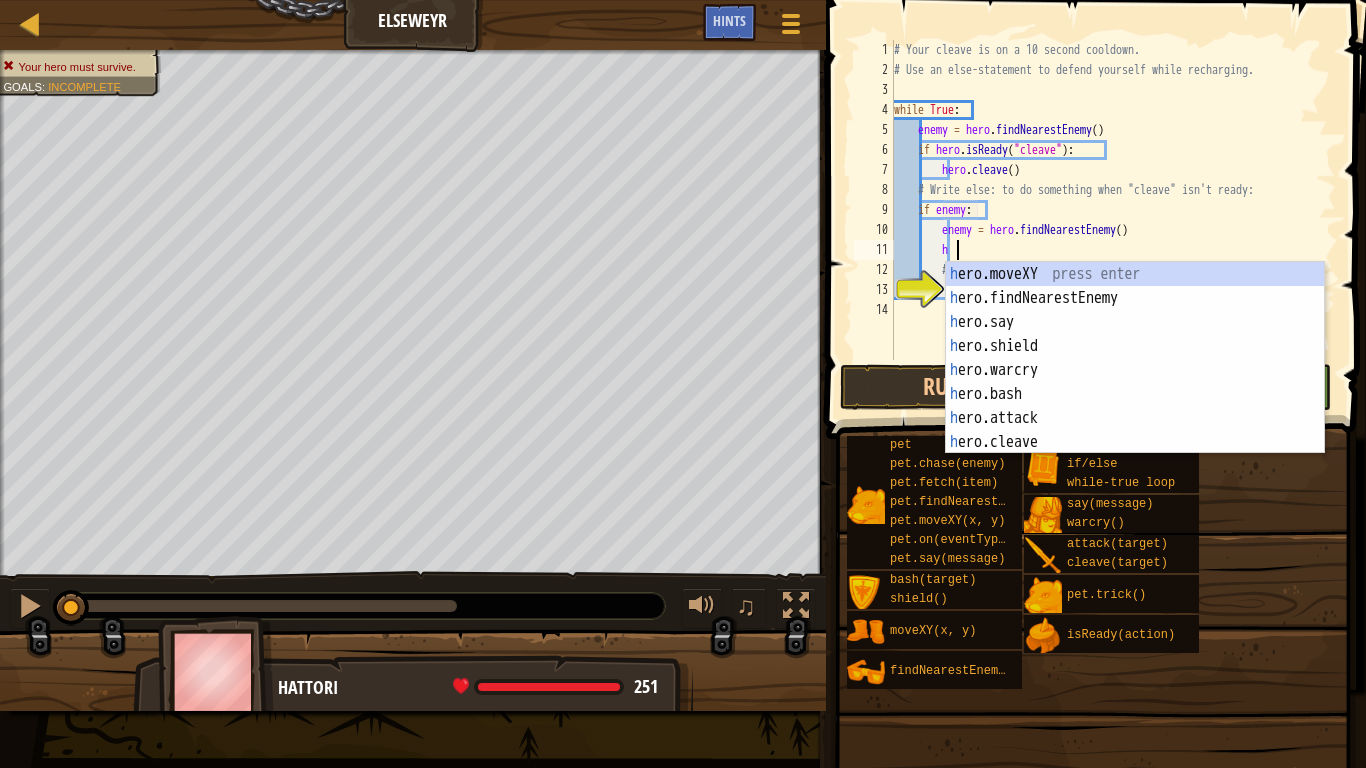 scroll, scrollTop: 9, scrollLeft: 8, axis: both 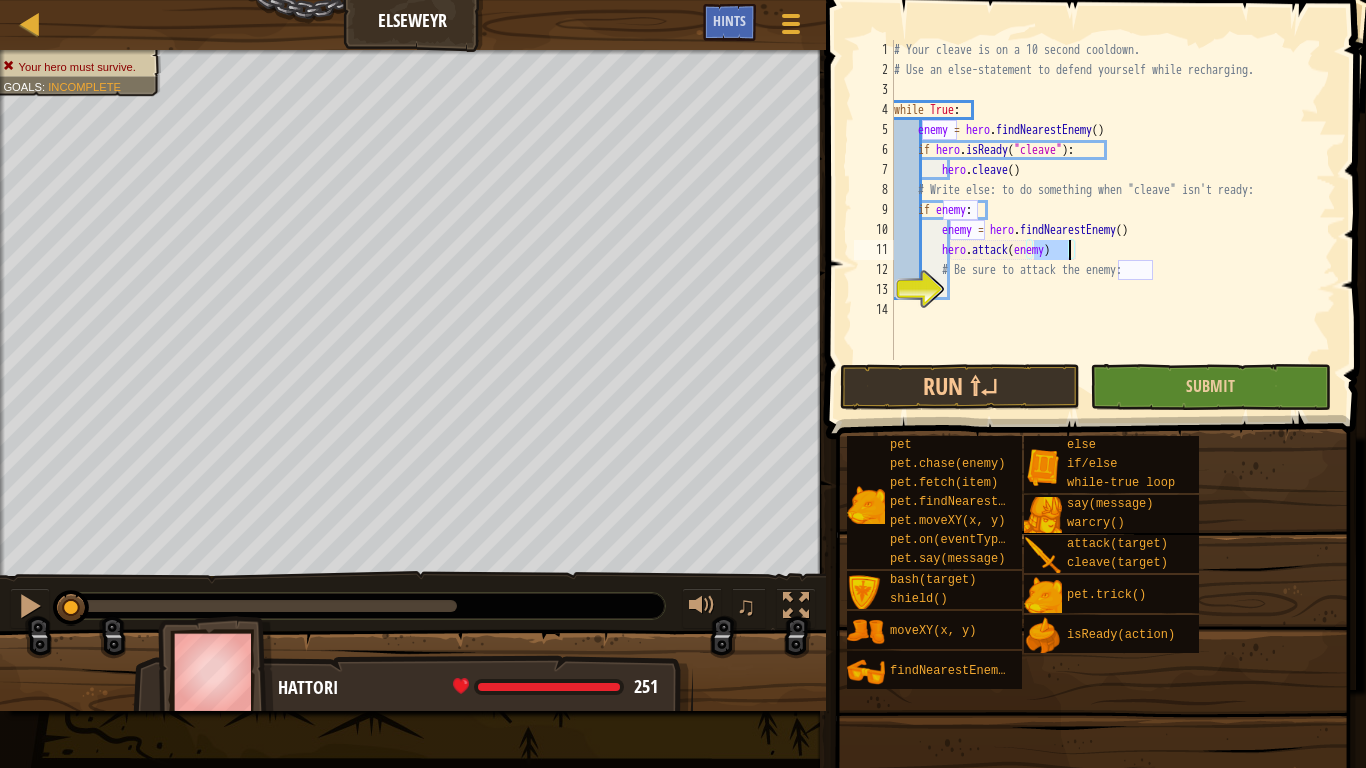 type on "hero.attack(enemy)" 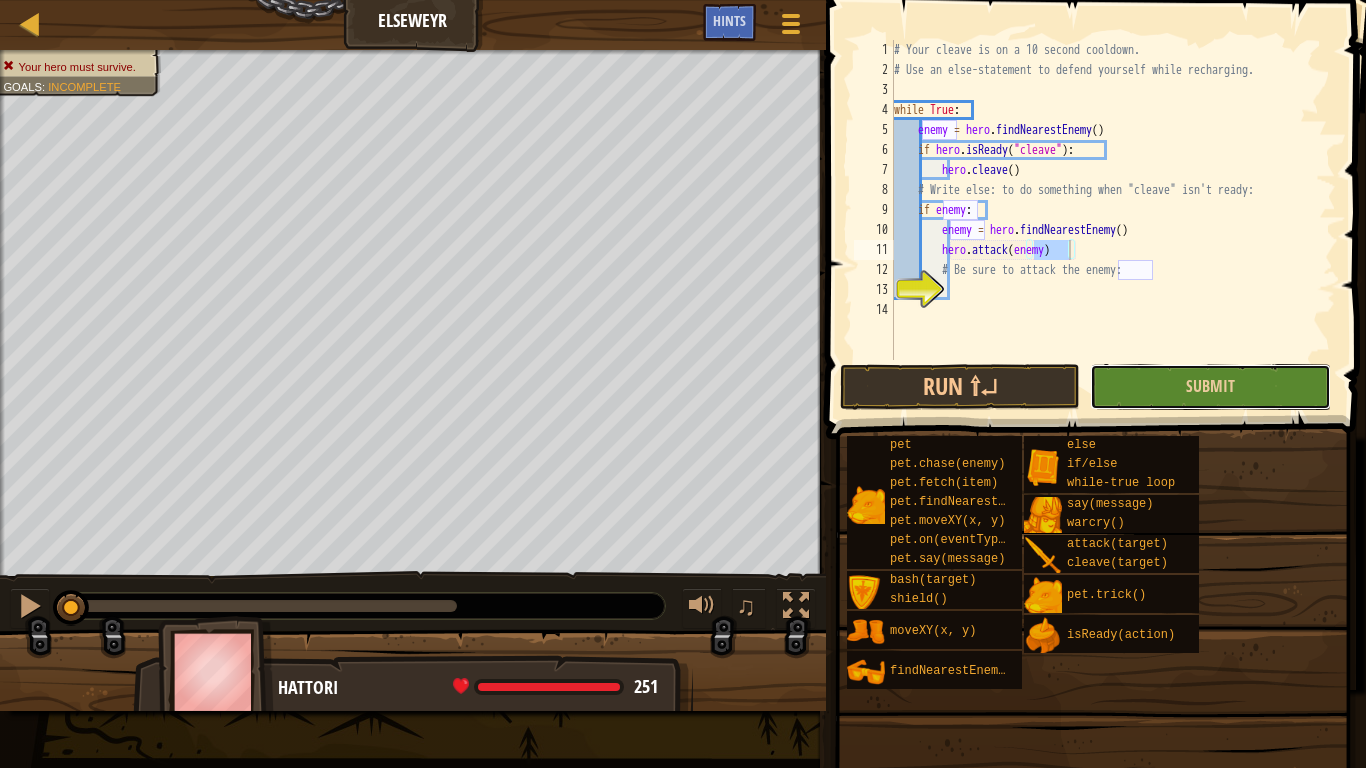 click on "Submit" at bounding box center [1210, 387] 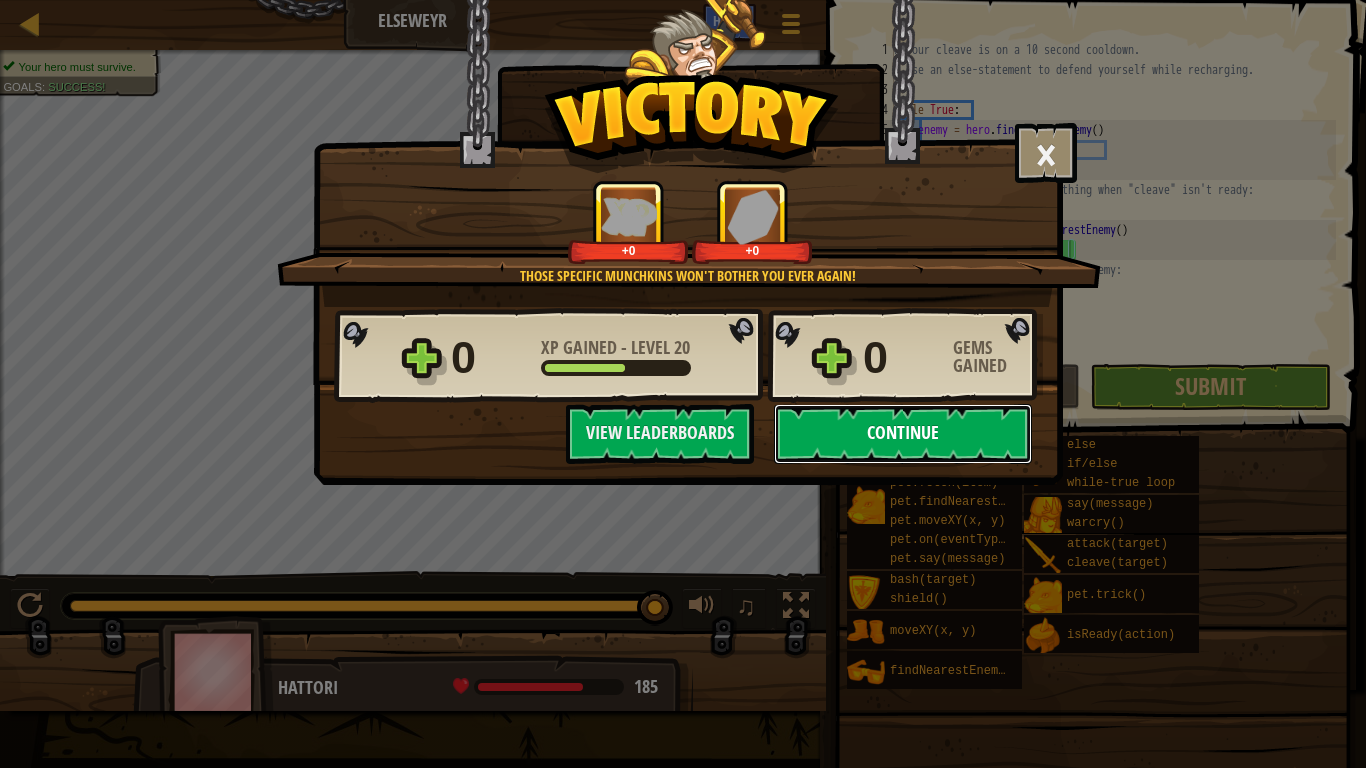 click on "Continue" at bounding box center [903, 434] 